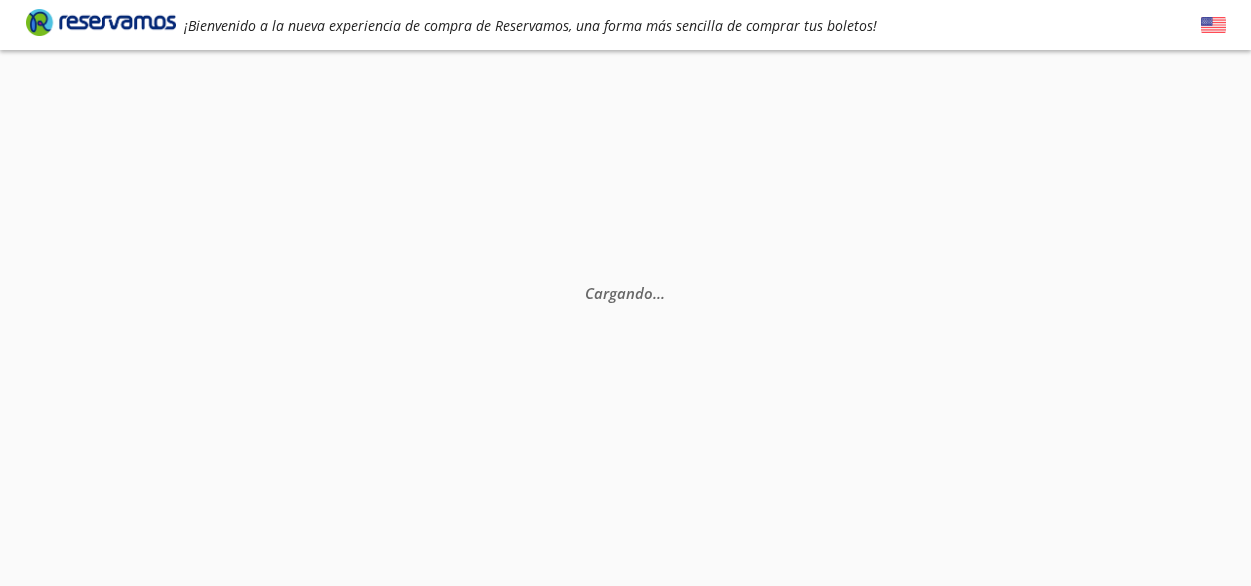 scroll, scrollTop: 0, scrollLeft: 0, axis: both 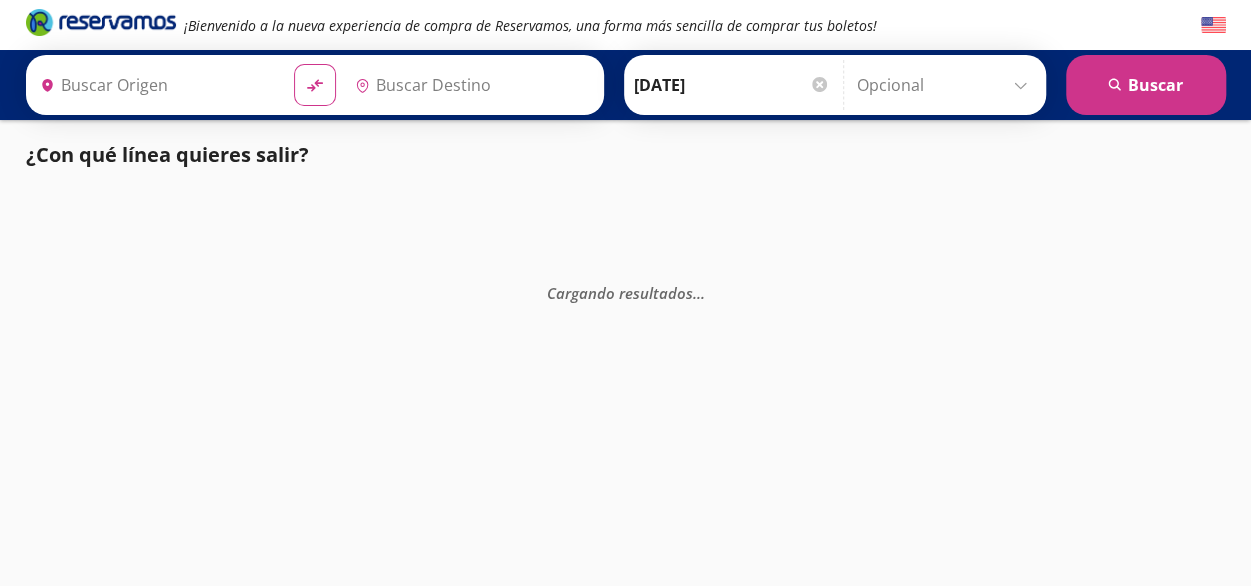 type on "Pátzcuaro, [GEOGRAPHIC_DATA]" 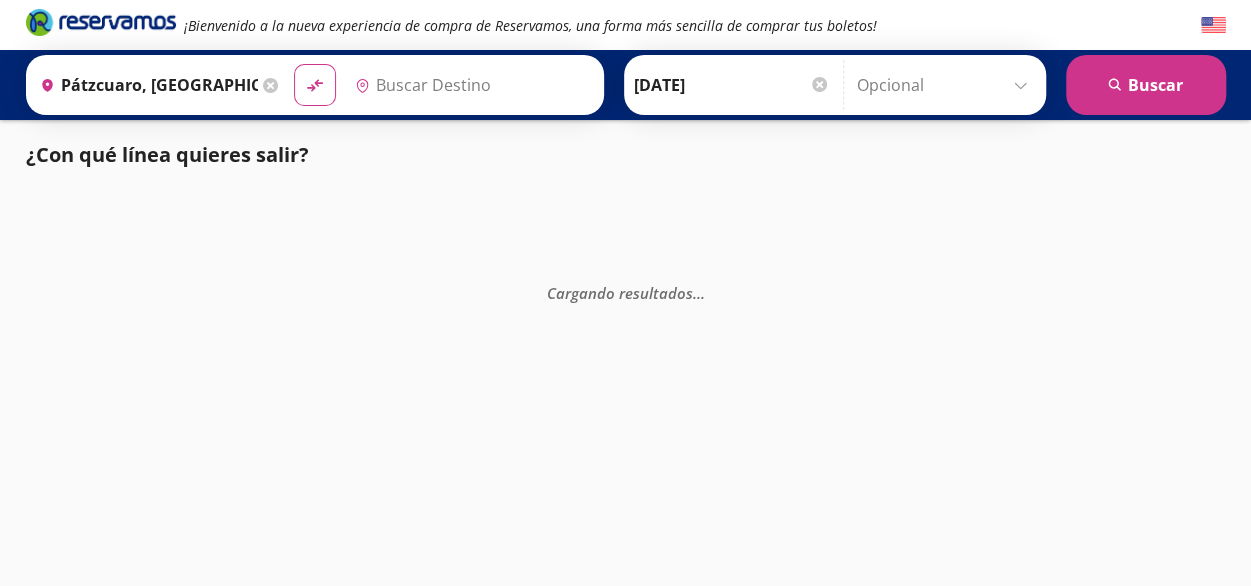 type on "[GEOGRAPHIC_DATA], [GEOGRAPHIC_DATA]" 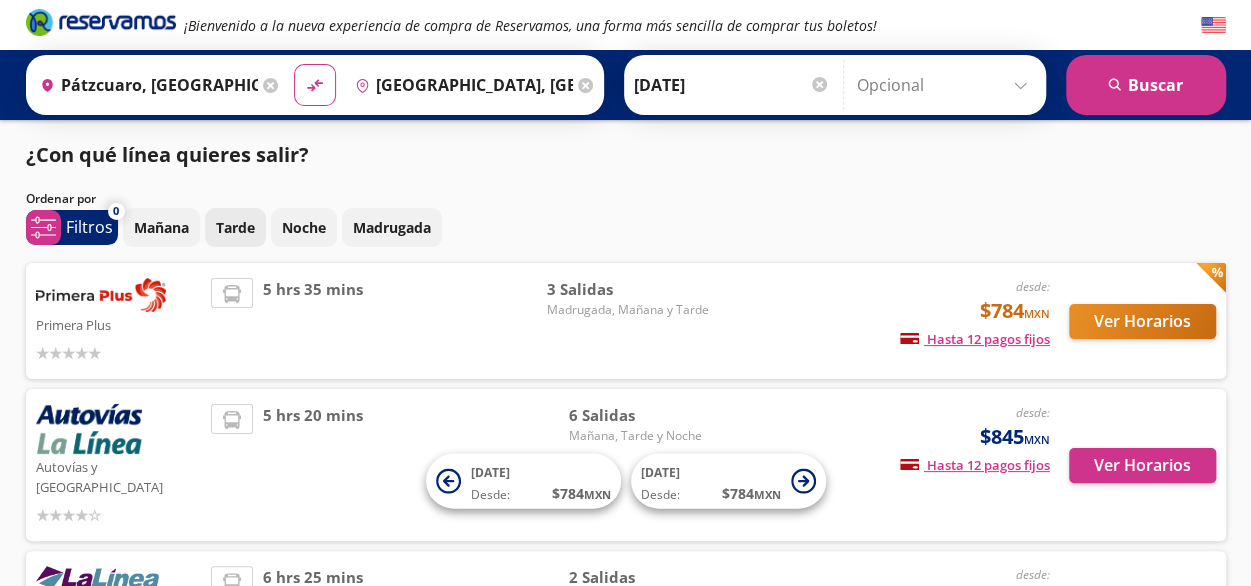 click on "Tarde" at bounding box center [235, 227] 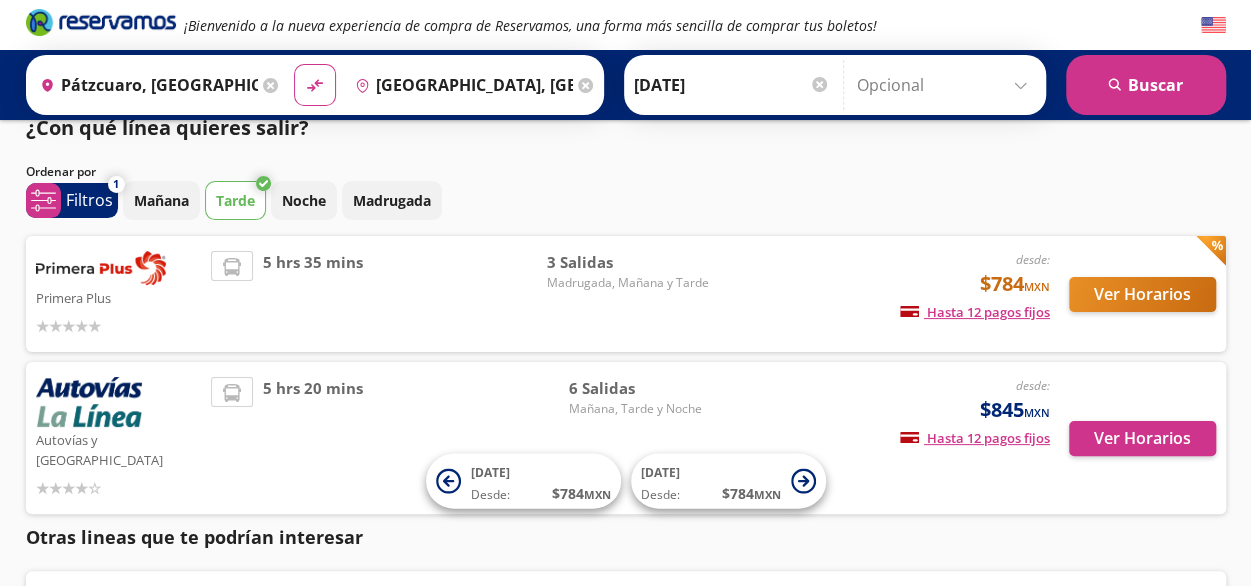 scroll, scrollTop: 0, scrollLeft: 0, axis: both 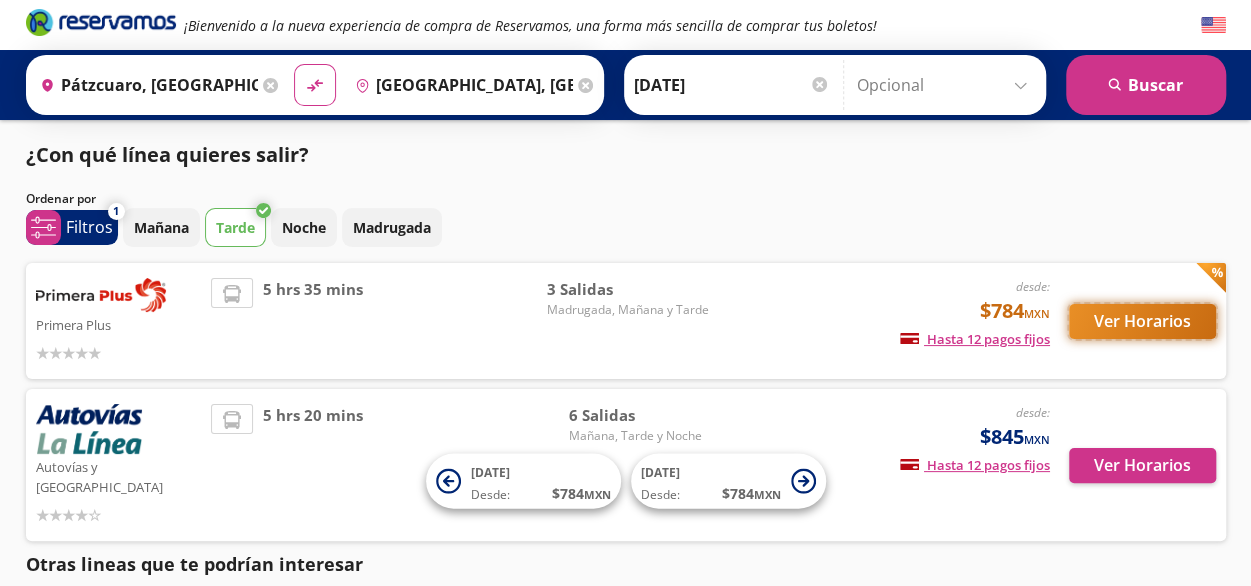 click on "Ver Horarios" at bounding box center (1142, 321) 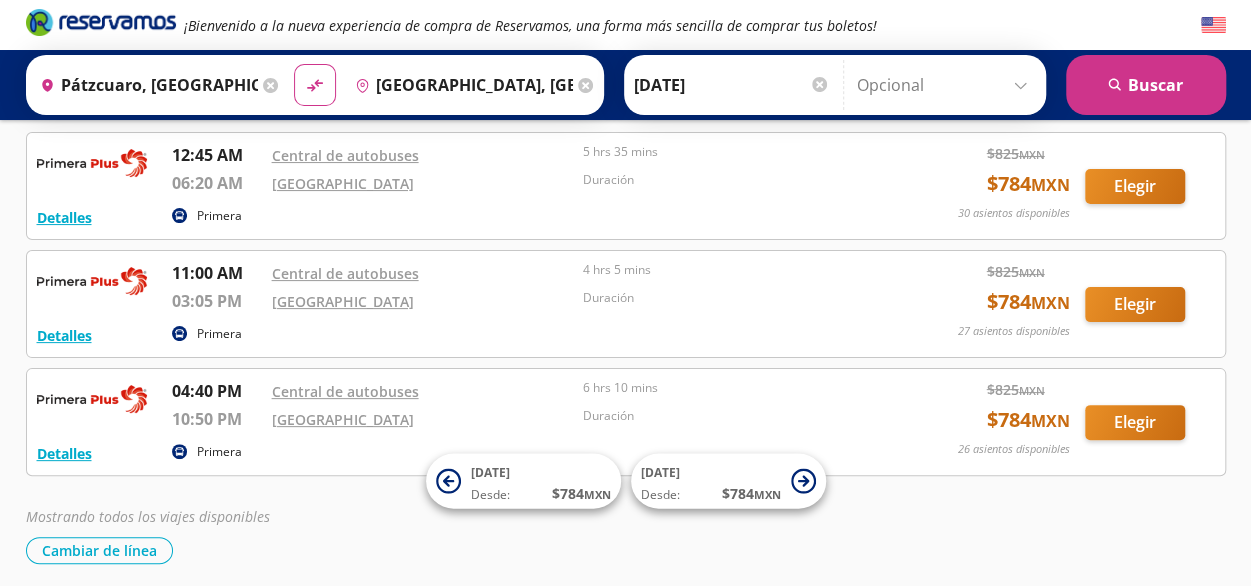 scroll, scrollTop: 172, scrollLeft: 0, axis: vertical 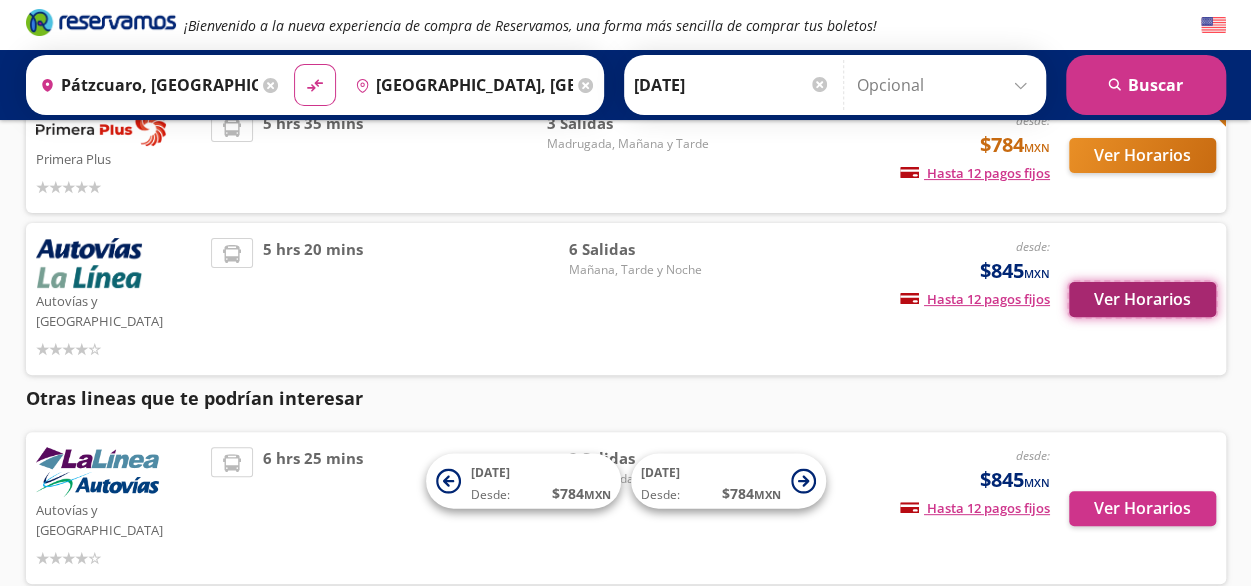 click on "Ver Horarios" at bounding box center [1142, 299] 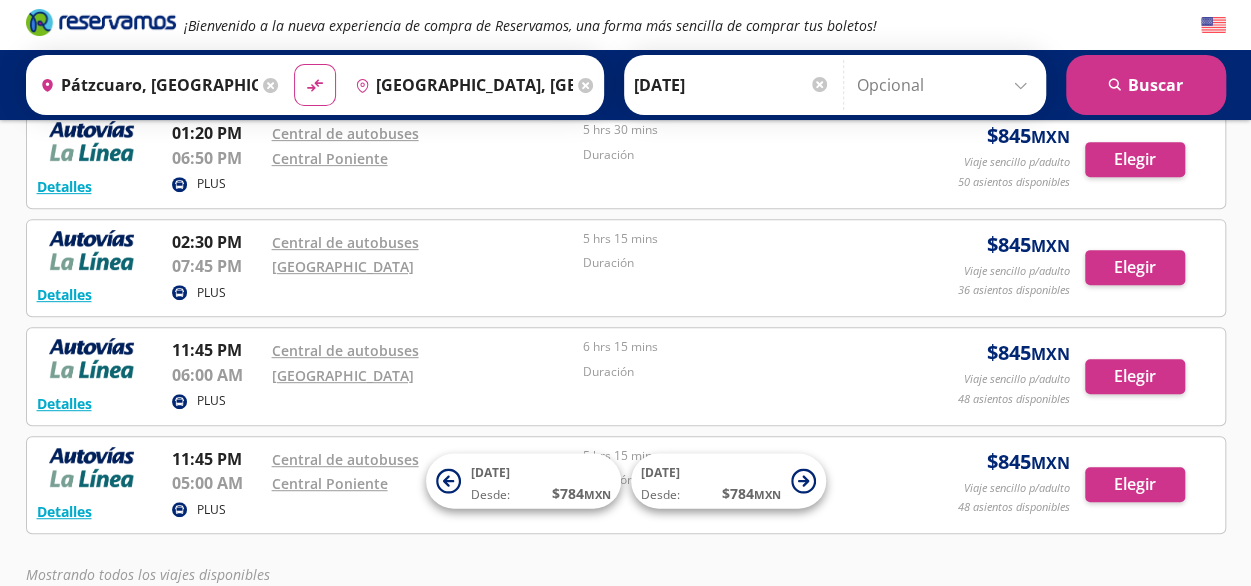 scroll, scrollTop: 468, scrollLeft: 0, axis: vertical 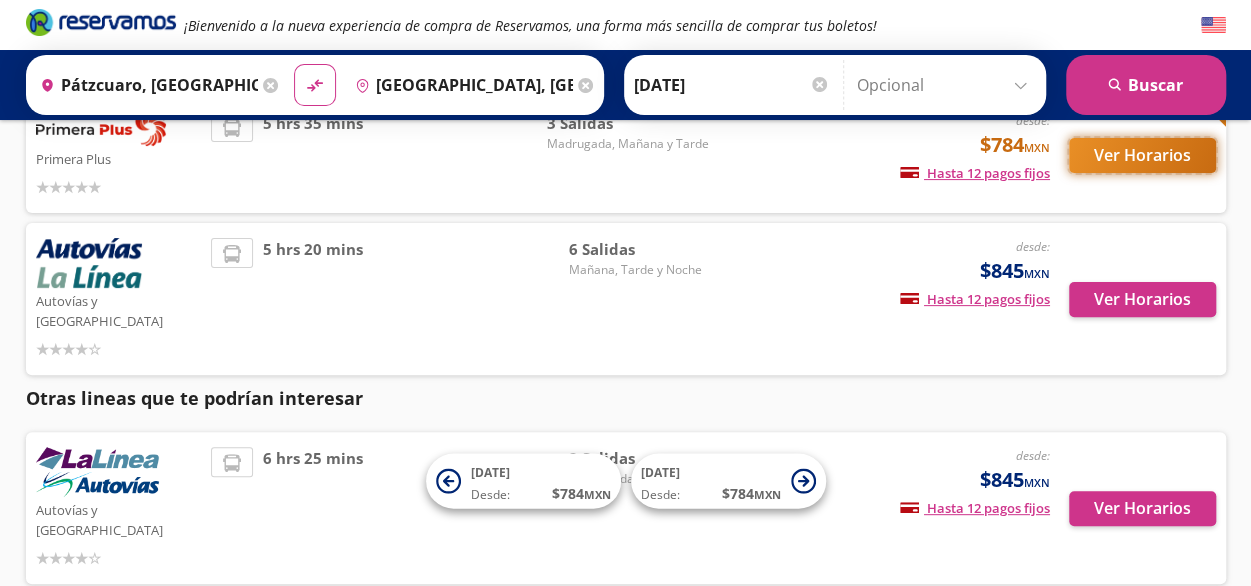 click on "Ver Horarios" at bounding box center [1142, 155] 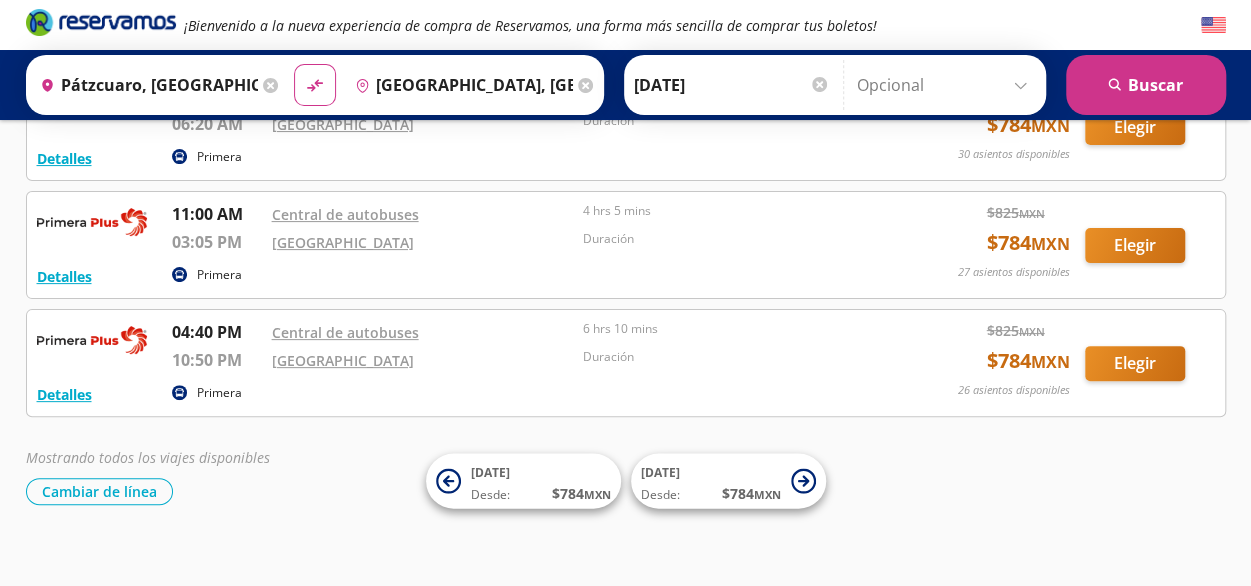 scroll, scrollTop: 166, scrollLeft: 0, axis: vertical 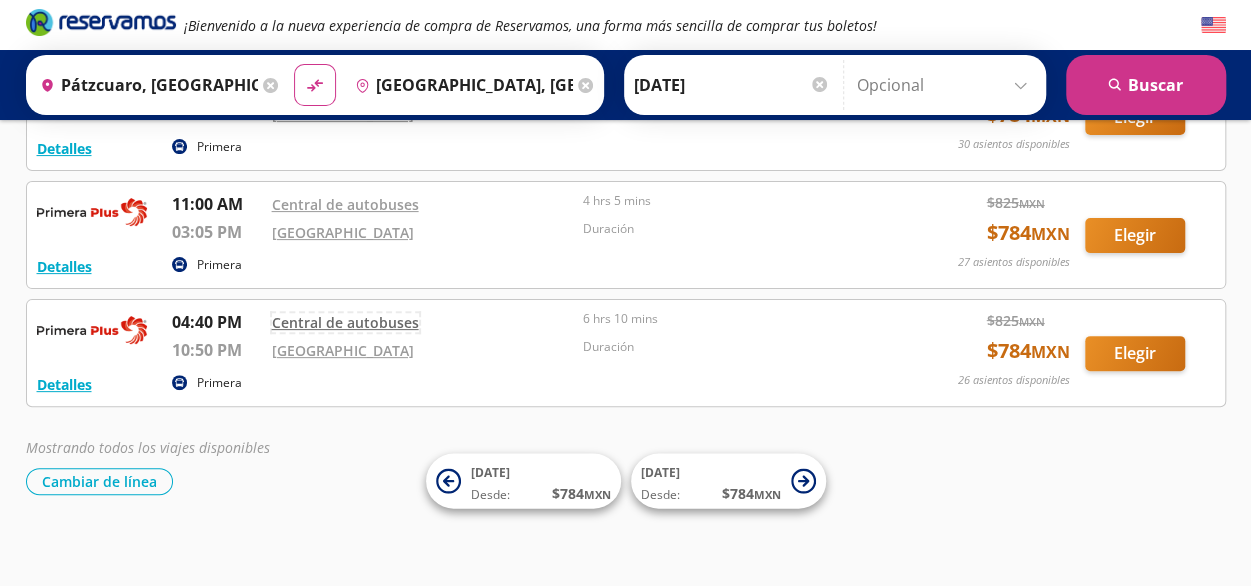 click on "Central de autobuses" at bounding box center (345, 322) 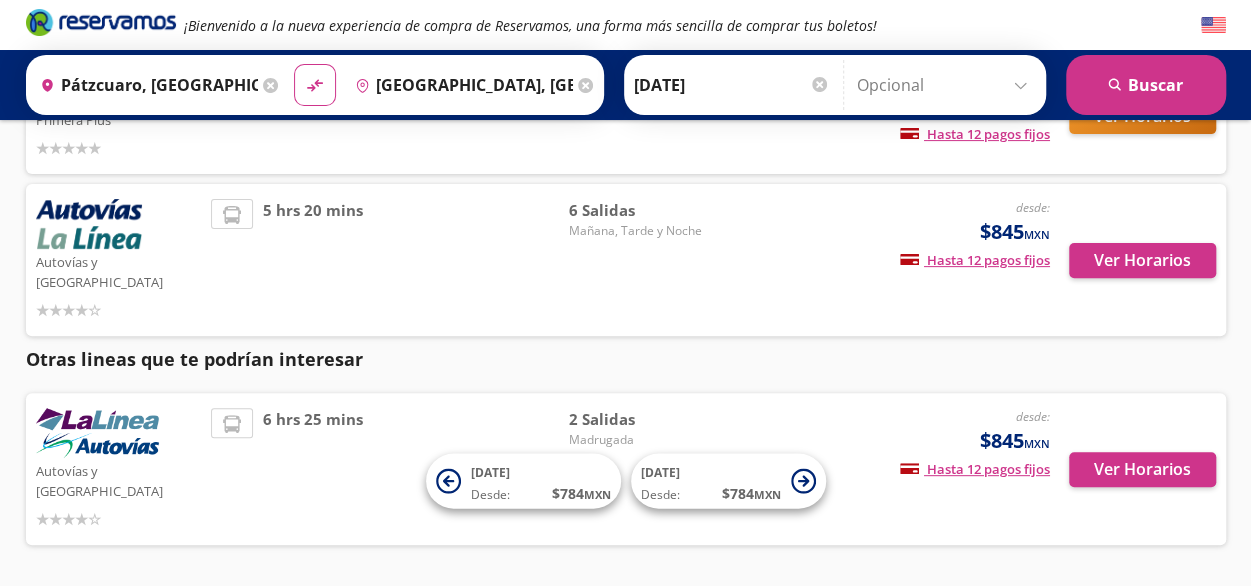 scroll, scrollTop: 225, scrollLeft: 0, axis: vertical 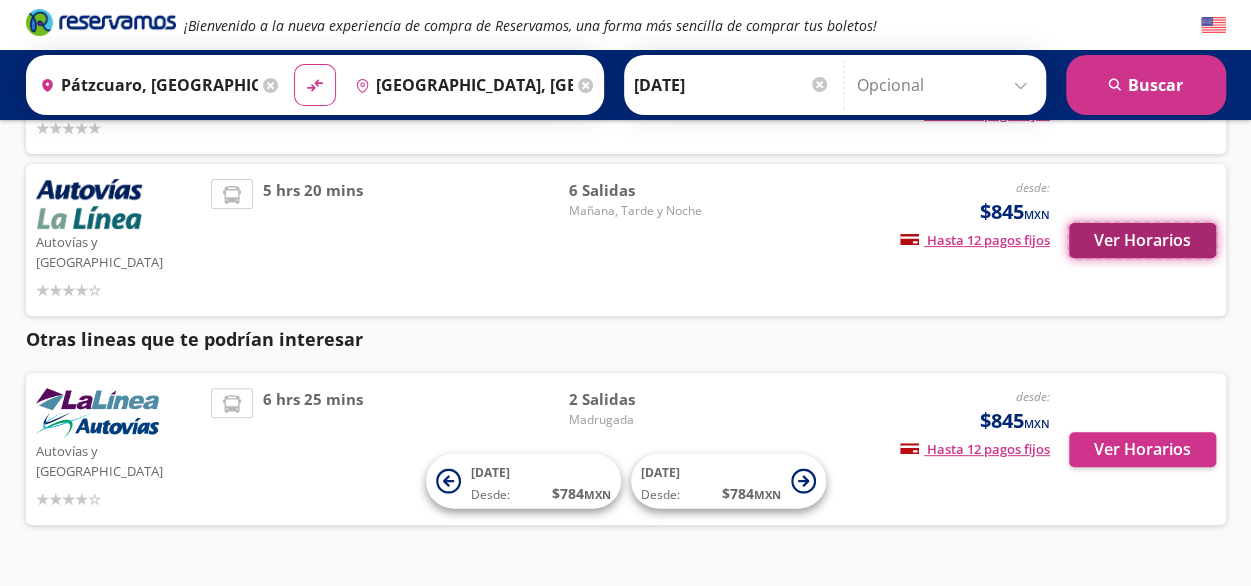 click on "Ver Horarios" at bounding box center [1142, 240] 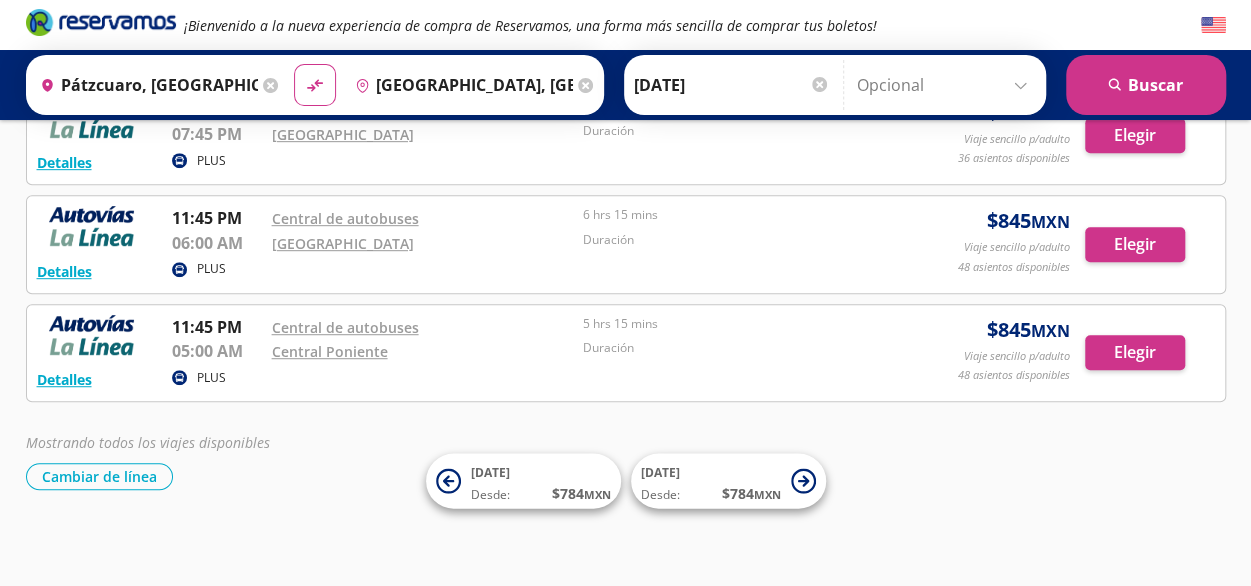 scroll, scrollTop: 0, scrollLeft: 0, axis: both 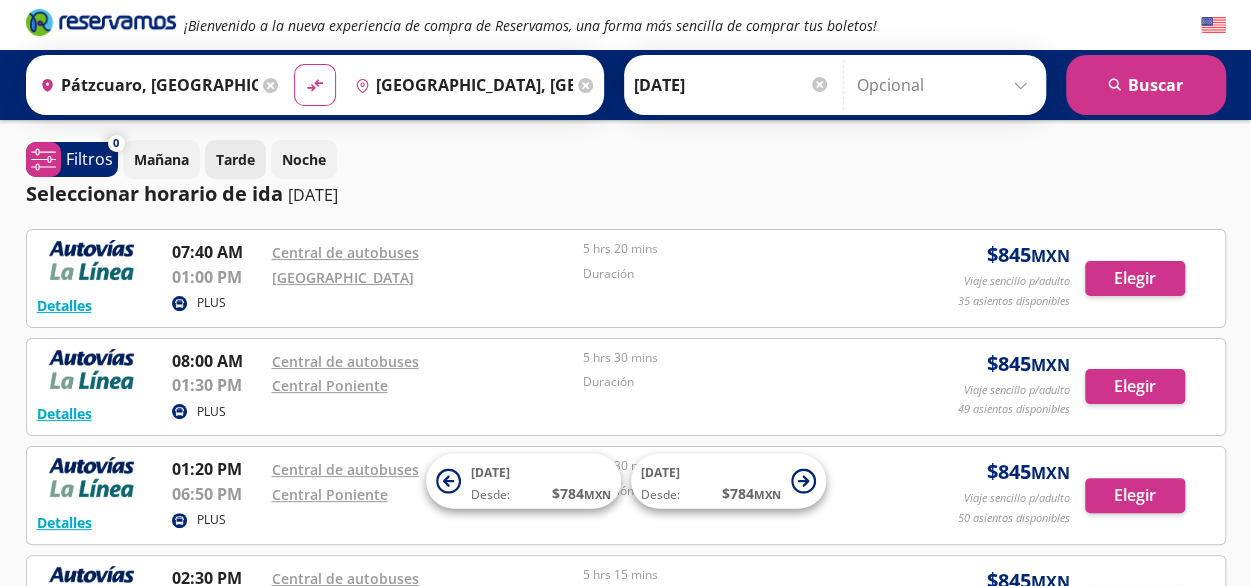 click on "Tarde" at bounding box center [235, 159] 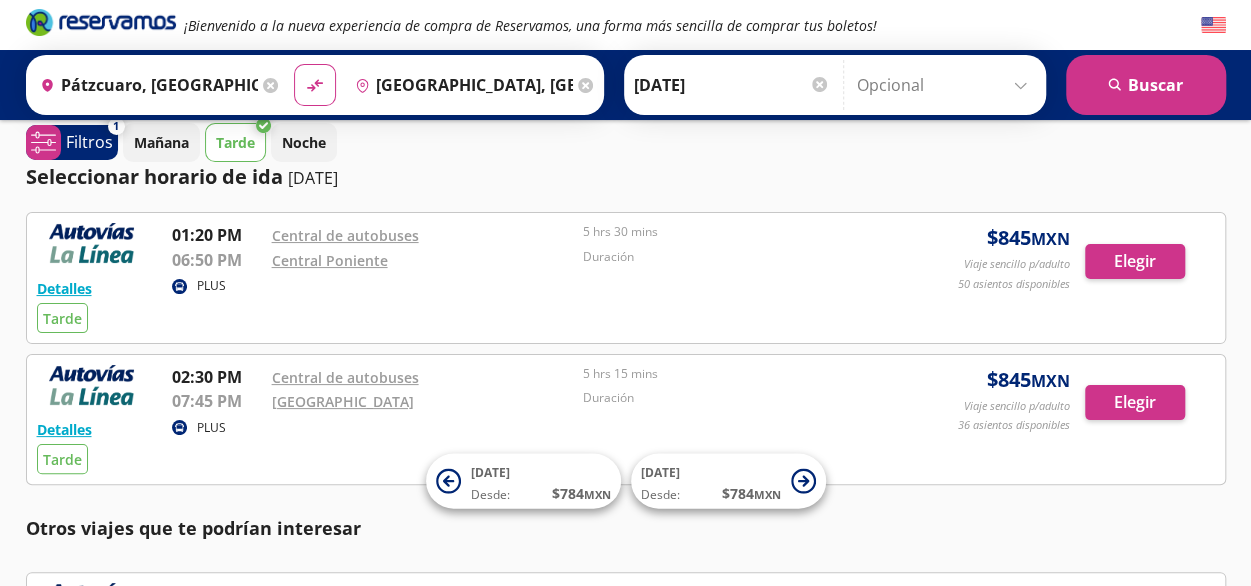 scroll, scrollTop: 0, scrollLeft: 0, axis: both 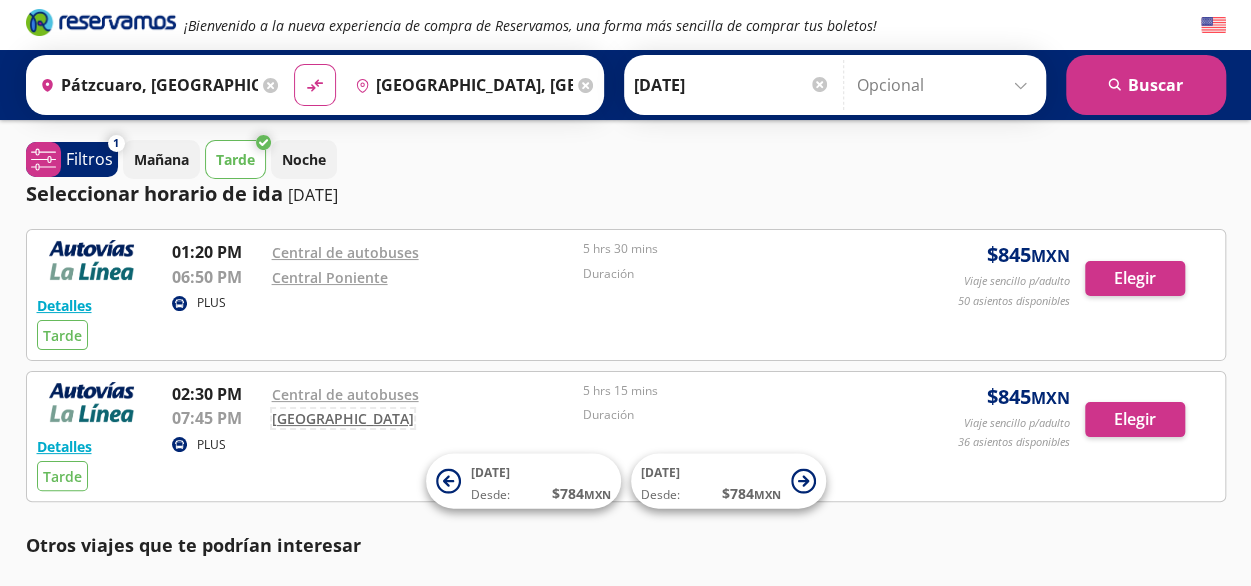 click on "[GEOGRAPHIC_DATA]" at bounding box center (343, 418) 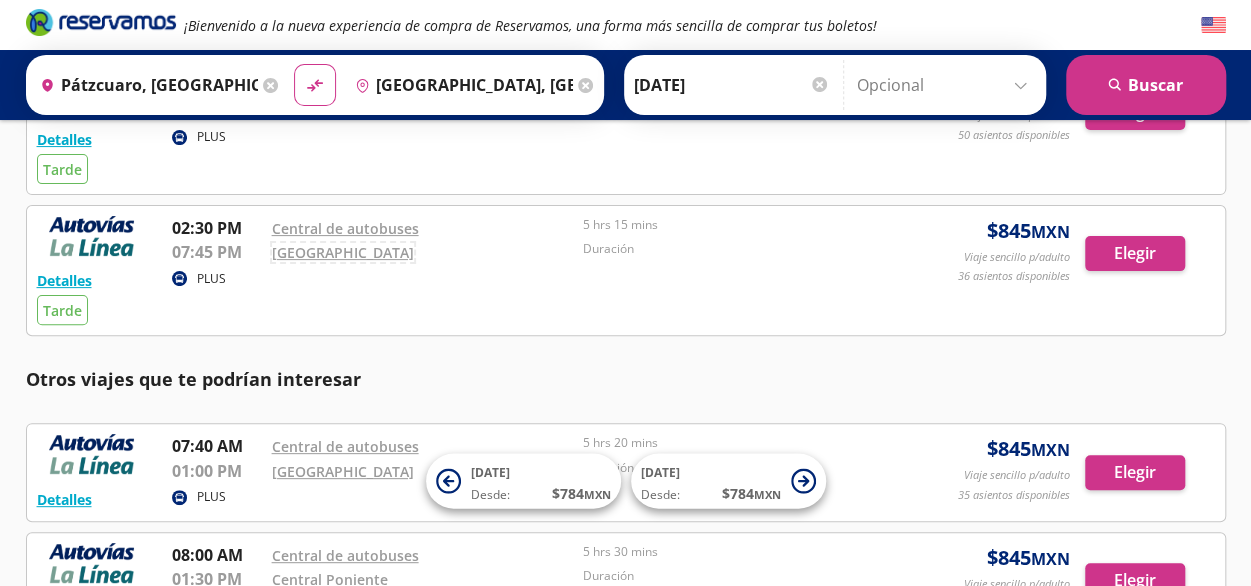 scroll, scrollTop: 0, scrollLeft: 0, axis: both 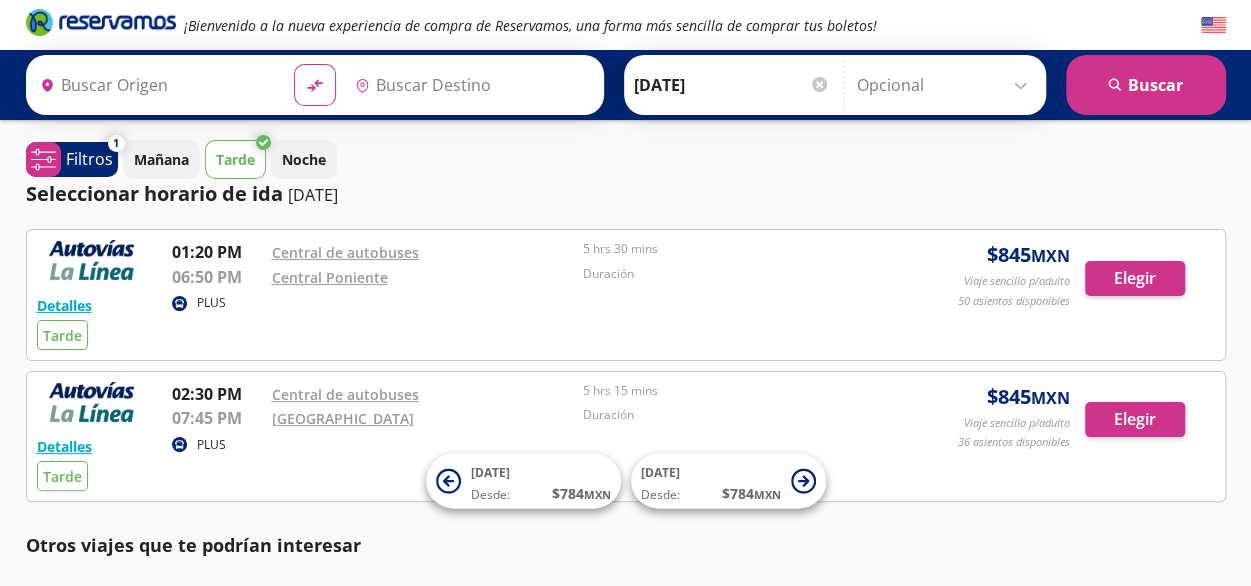type on "Pátzcuaro, [GEOGRAPHIC_DATA]" 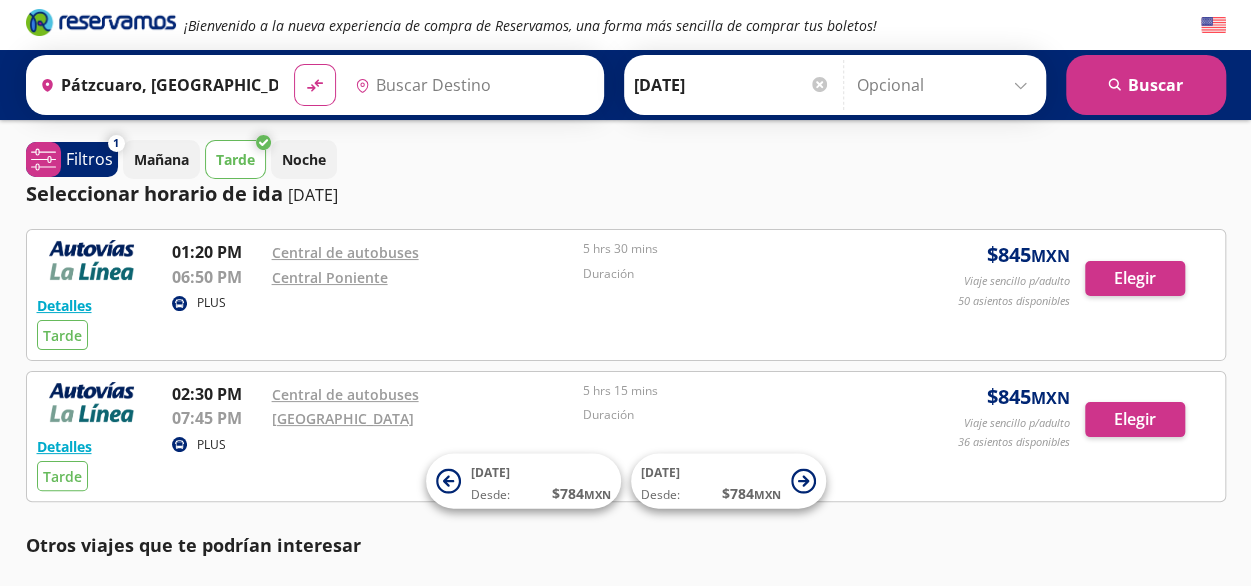 type on "[GEOGRAPHIC_DATA], [GEOGRAPHIC_DATA]" 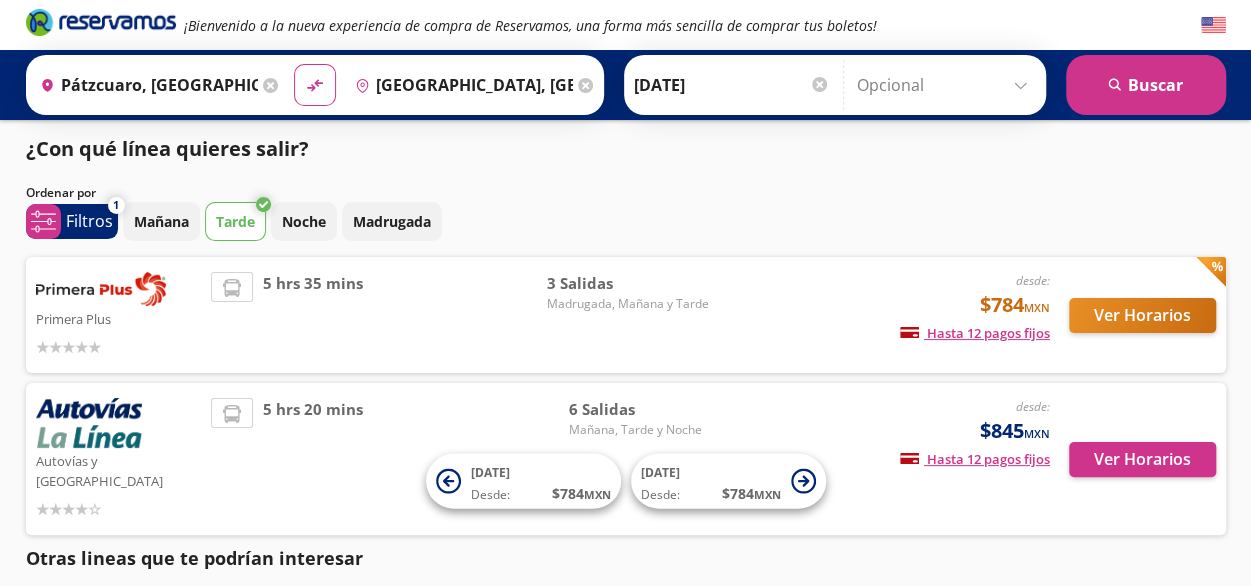 scroll, scrollTop: 0, scrollLeft: 0, axis: both 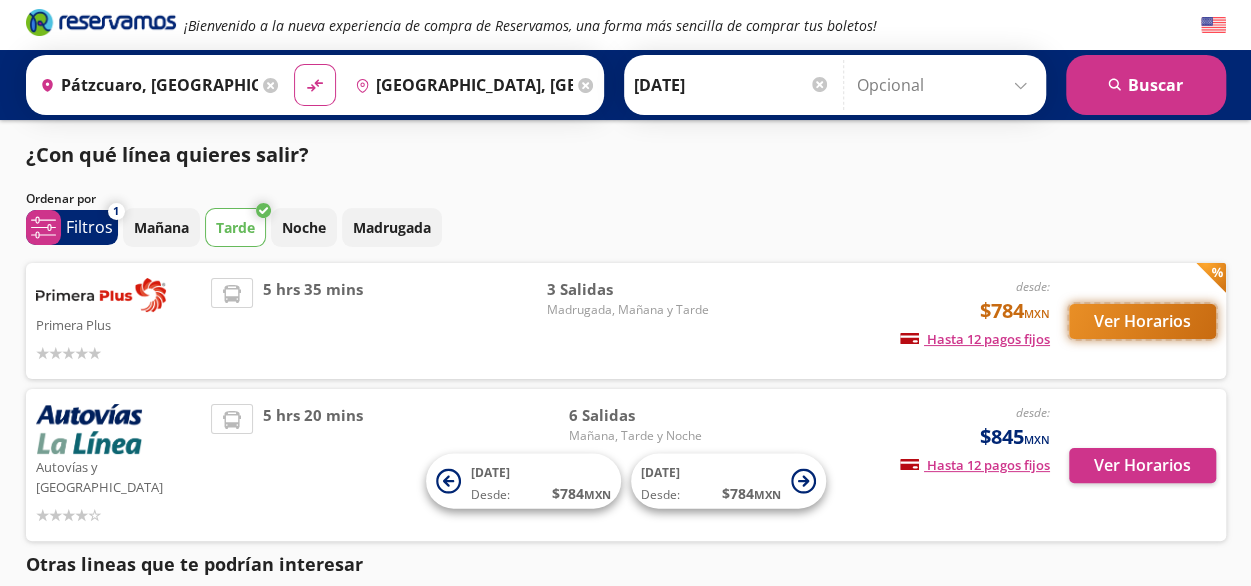 click on "Ver Horarios" at bounding box center (1142, 321) 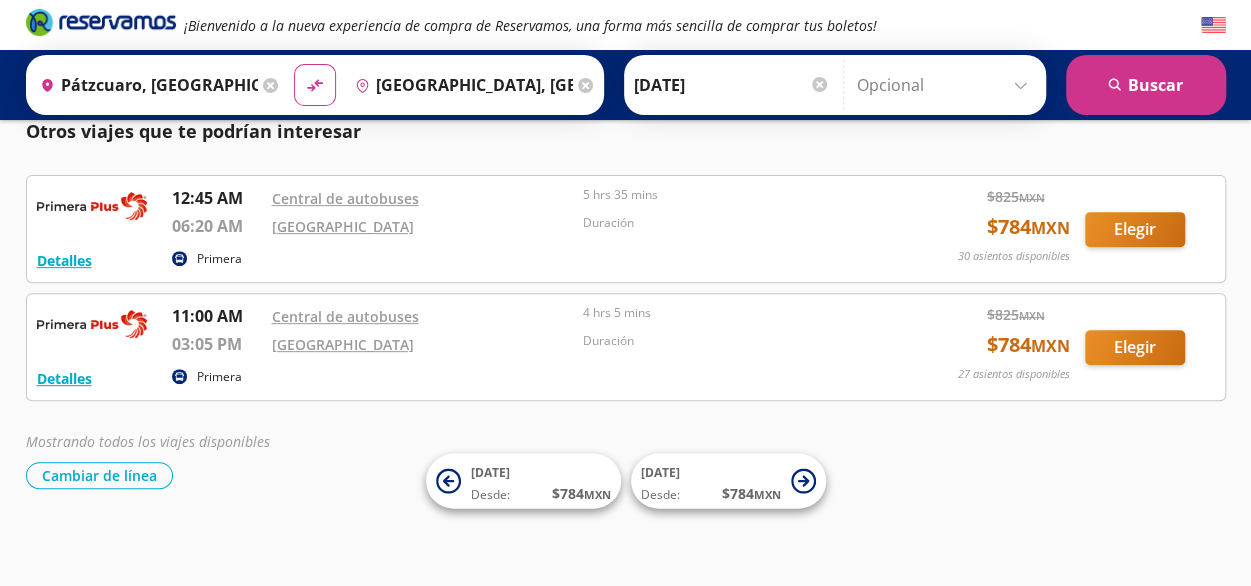 scroll, scrollTop: 0, scrollLeft: 0, axis: both 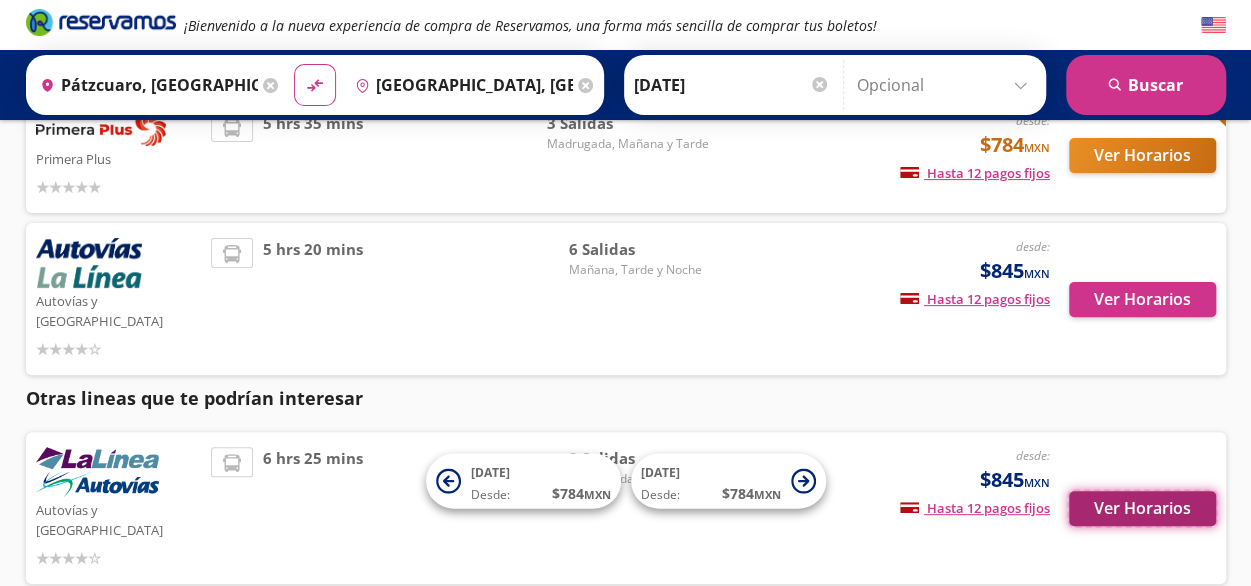 click on "Ver Horarios" at bounding box center (1142, 508) 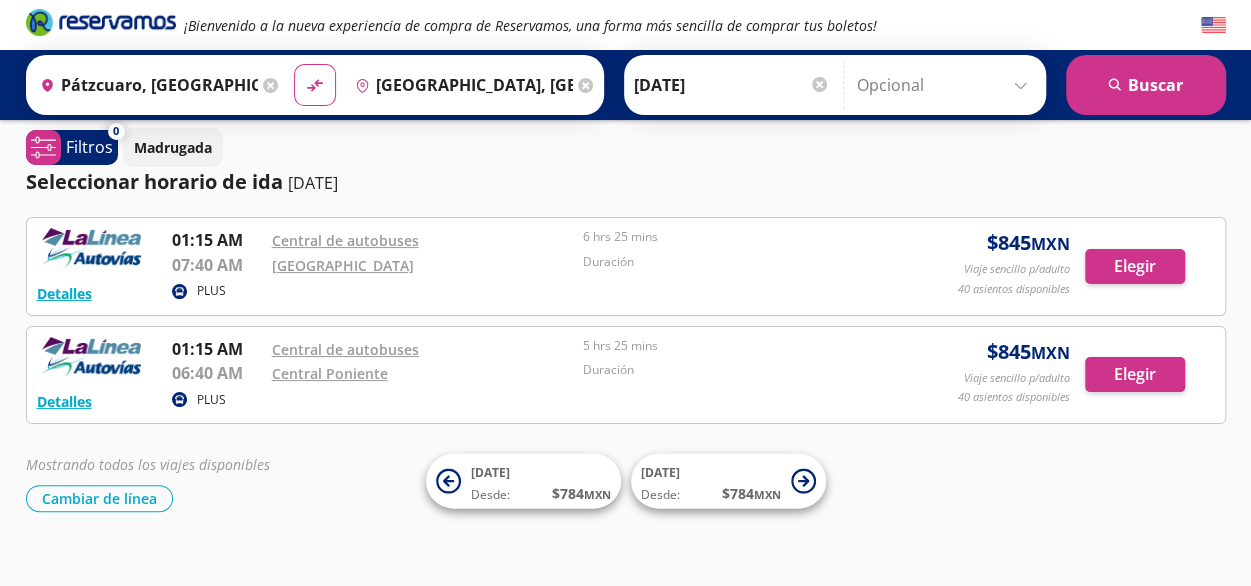 scroll, scrollTop: 0, scrollLeft: 0, axis: both 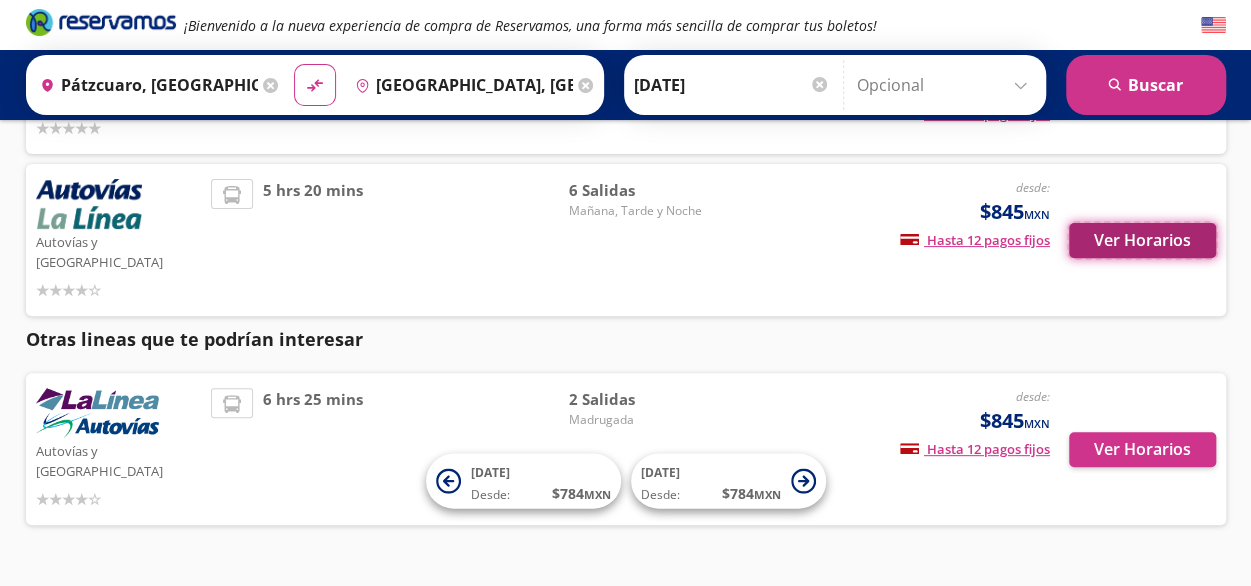 click on "Ver Horarios" at bounding box center [1142, 240] 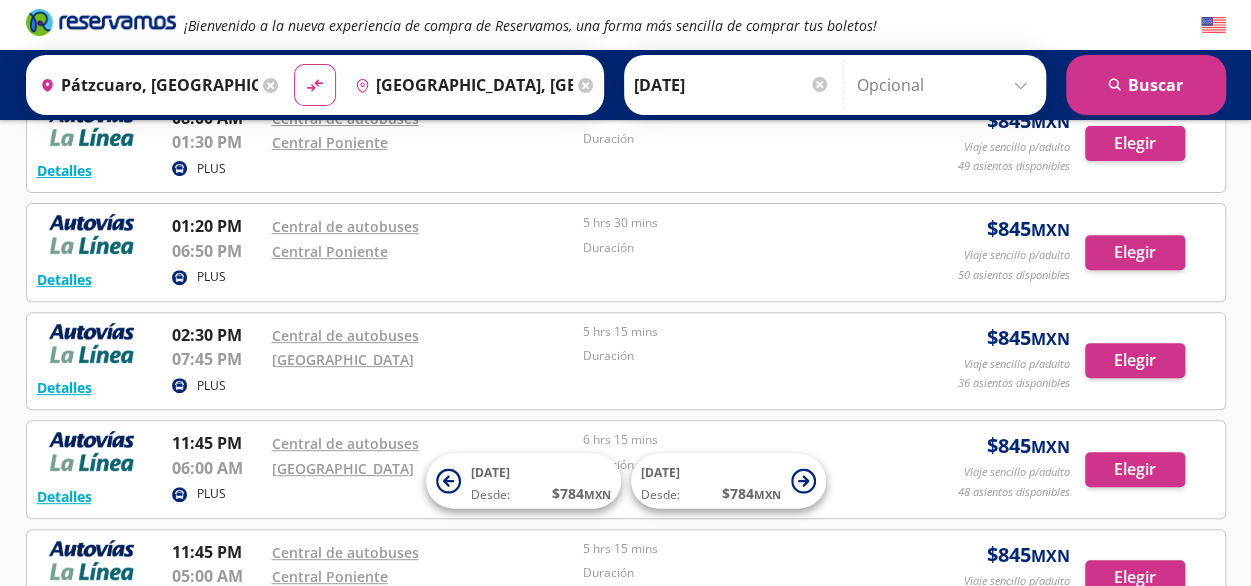 scroll, scrollTop: 0, scrollLeft: 0, axis: both 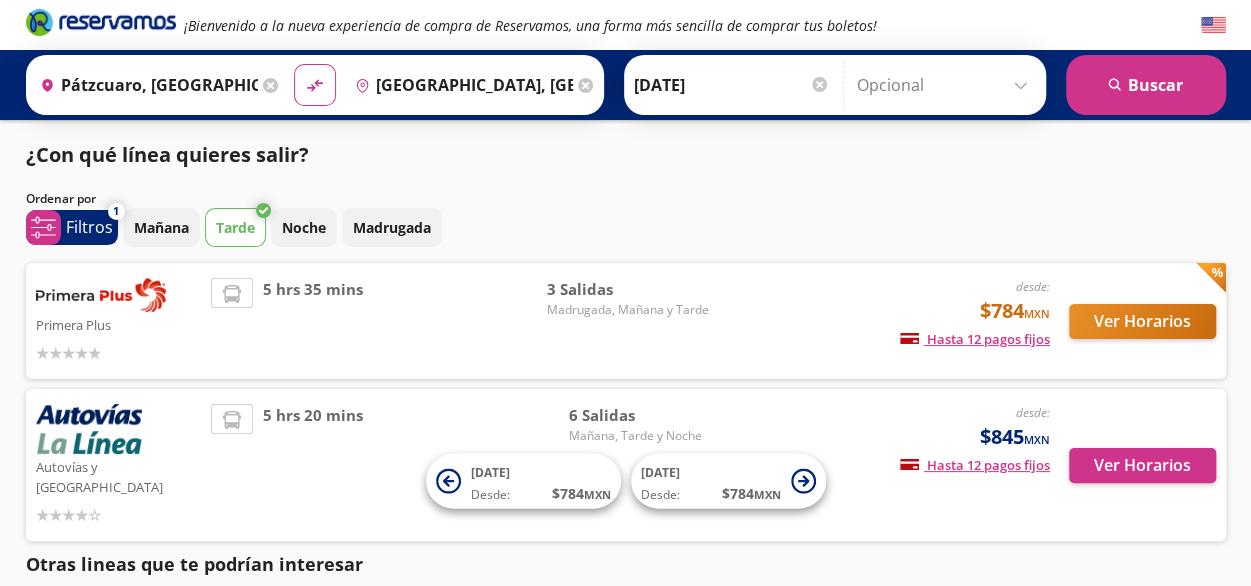 click on "Tarde" at bounding box center [235, 227] 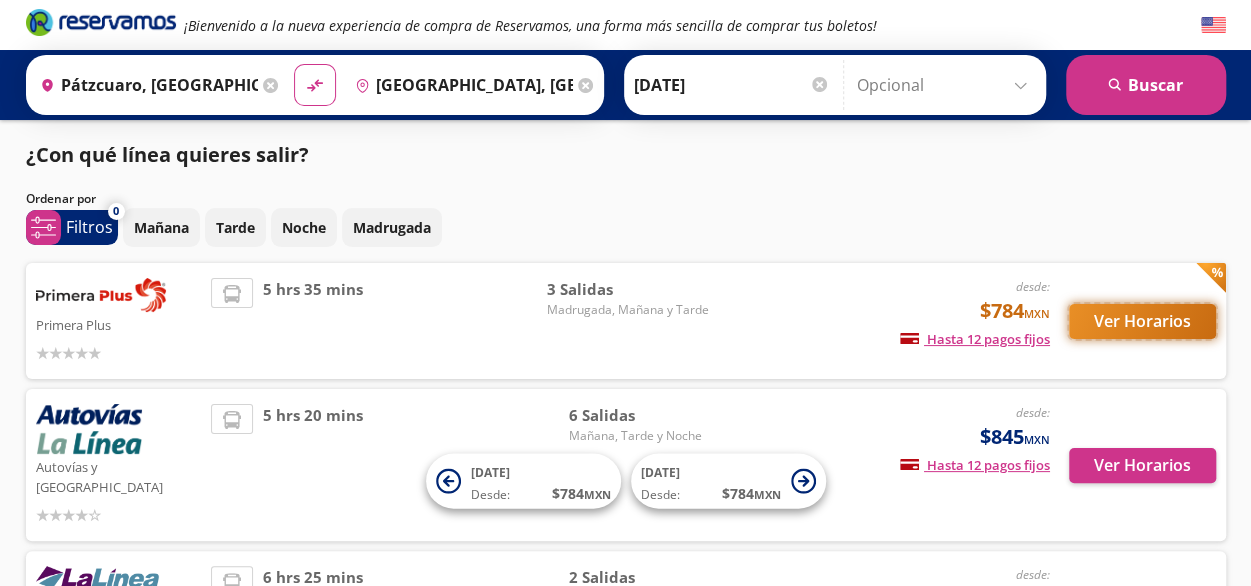 click on "Ver Horarios" at bounding box center [1142, 321] 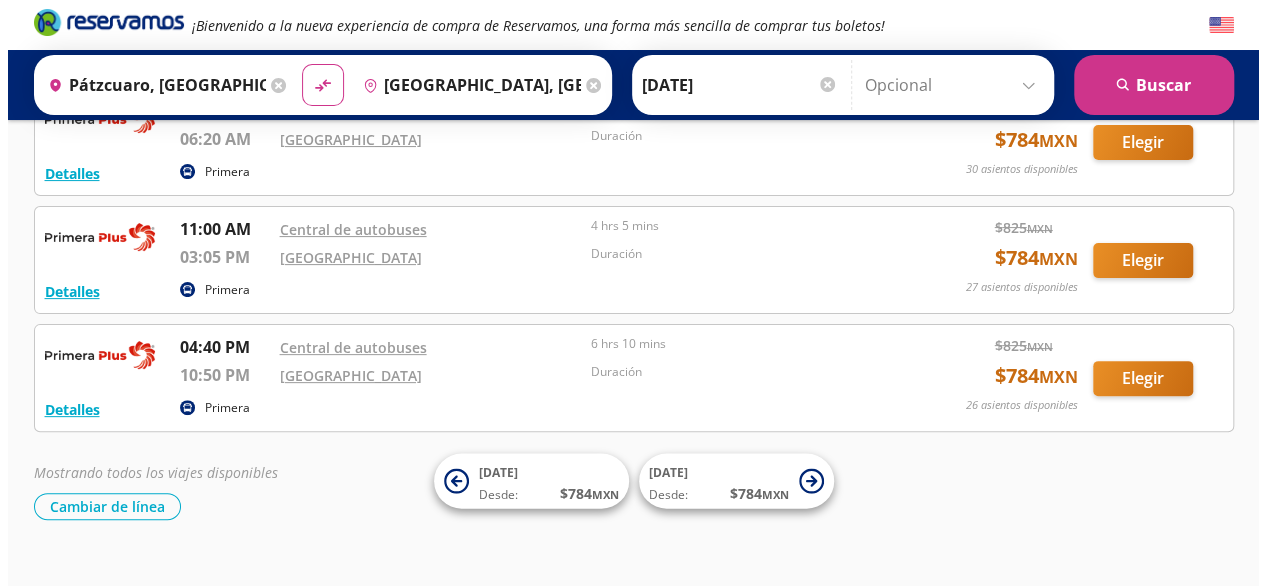 scroll, scrollTop: 166, scrollLeft: 0, axis: vertical 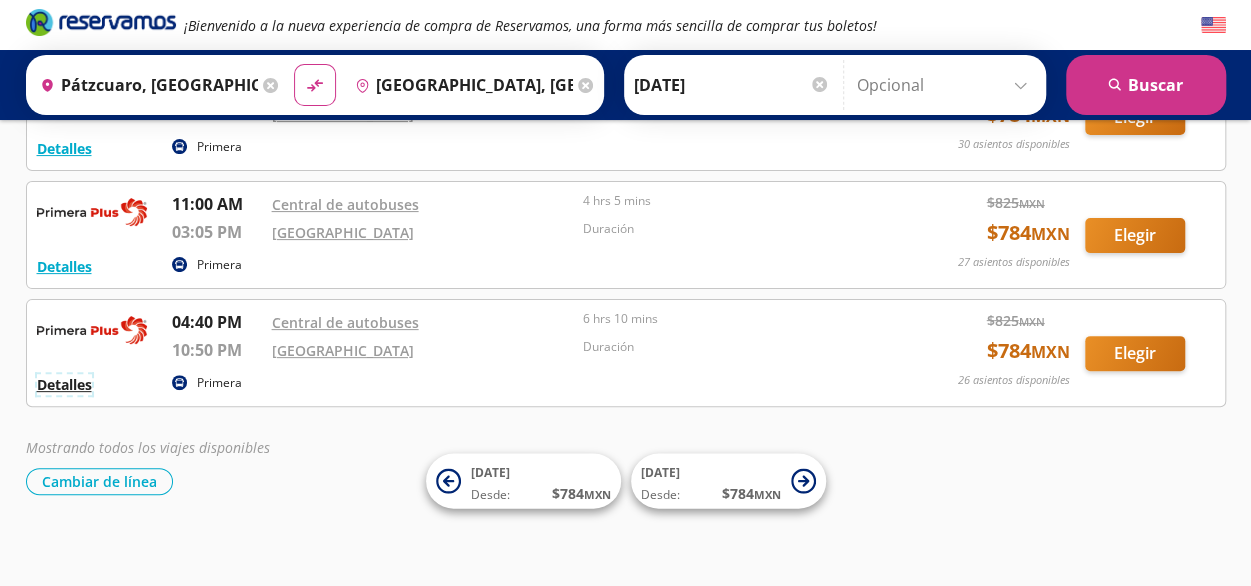 click on "Detalles" at bounding box center [64, 384] 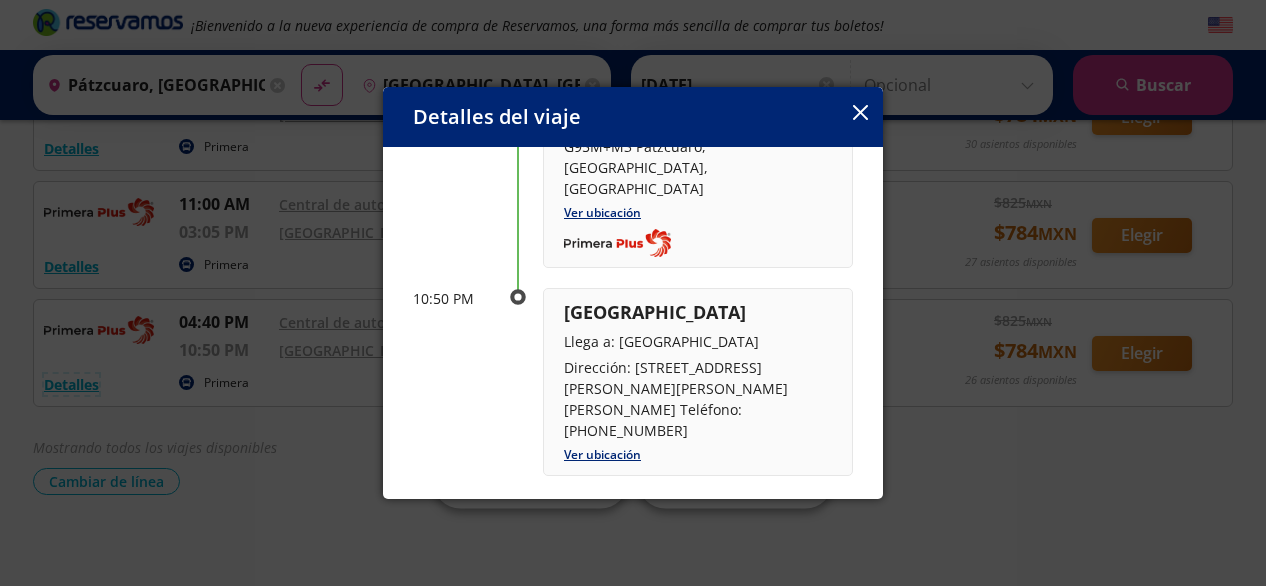 scroll, scrollTop: 168, scrollLeft: 0, axis: vertical 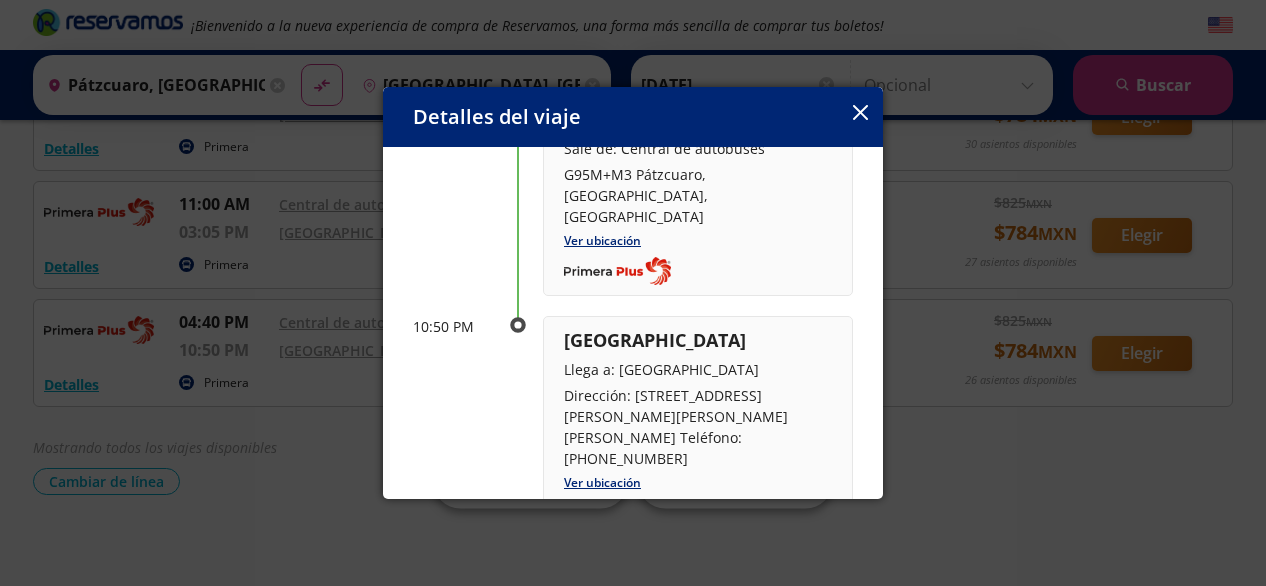 click 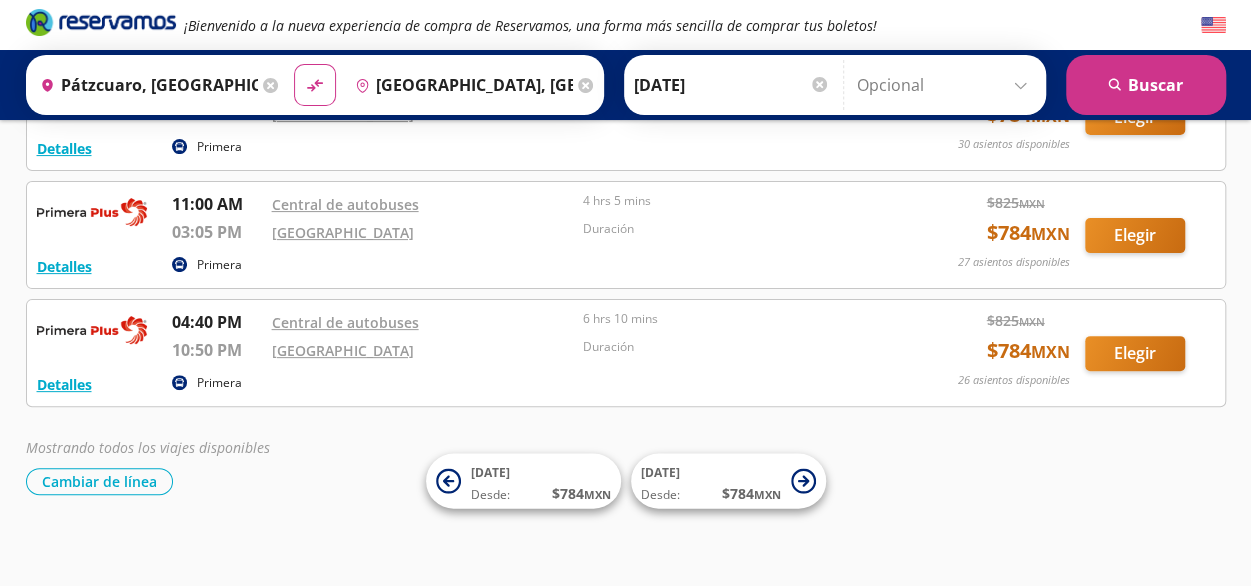 click on "Primera" at bounding box center [219, 383] 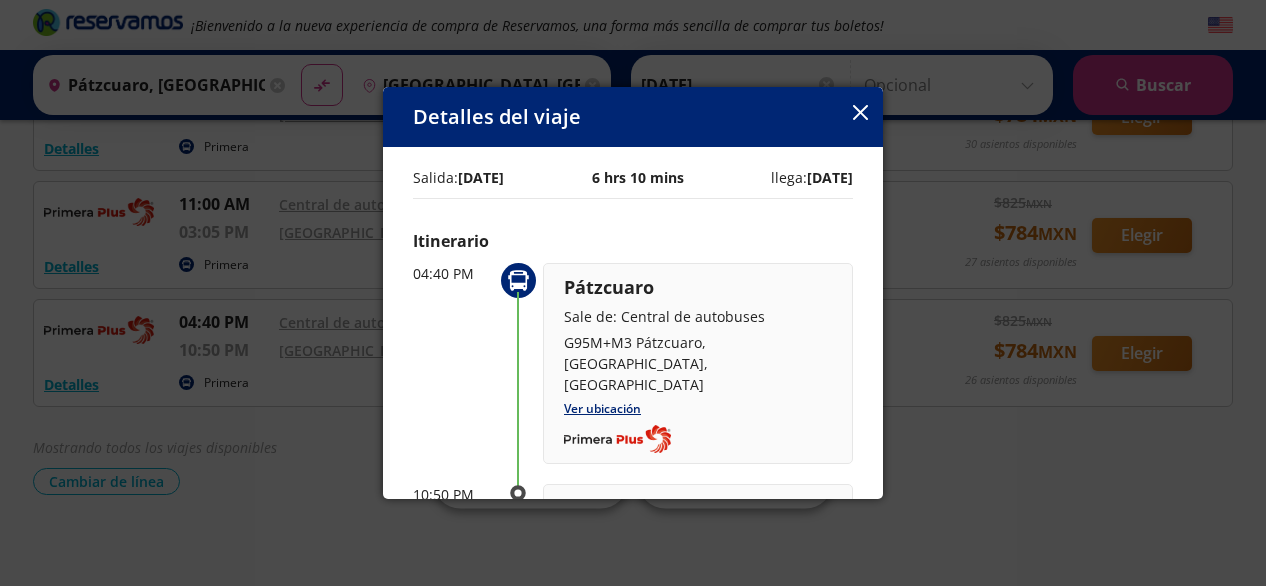 scroll, scrollTop: 166, scrollLeft: 0, axis: vertical 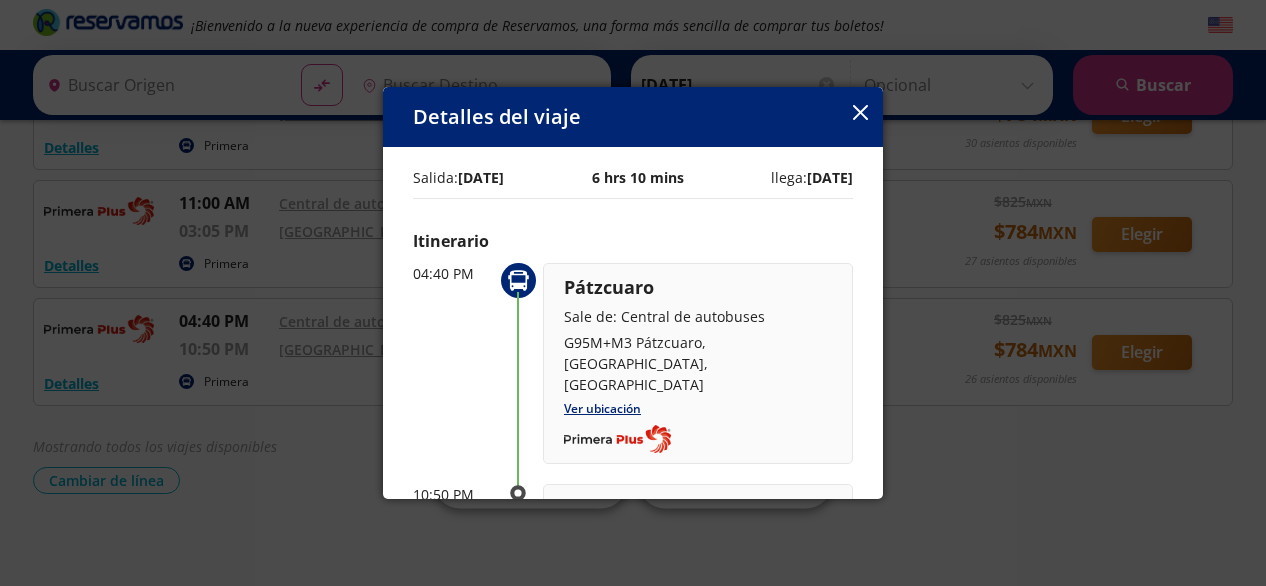 type on "Pátzcuaro, [GEOGRAPHIC_DATA]" 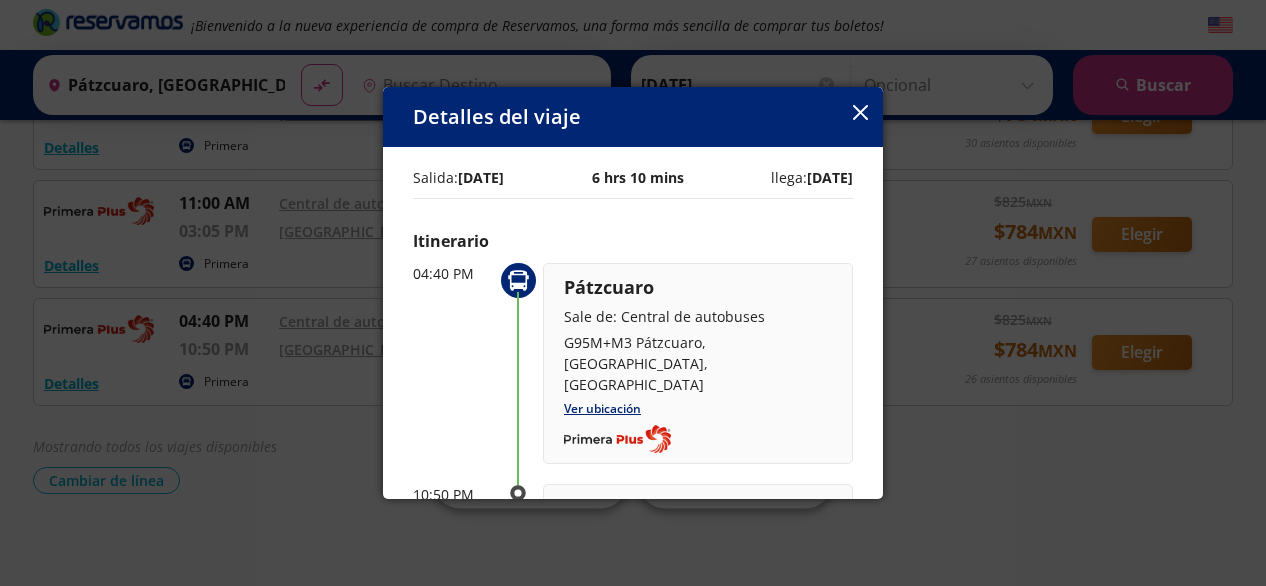 type on "[GEOGRAPHIC_DATA], [GEOGRAPHIC_DATA]" 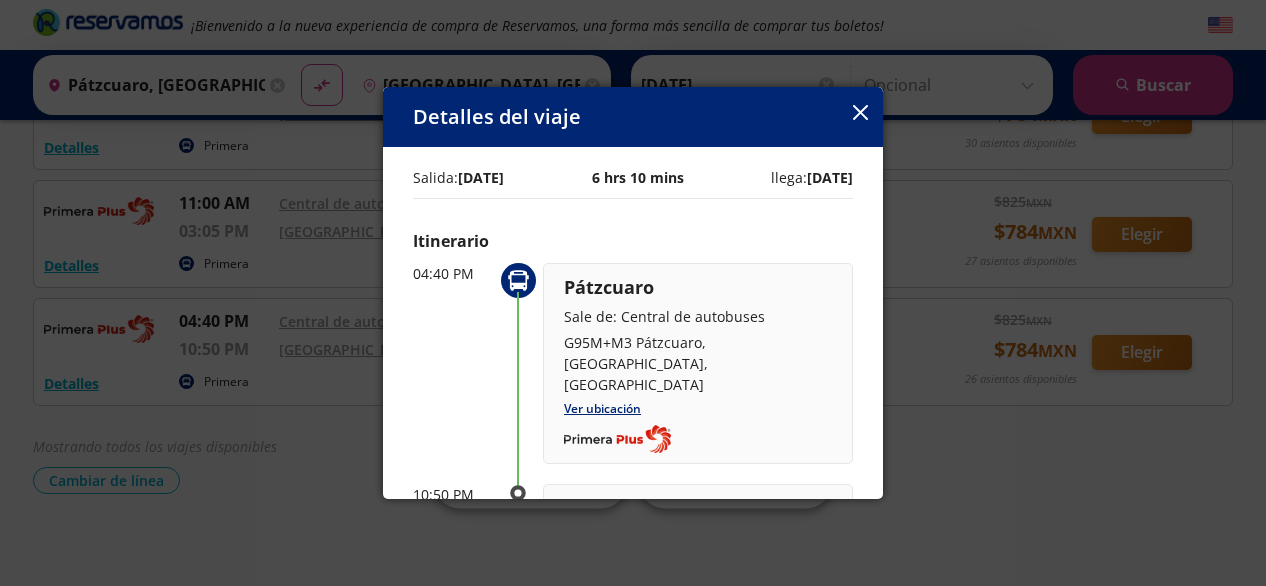 click on "Detalles del viaje" at bounding box center [633, 117] 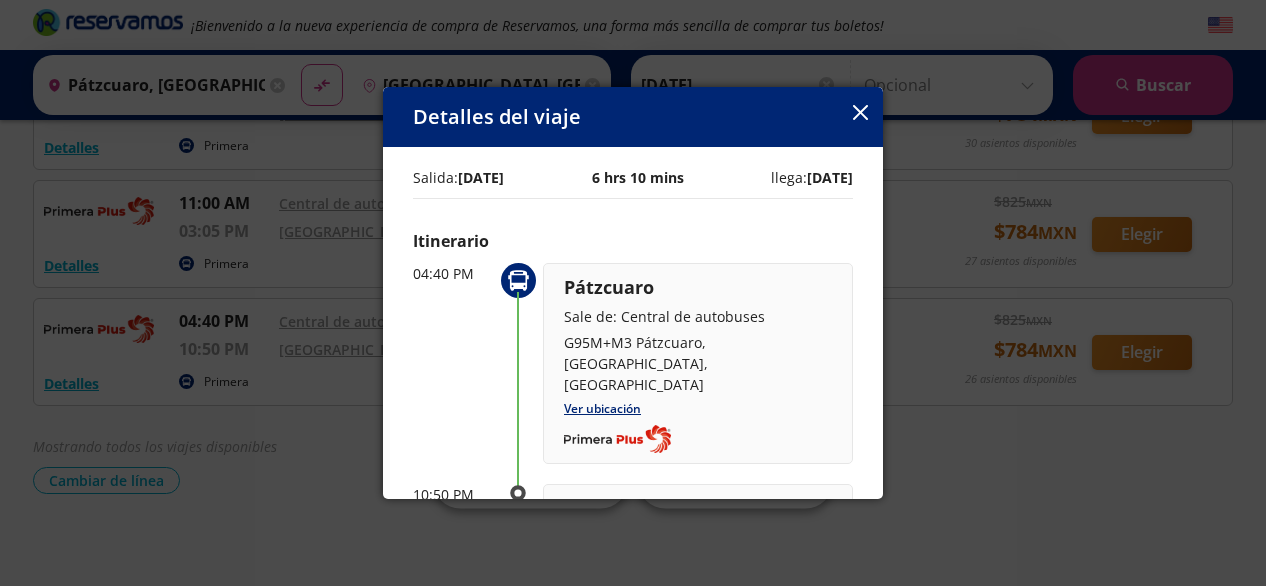click 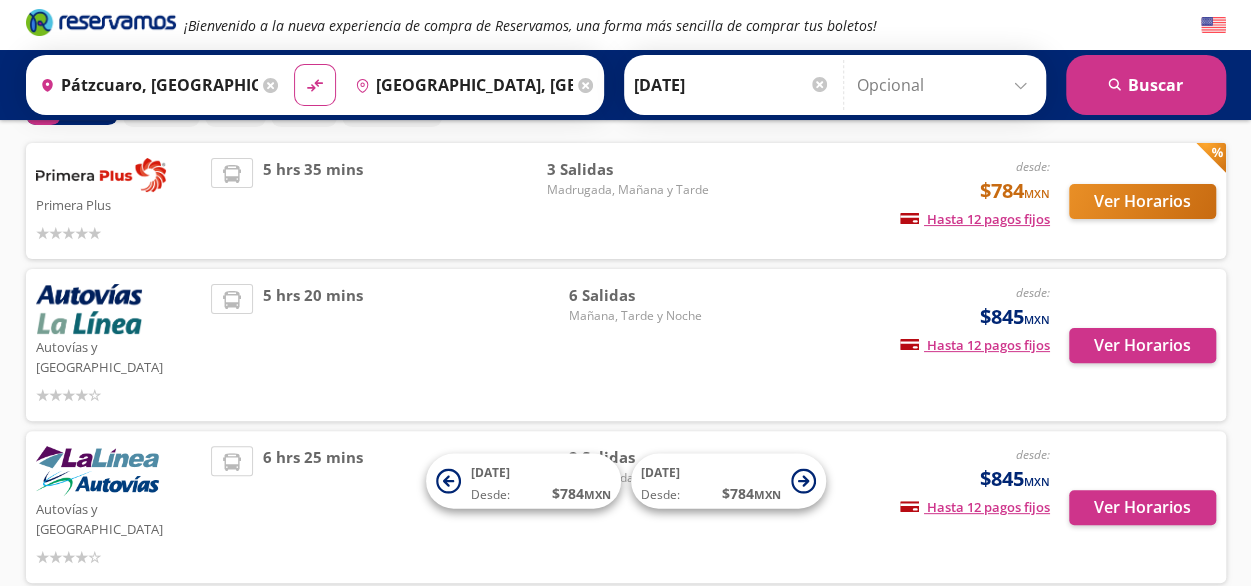 scroll, scrollTop: 166, scrollLeft: 0, axis: vertical 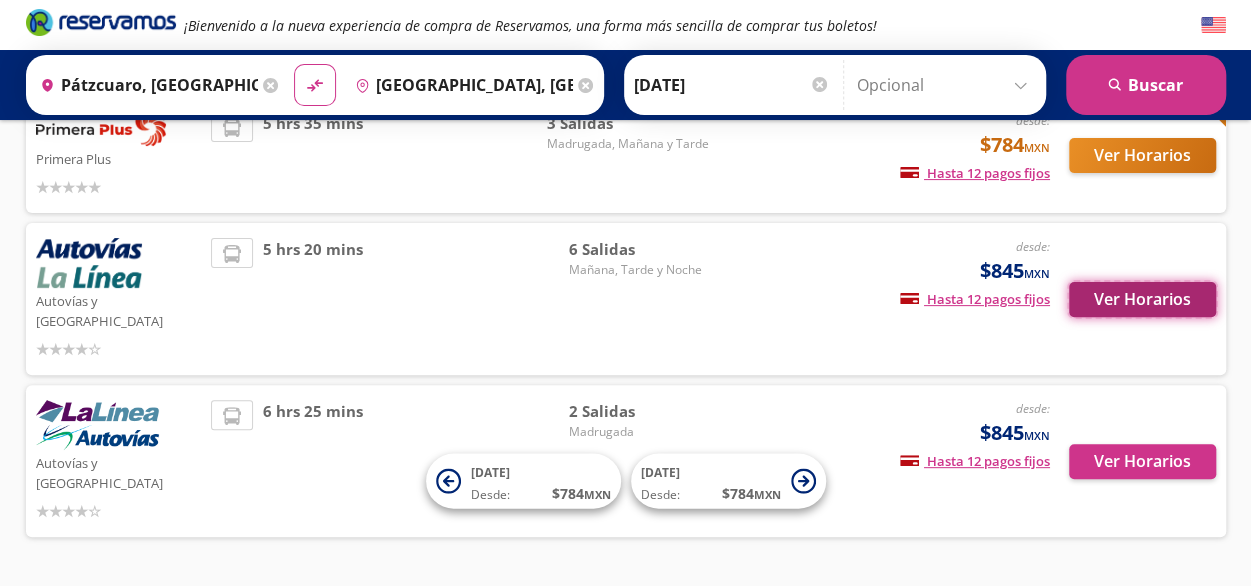 click on "Ver Horarios" at bounding box center (1142, 299) 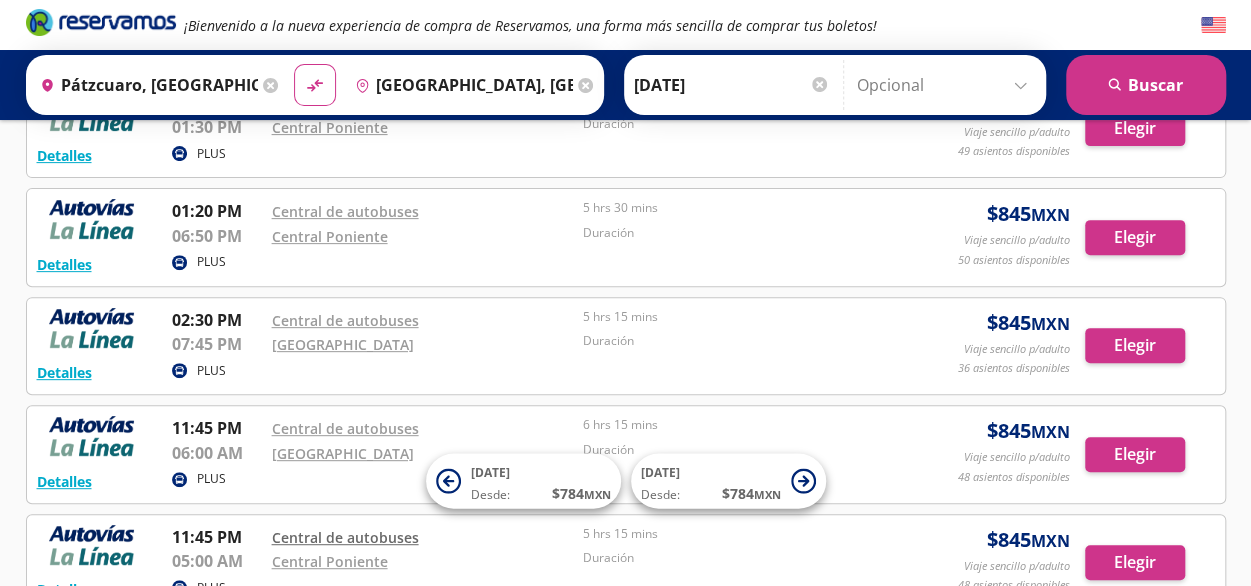 scroll, scrollTop: 0, scrollLeft: 0, axis: both 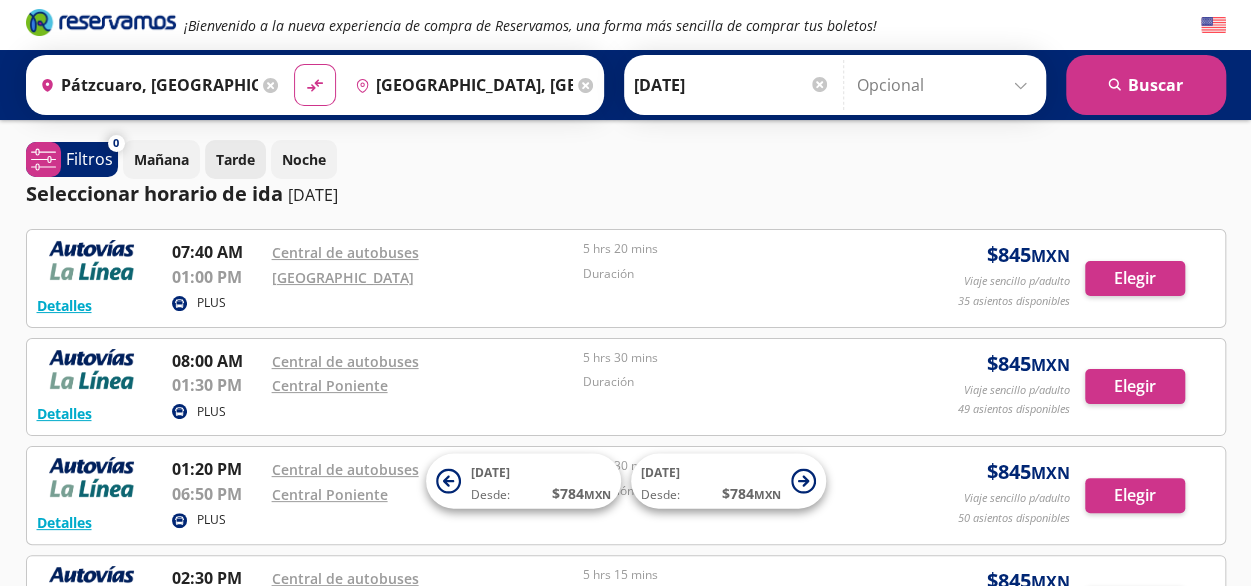 click on "Tarde" at bounding box center (235, 159) 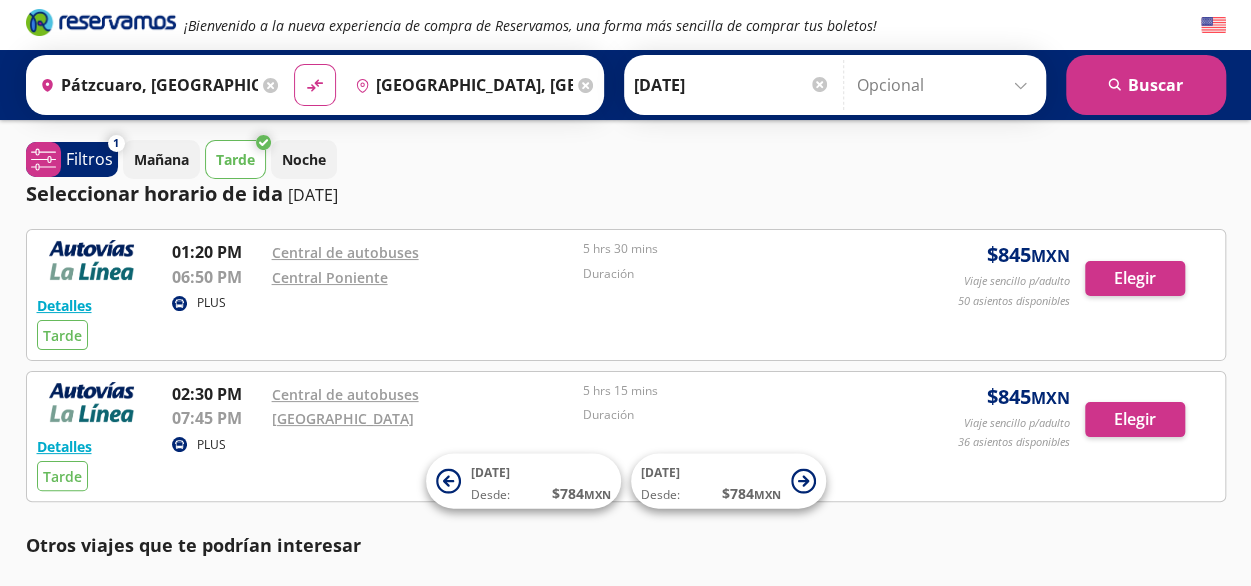 scroll, scrollTop: 166, scrollLeft: 0, axis: vertical 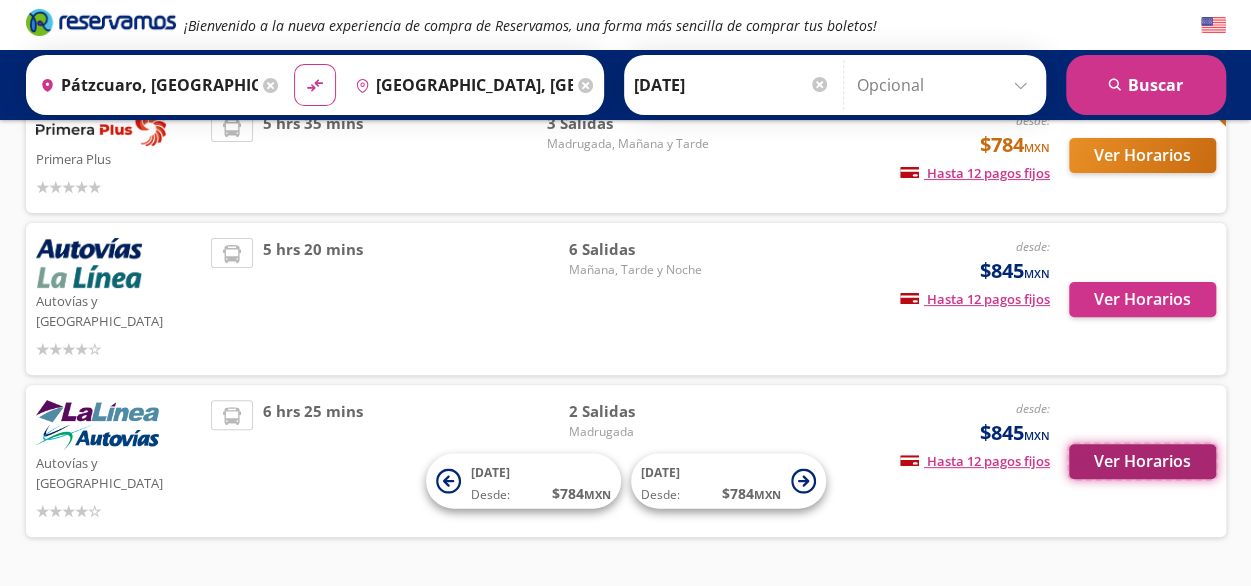 click on "Ver Horarios" at bounding box center [1142, 461] 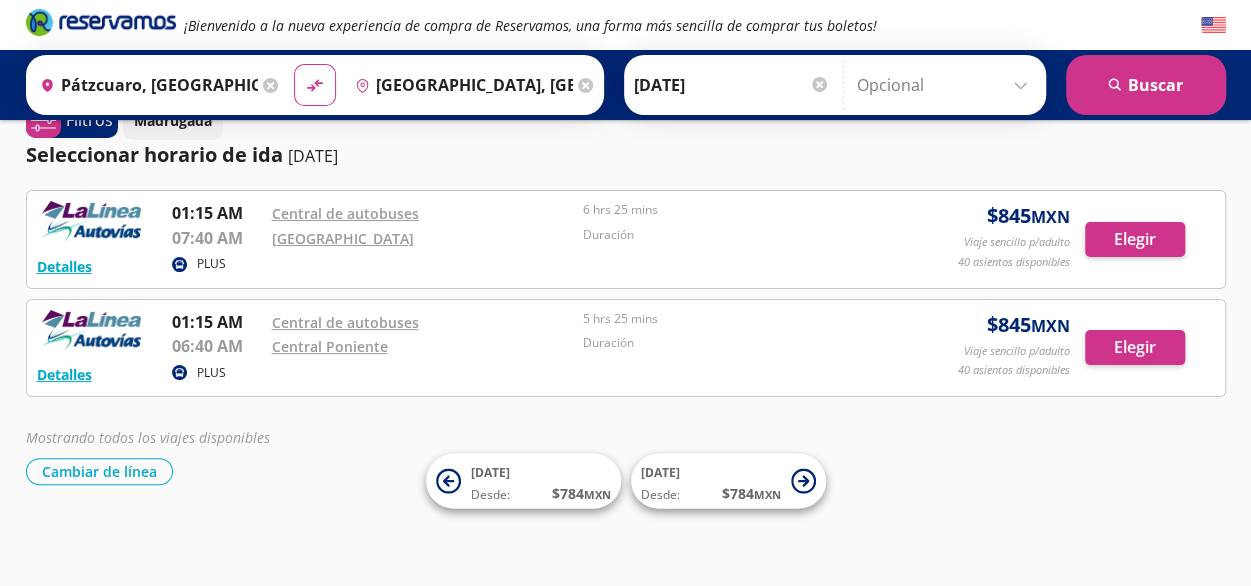 scroll, scrollTop: 0, scrollLeft: 0, axis: both 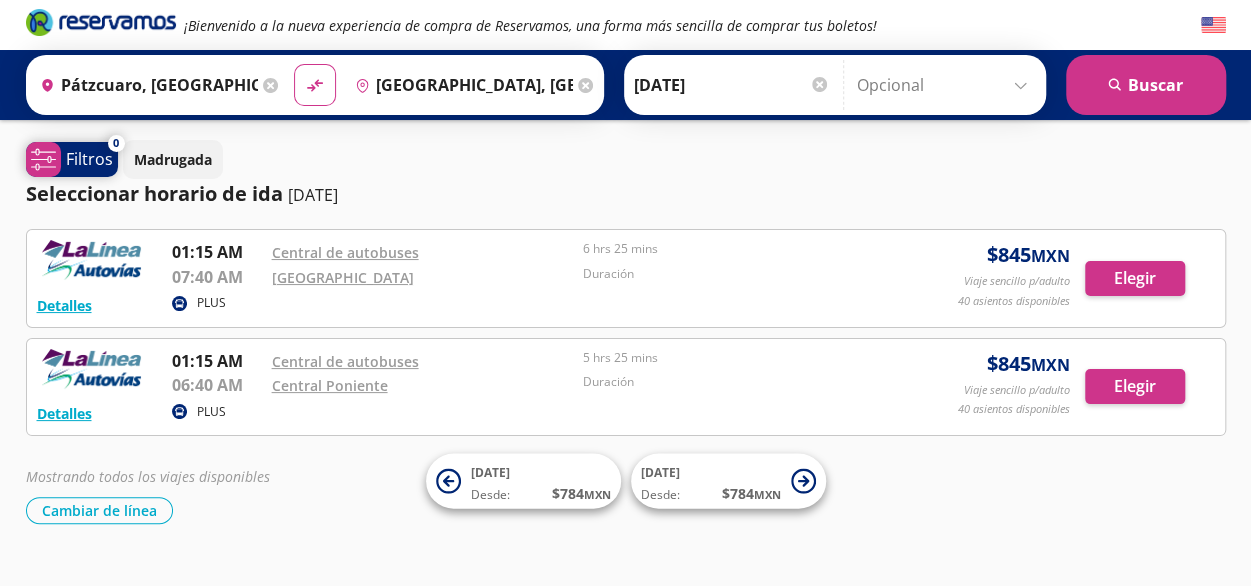 click on "system-uicons:filtering Filtros" at bounding box center [72, 159] 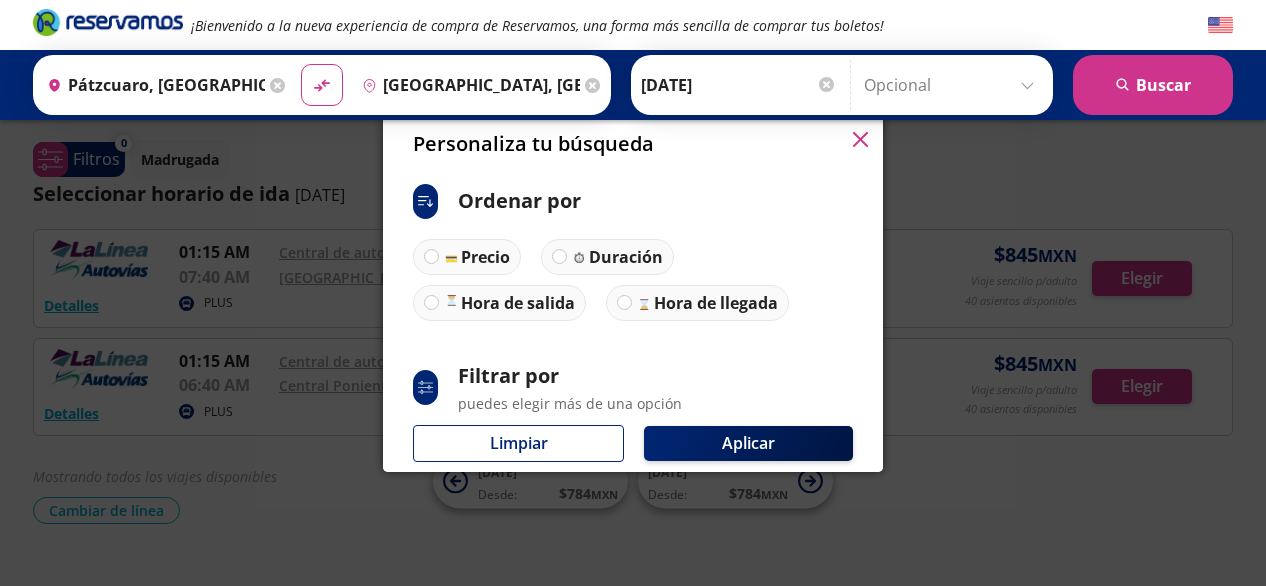 click 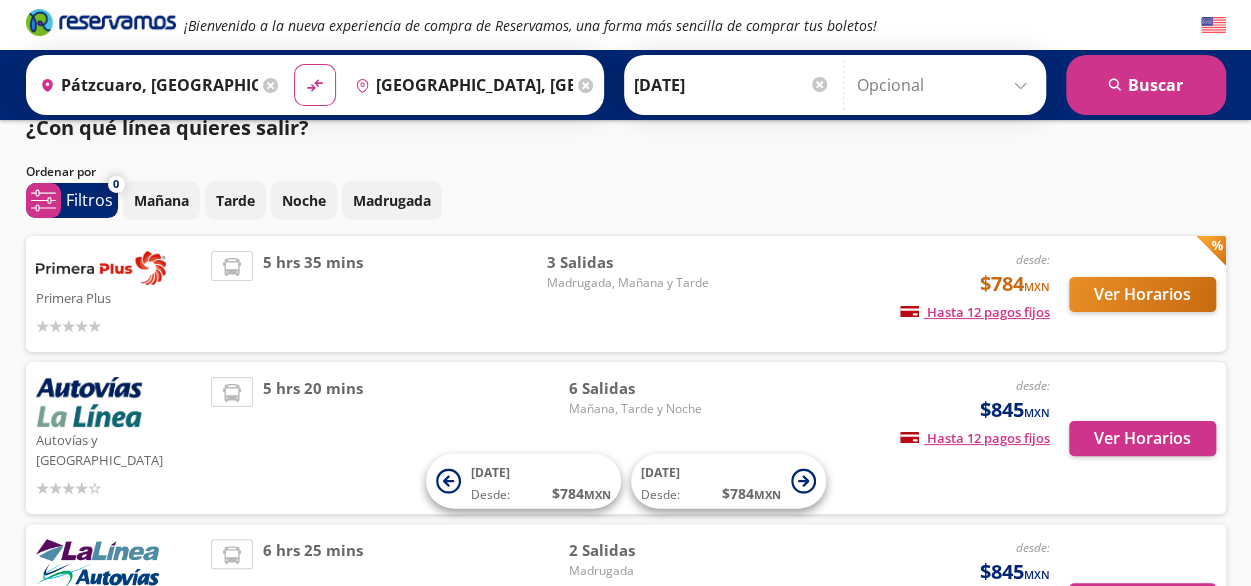 scroll, scrollTop: 0, scrollLeft: 0, axis: both 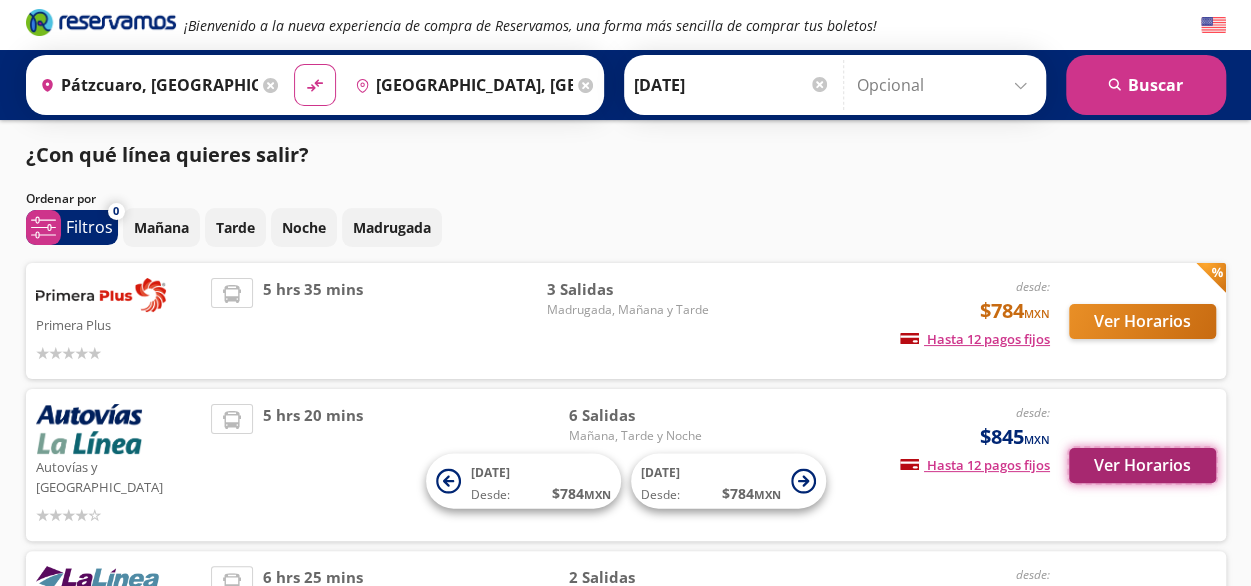 click on "Ver Horarios" at bounding box center [1142, 465] 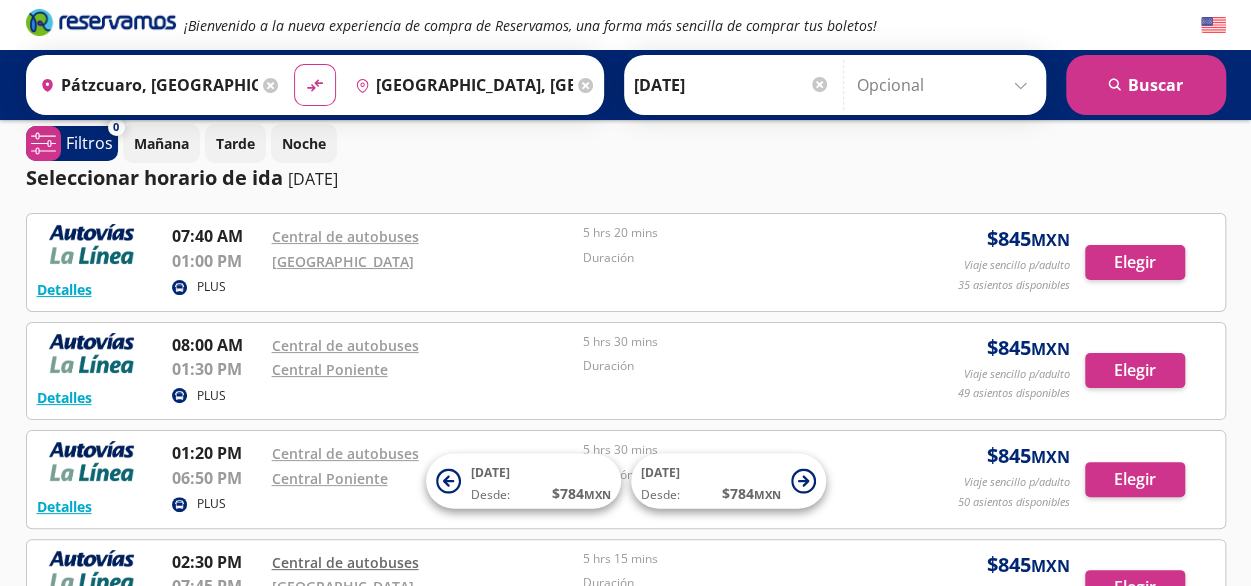 scroll, scrollTop: 0, scrollLeft: 0, axis: both 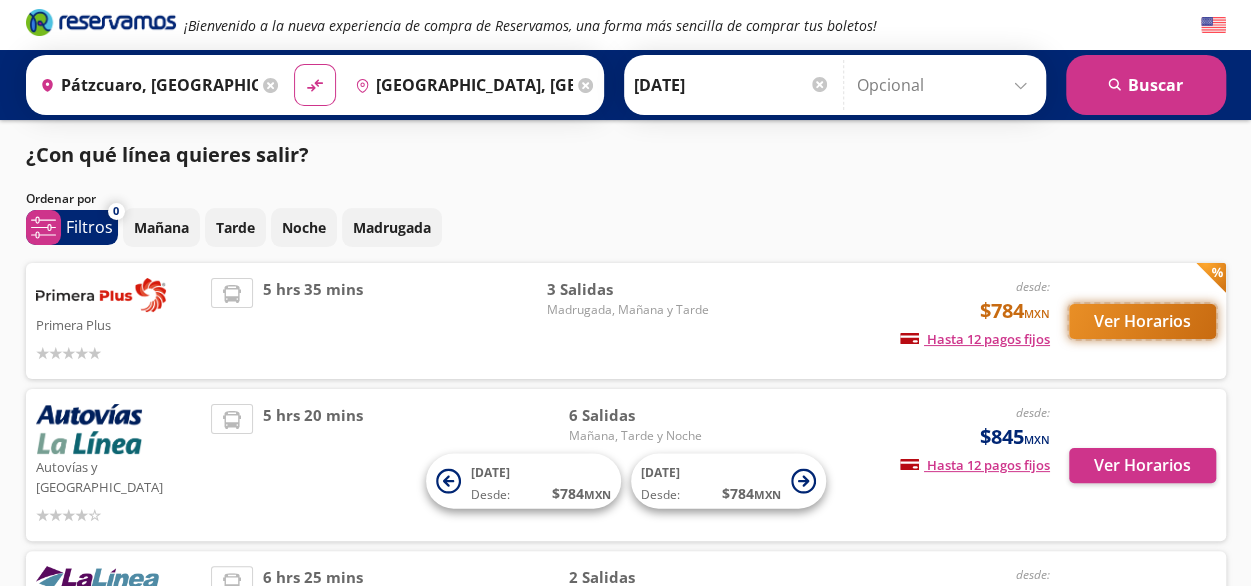click on "Ver Horarios" at bounding box center (1142, 321) 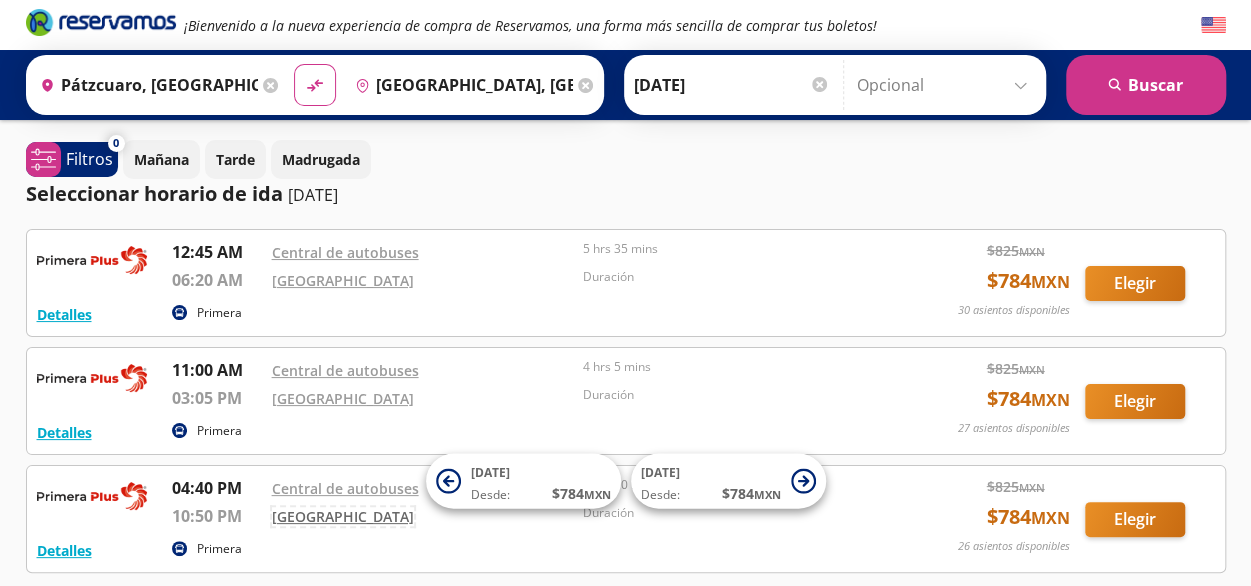 click on "[GEOGRAPHIC_DATA]" at bounding box center (343, 516) 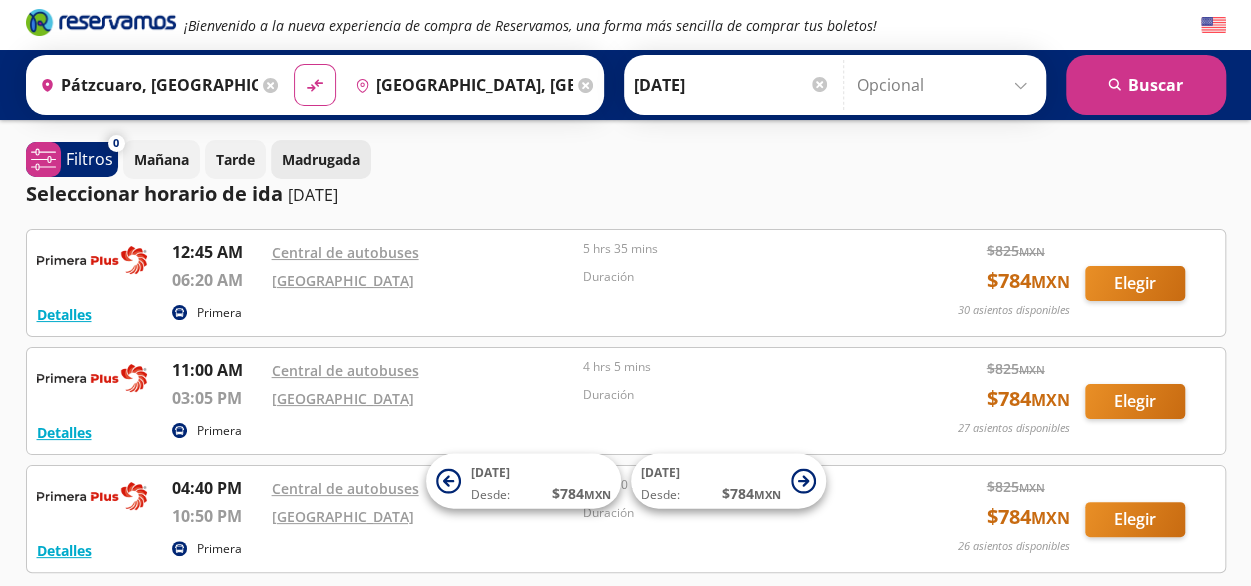 click on "Madrugada" at bounding box center (321, 159) 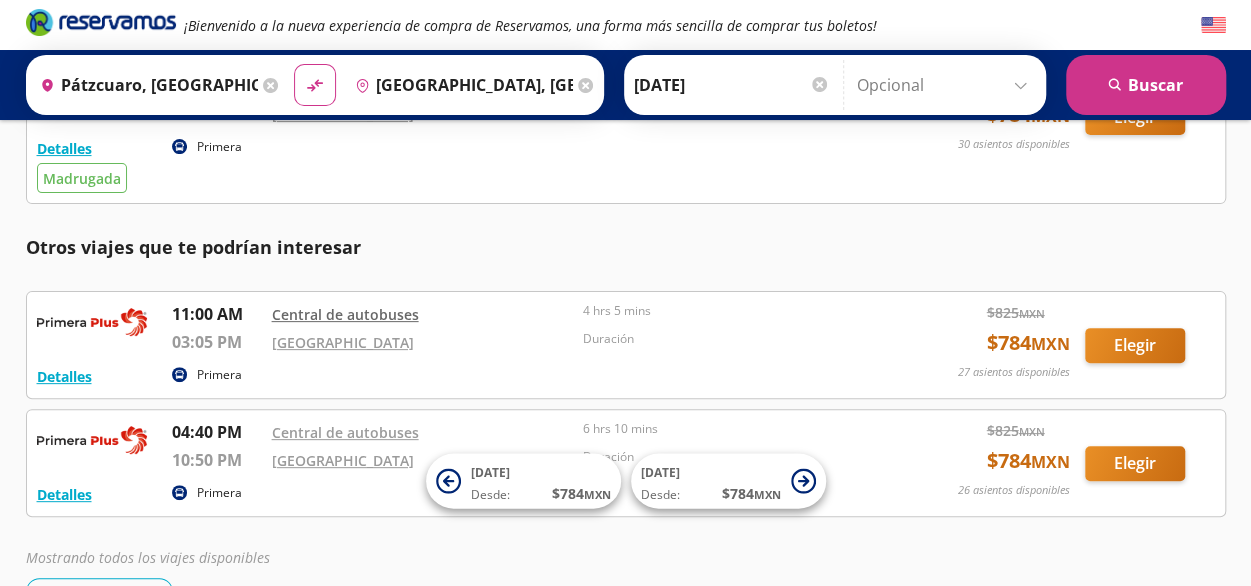 scroll, scrollTop: 0, scrollLeft: 0, axis: both 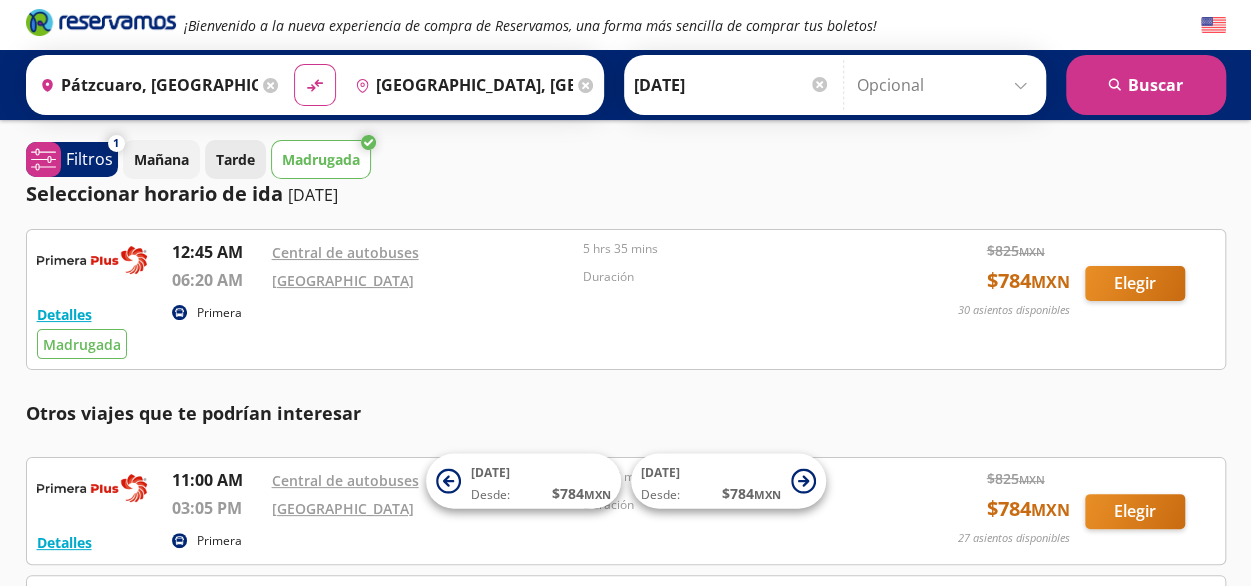 click on "Tarde" at bounding box center (235, 159) 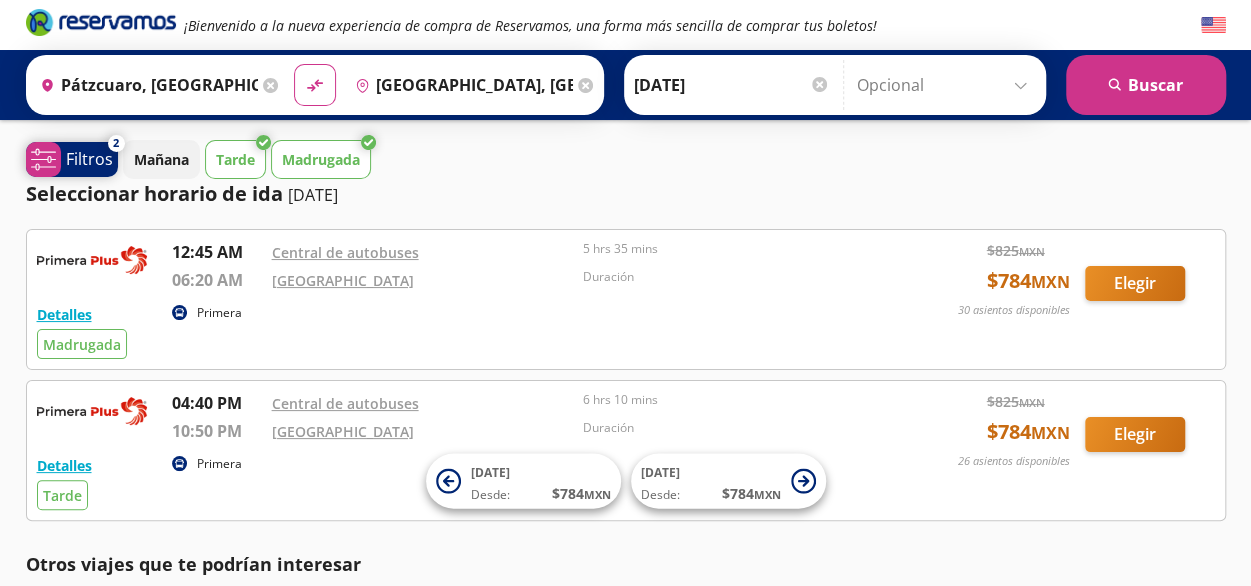 click on "2" at bounding box center [116, 143] 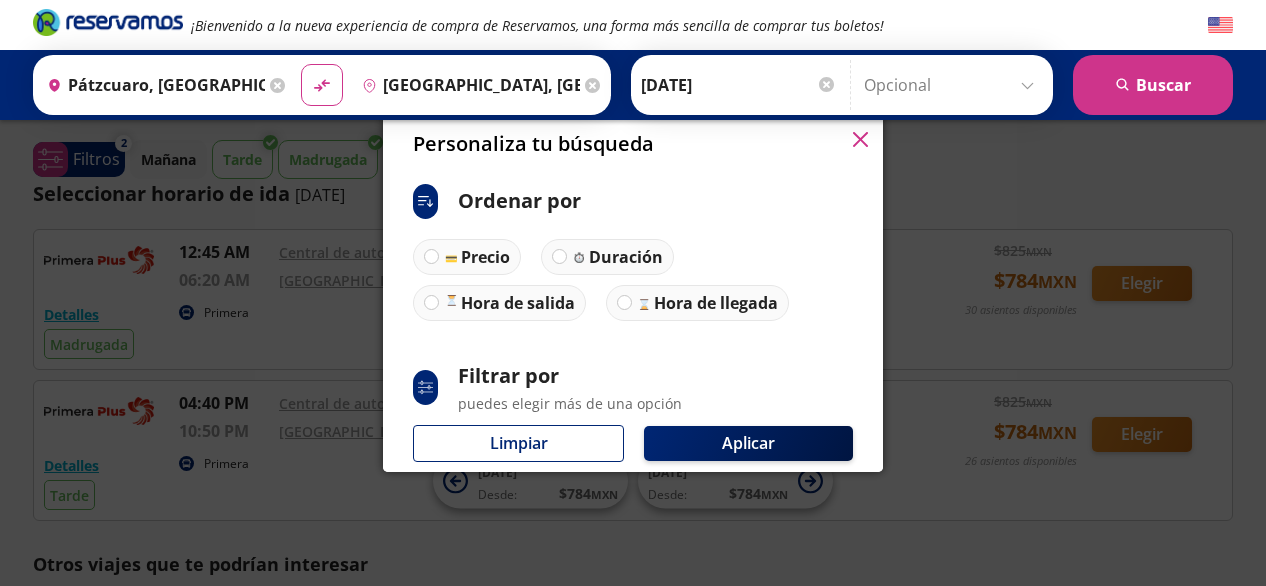 click at bounding box center [860, 141] 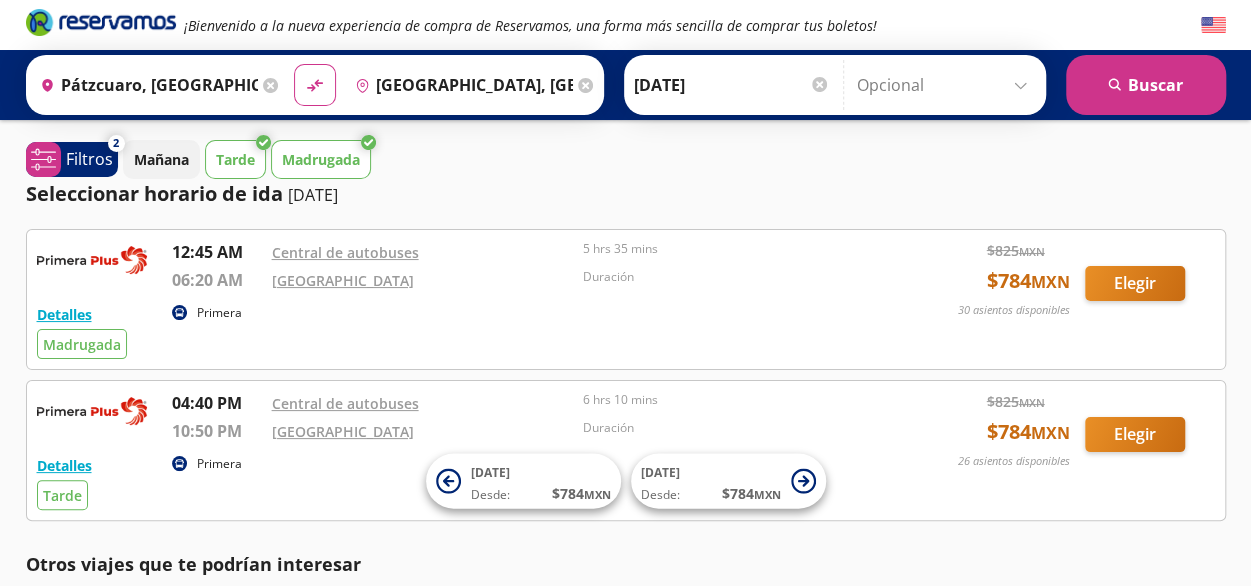 click on "Madrugada" at bounding box center (321, 159) 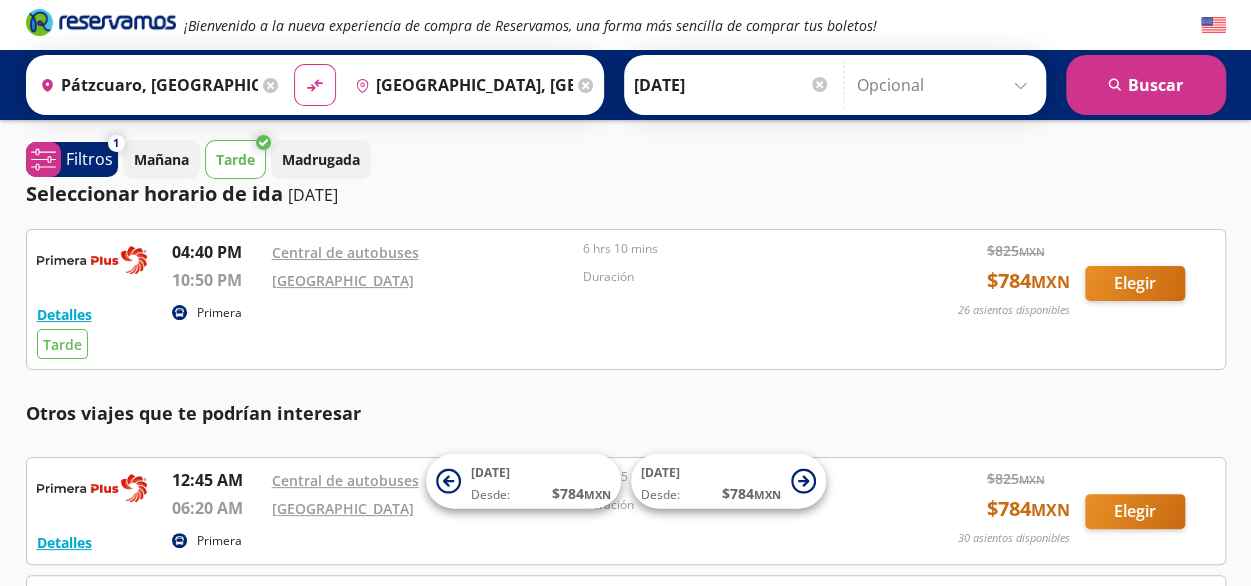 click on "Tarde" at bounding box center (235, 159) 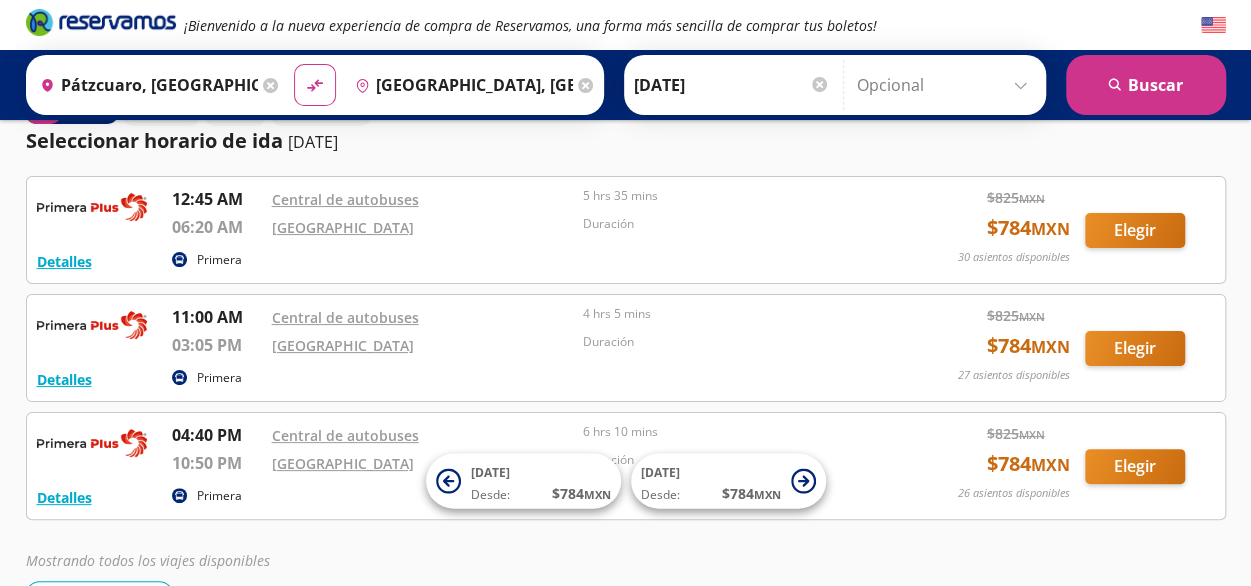 scroll, scrollTop: 0, scrollLeft: 0, axis: both 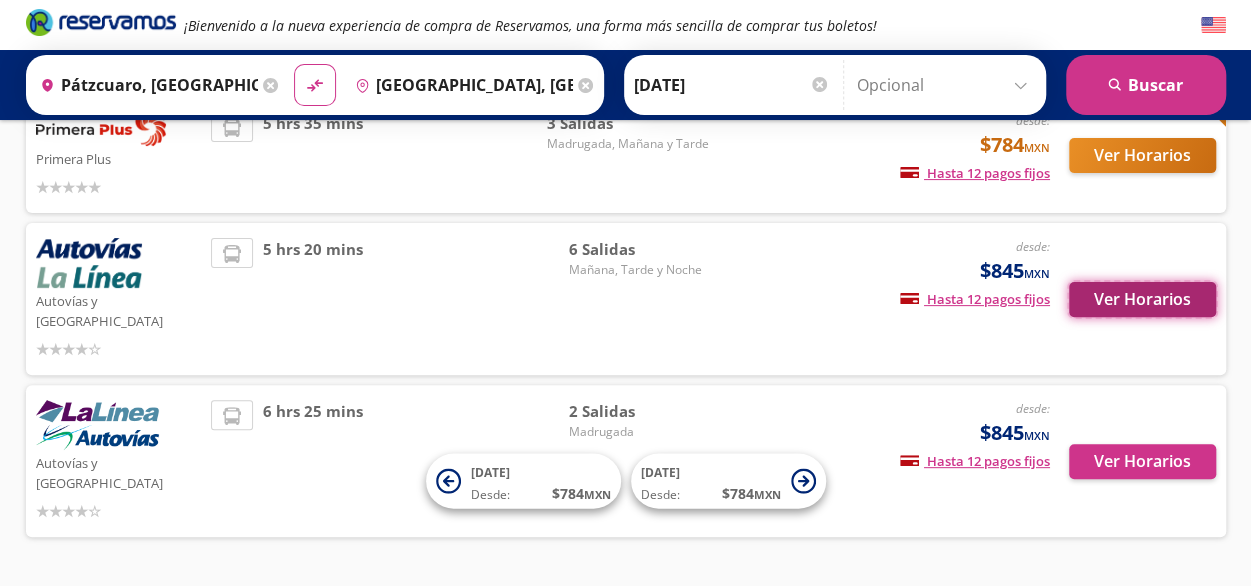 click on "Ver Horarios" at bounding box center [1142, 299] 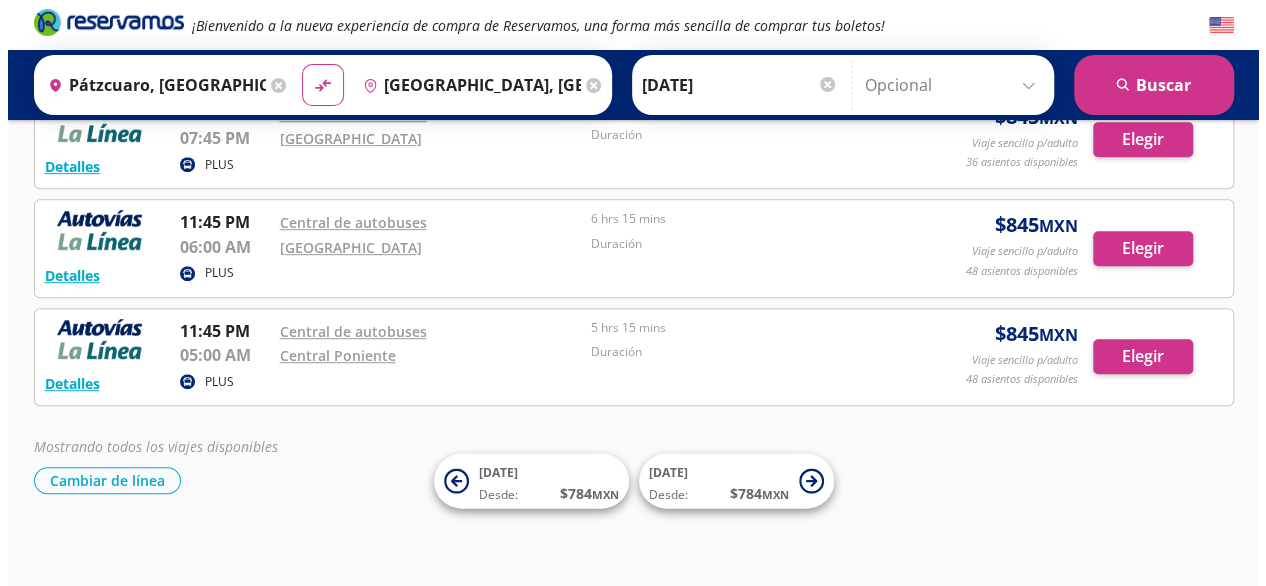 scroll, scrollTop: 468, scrollLeft: 0, axis: vertical 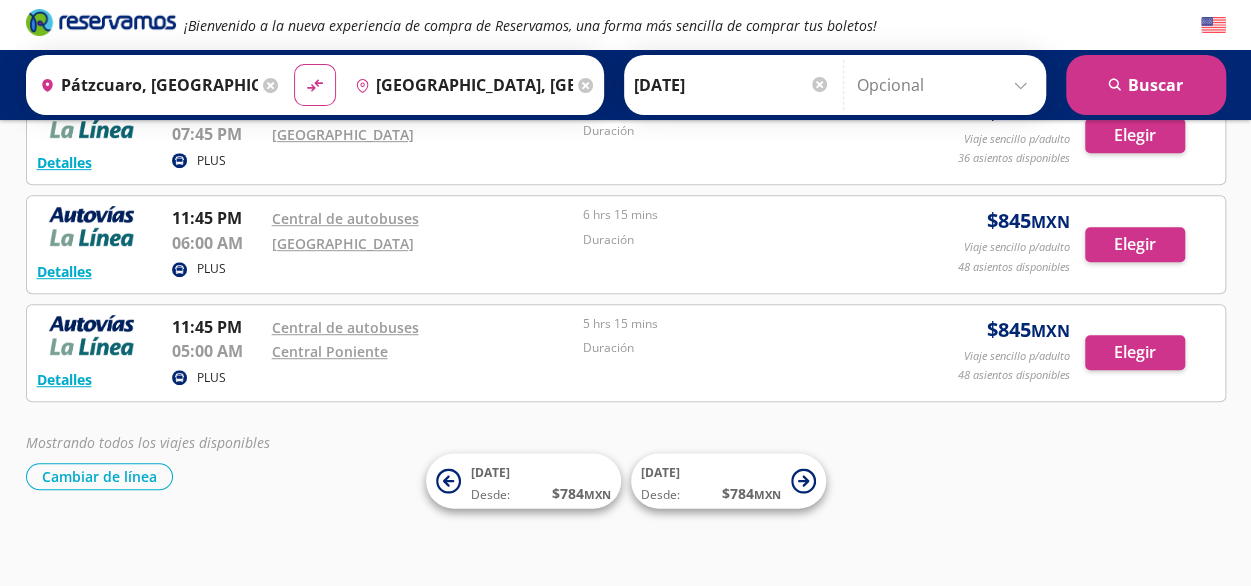 click 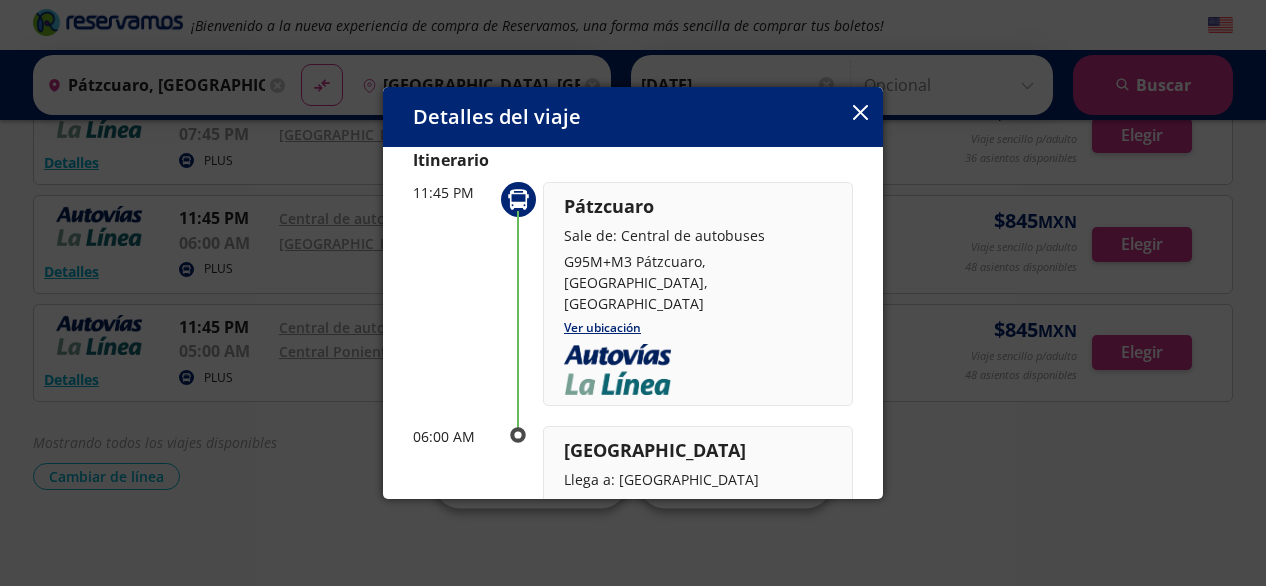 scroll, scrollTop: 53, scrollLeft: 0, axis: vertical 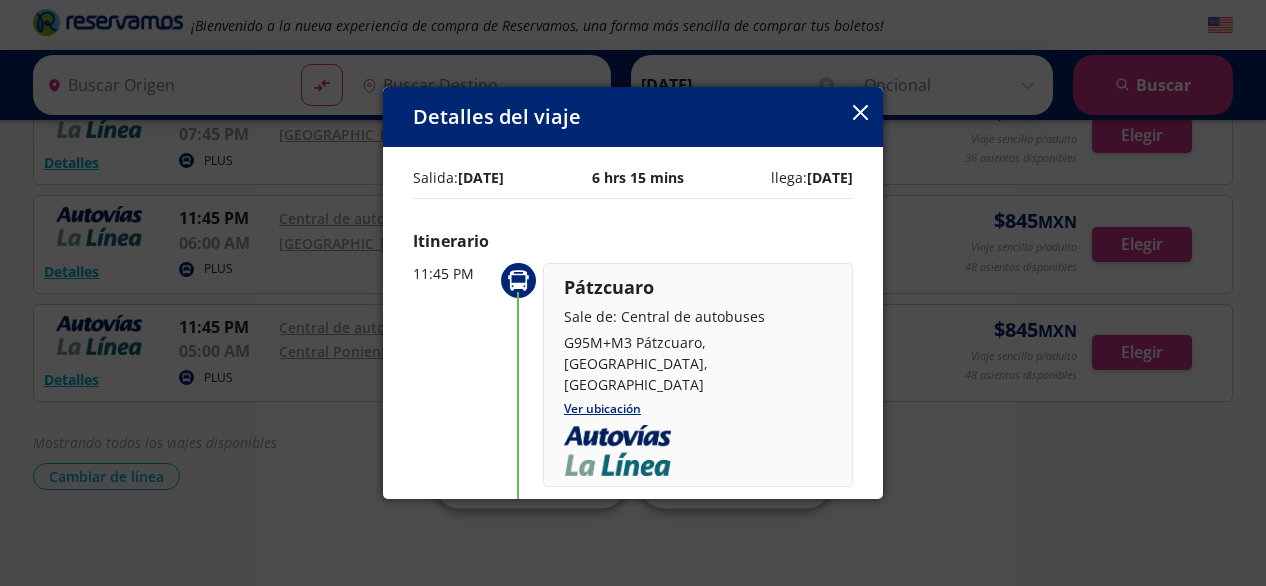 type on "Pátzcuaro, [GEOGRAPHIC_DATA]" 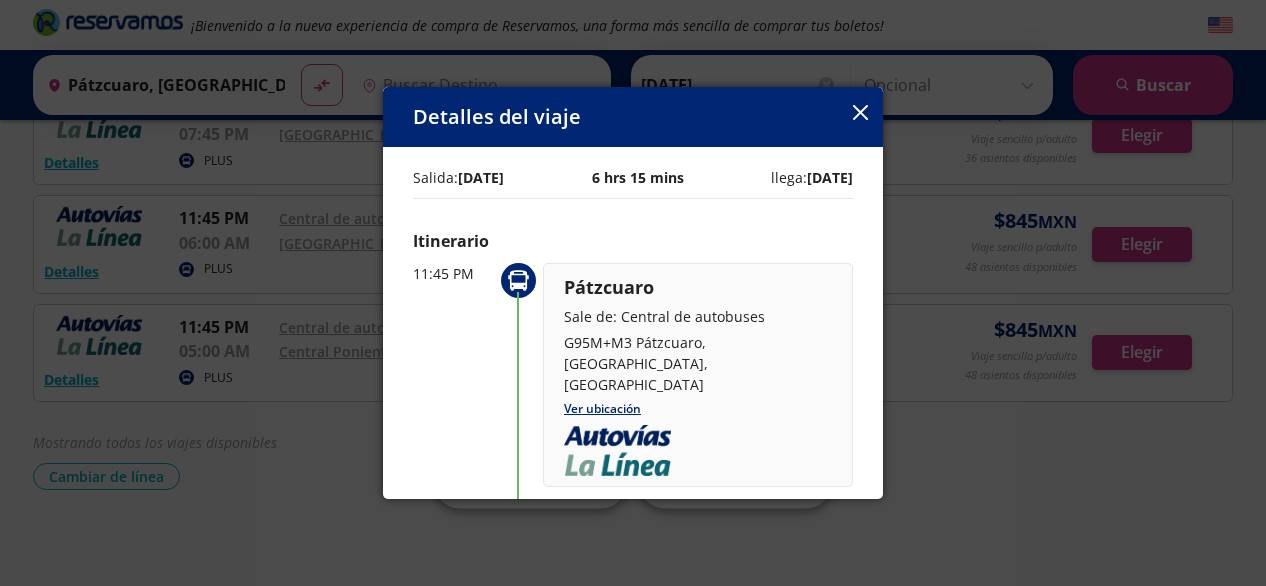 type on "[GEOGRAPHIC_DATA], [GEOGRAPHIC_DATA]" 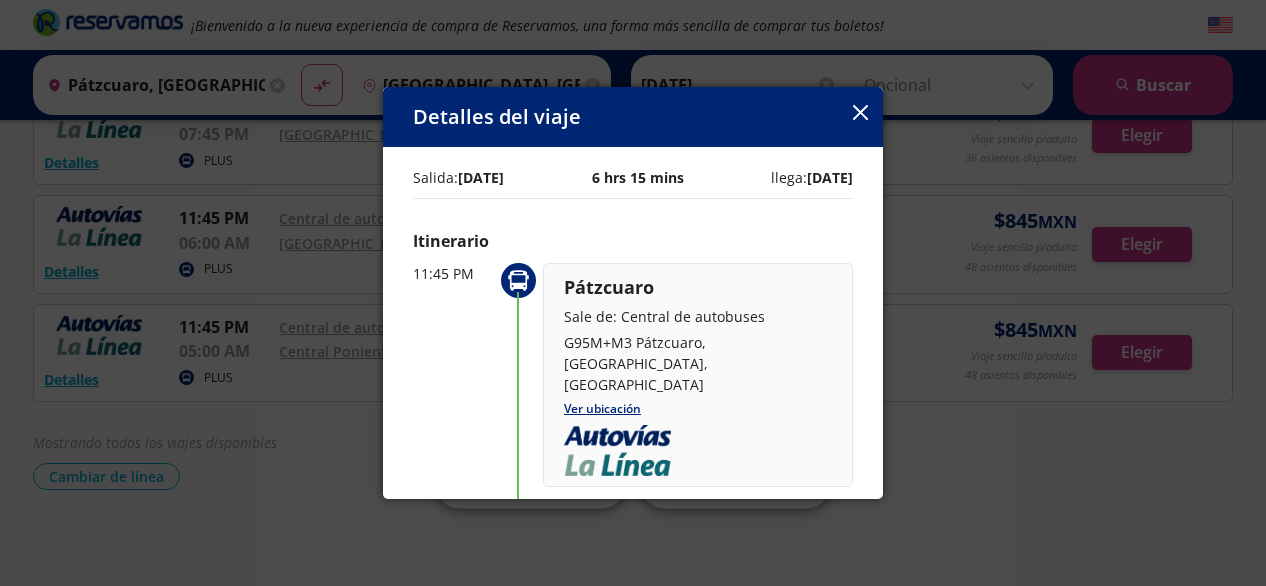 click 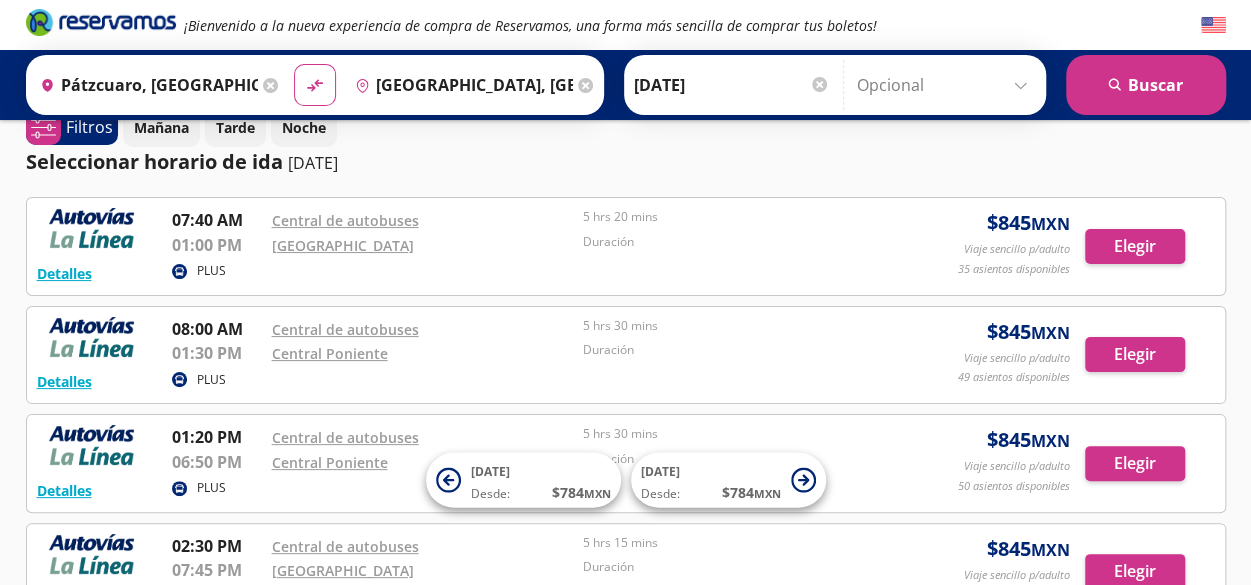 scroll, scrollTop: 0, scrollLeft: 0, axis: both 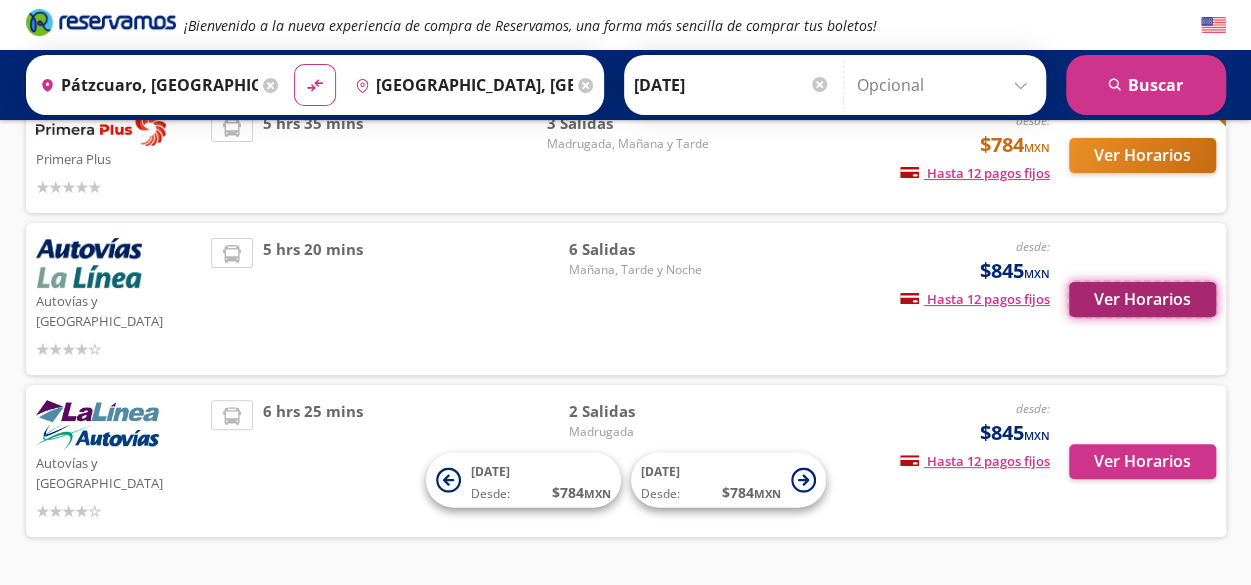 click on "Ver Horarios" at bounding box center [1142, 299] 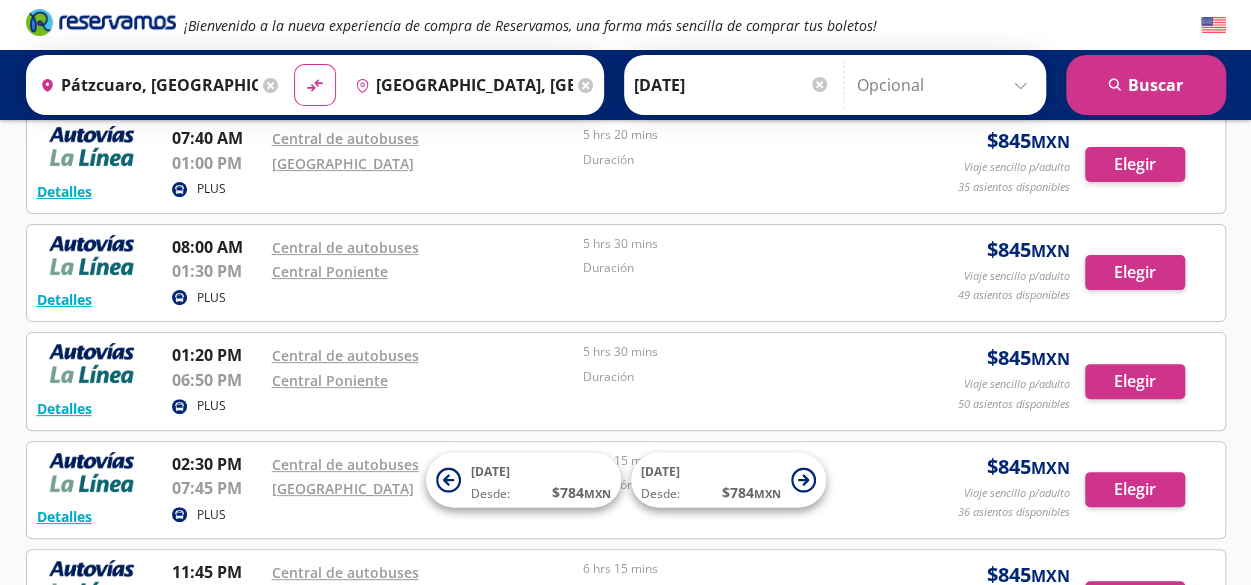scroll, scrollTop: 0, scrollLeft: 0, axis: both 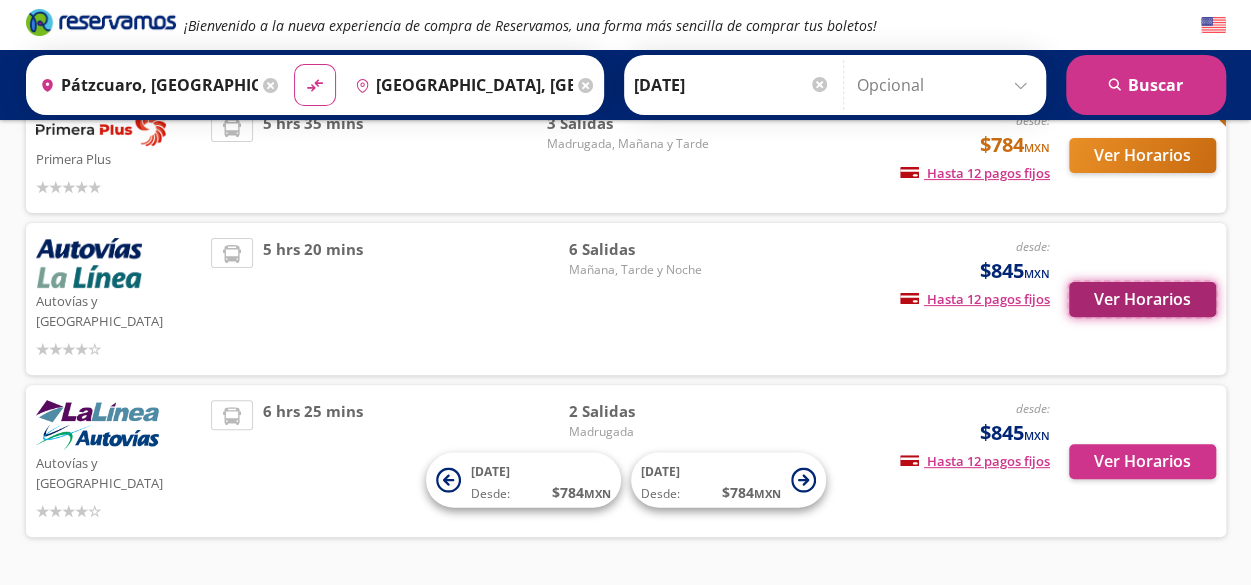 click on "Ver Horarios" at bounding box center [1142, 299] 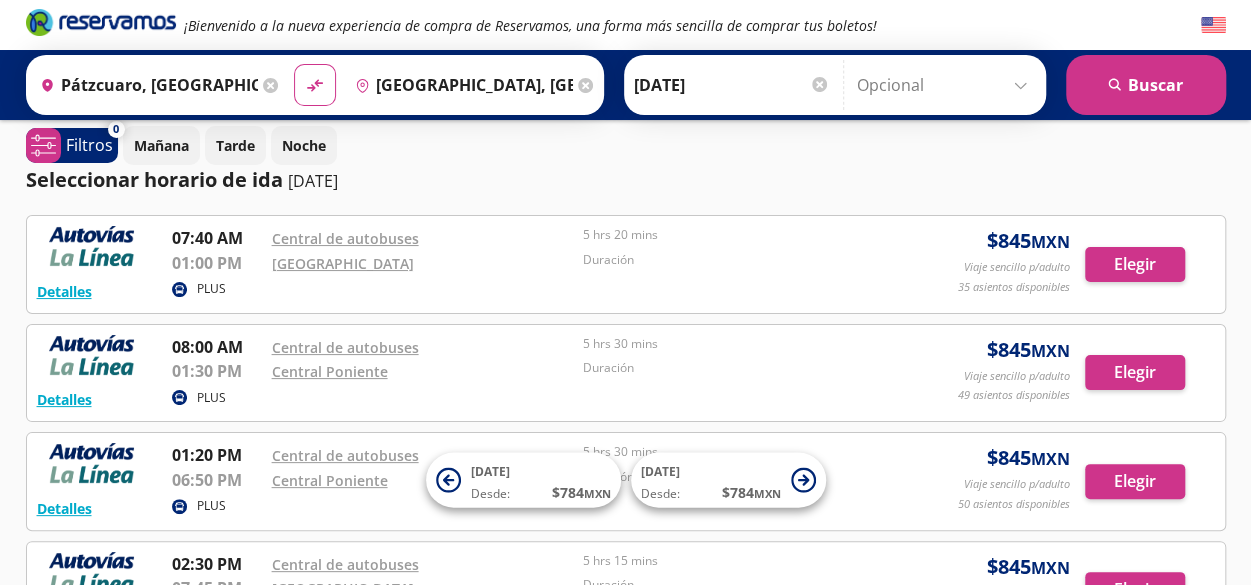 scroll, scrollTop: 0, scrollLeft: 0, axis: both 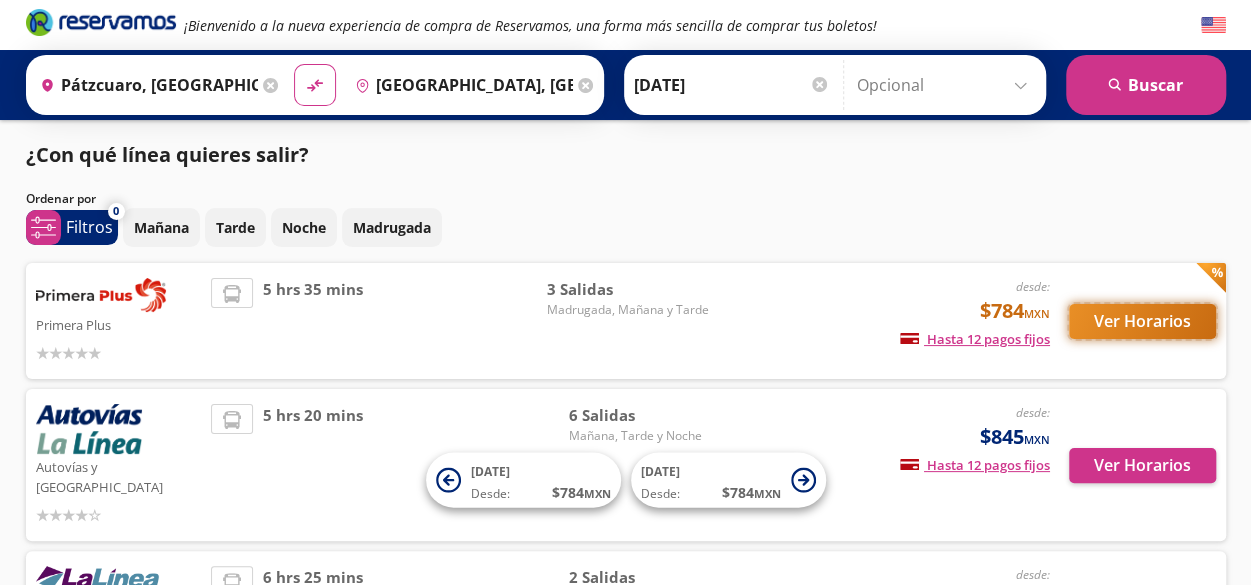 click on "Ver Horarios" at bounding box center [1142, 321] 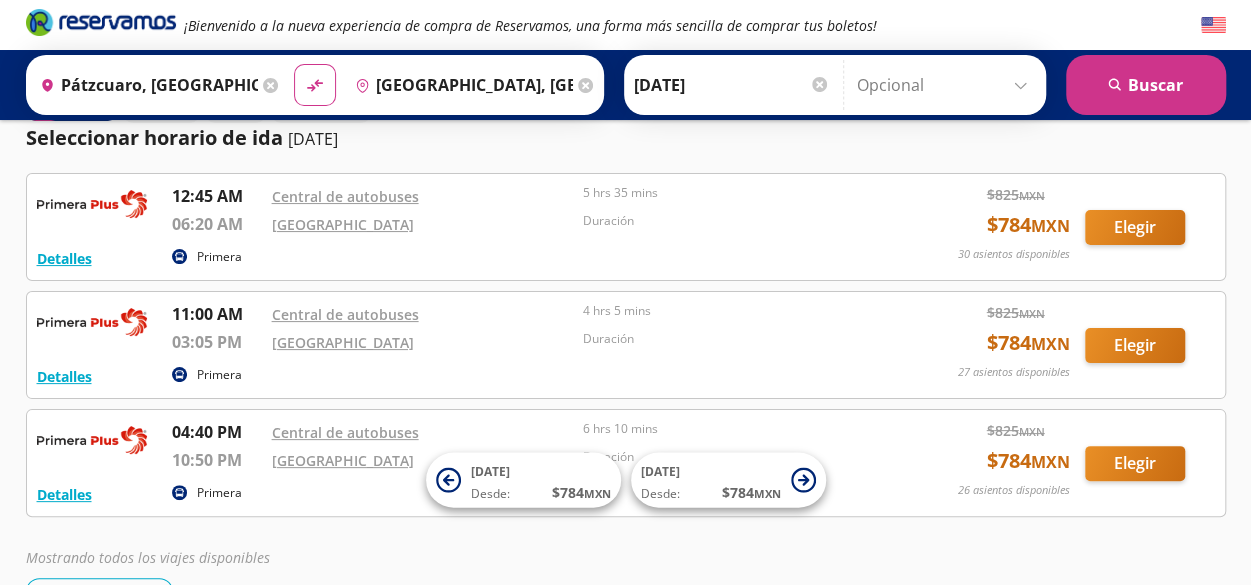scroll, scrollTop: 0, scrollLeft: 0, axis: both 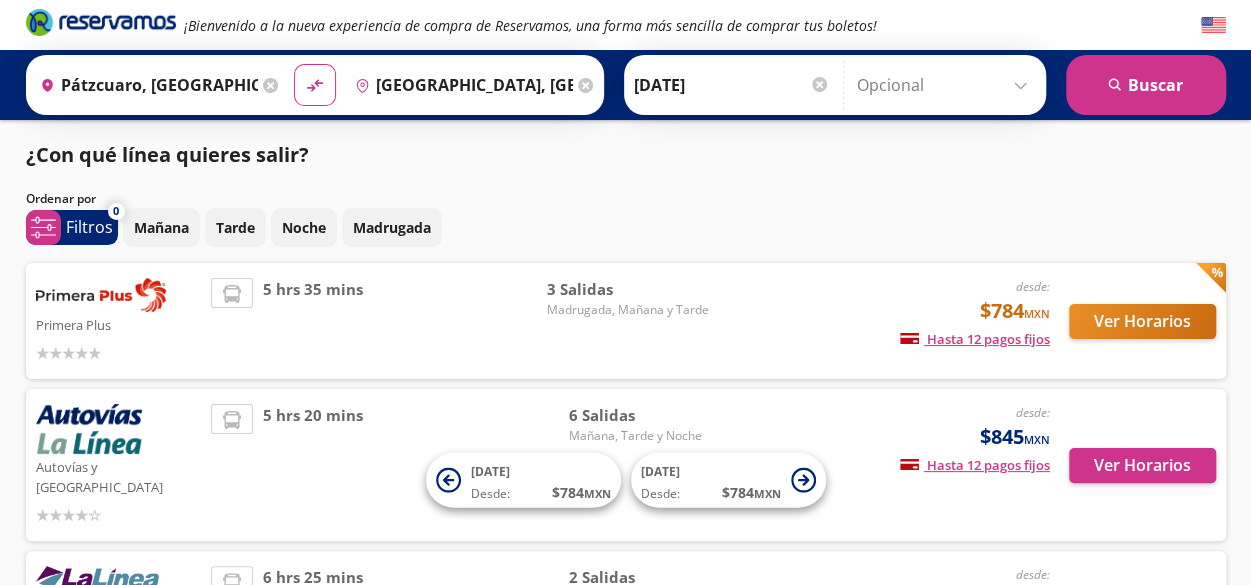 click 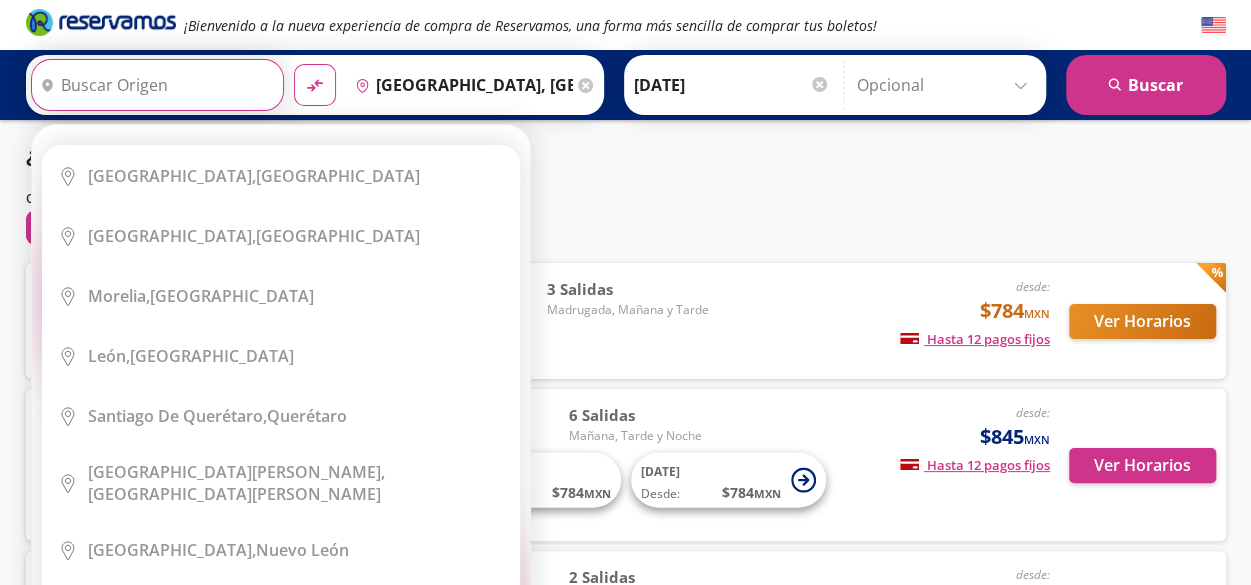 type 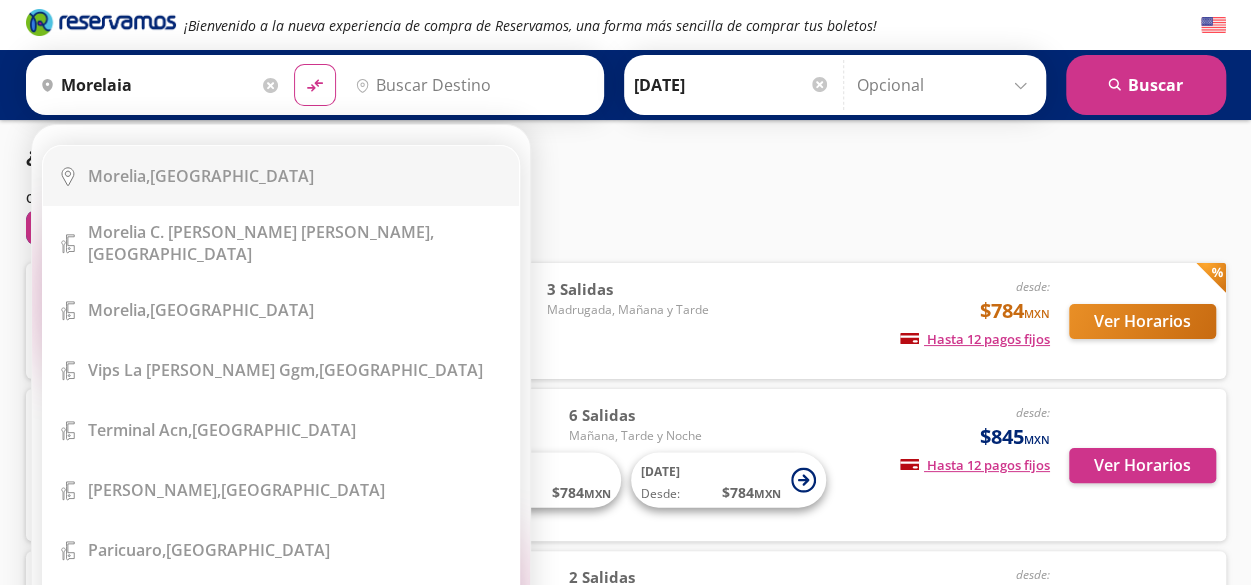 drag, startPoint x: 156, startPoint y: 179, endPoint x: 177, endPoint y: 155, distance: 31.890438 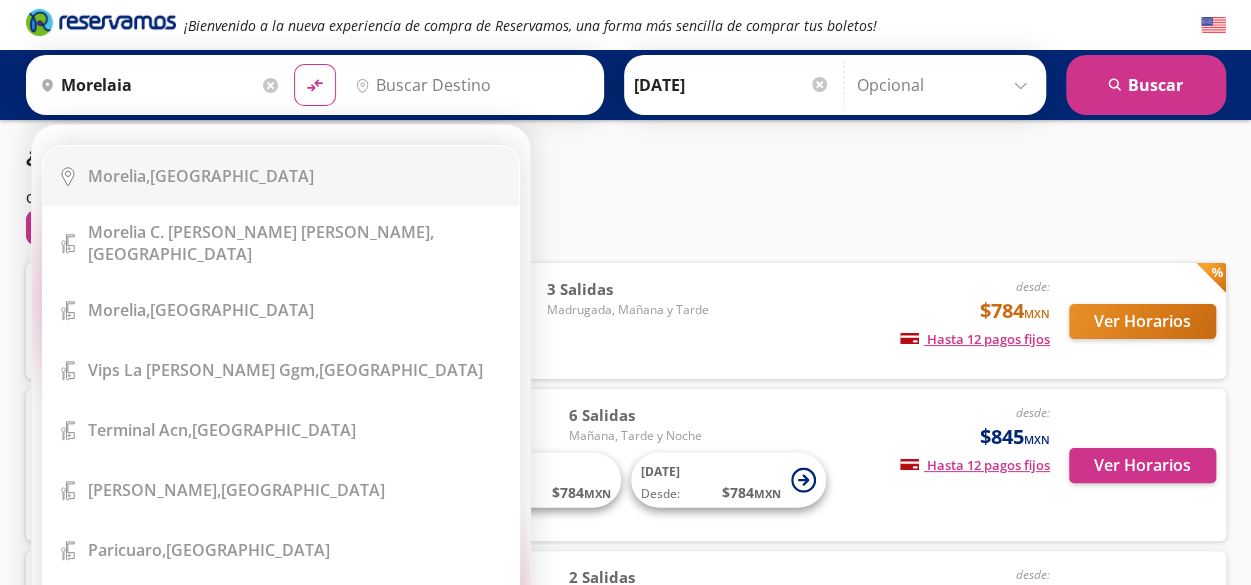 click on "[GEOGRAPHIC_DATA],  [GEOGRAPHIC_DATA]" at bounding box center [201, 176] 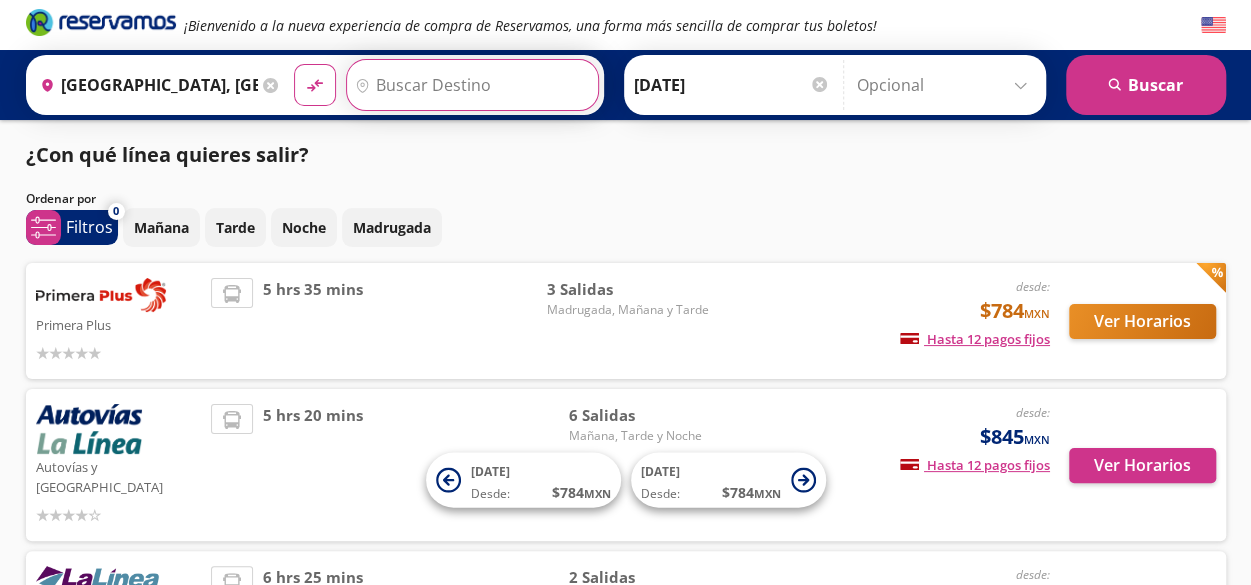 click on "Destino" at bounding box center (470, 85) 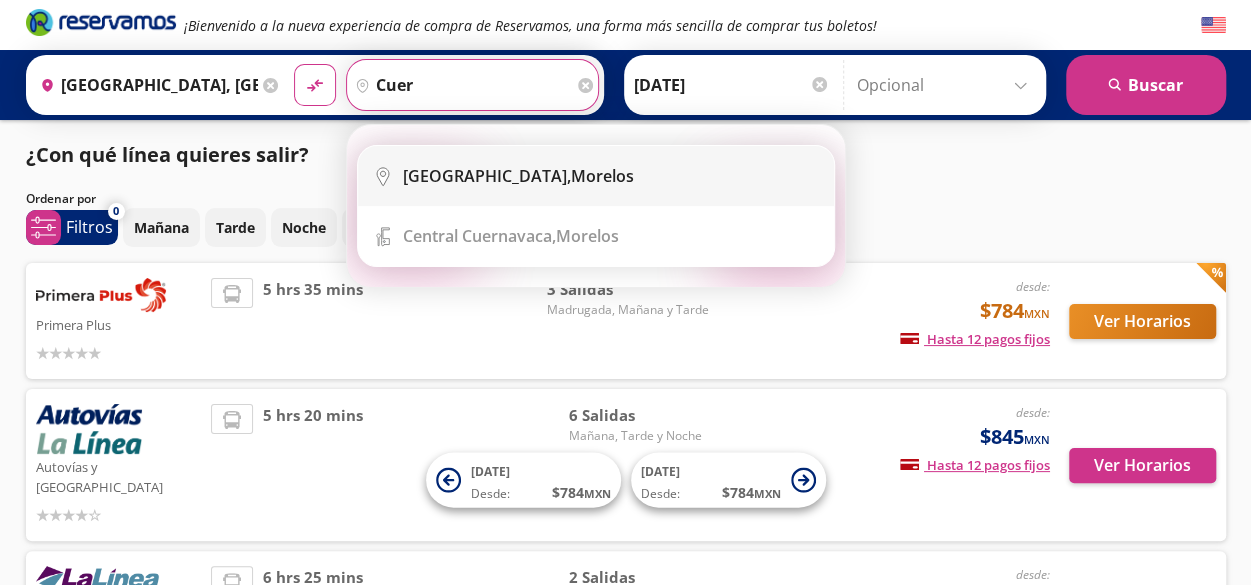 click on "[GEOGRAPHIC_DATA]," at bounding box center [487, 176] 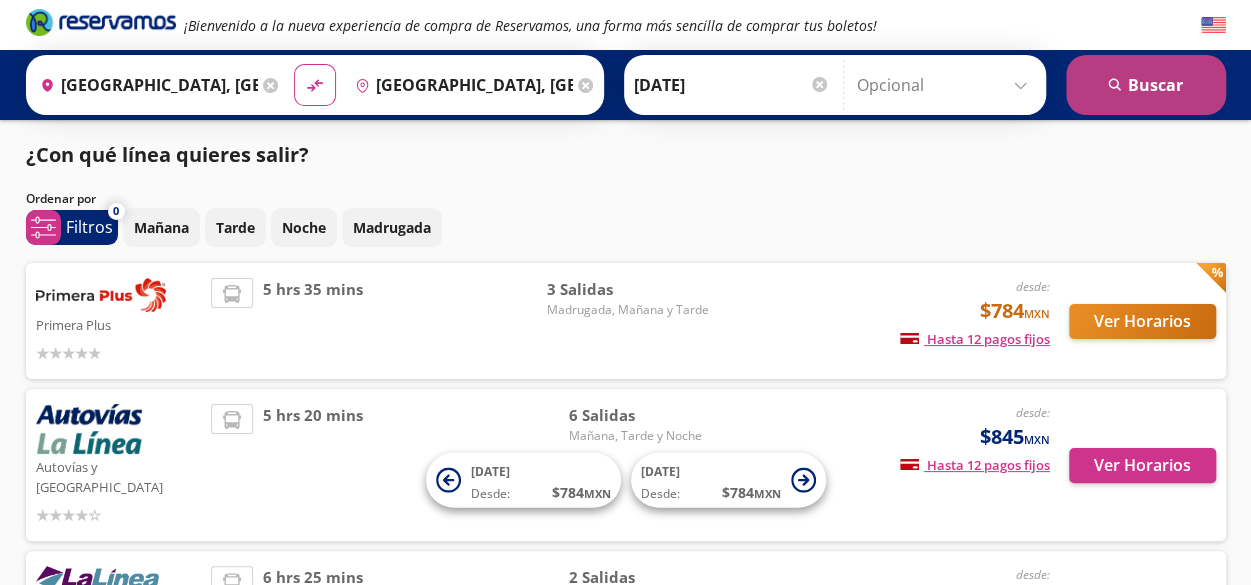 click on "search
[GEOGRAPHIC_DATA]" at bounding box center (1146, 85) 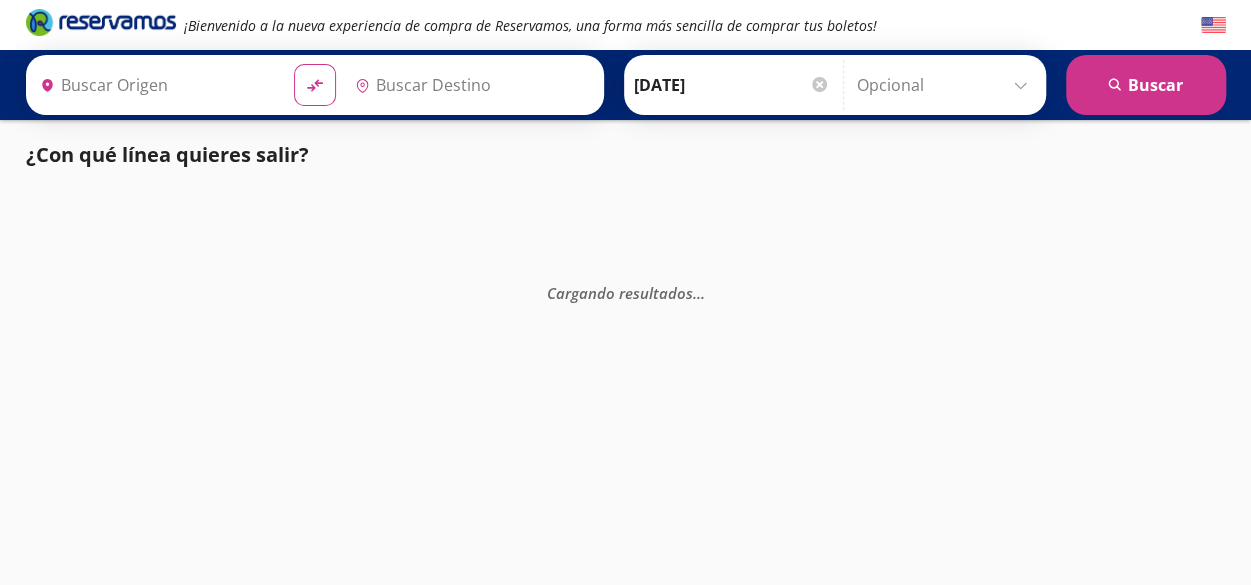 type on "[GEOGRAPHIC_DATA], [GEOGRAPHIC_DATA]" 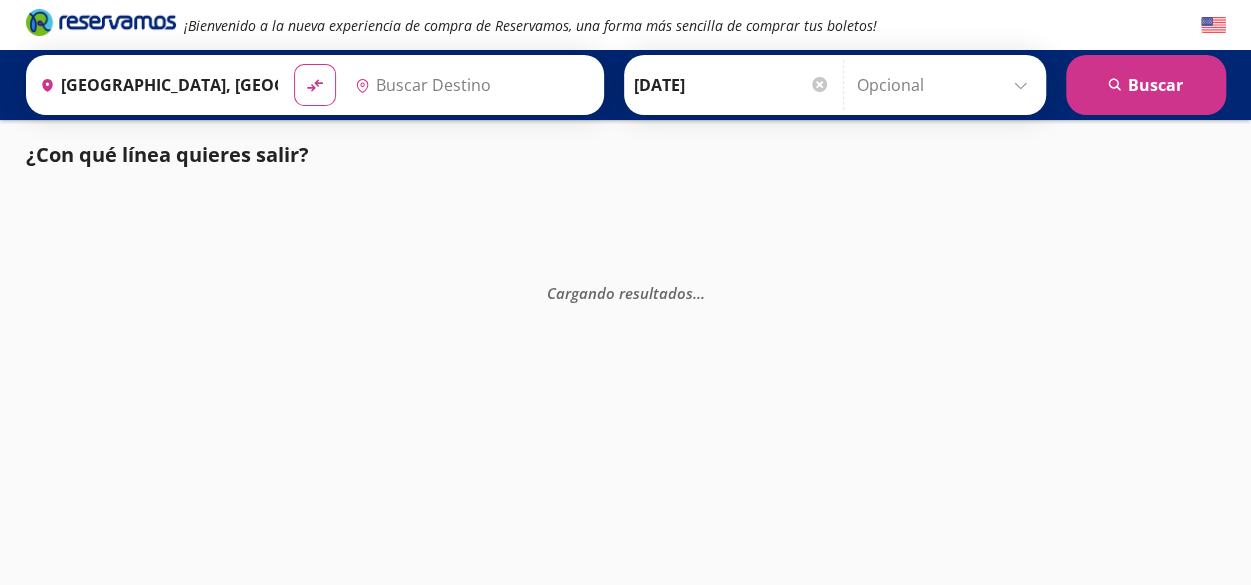 type on "[GEOGRAPHIC_DATA], [GEOGRAPHIC_DATA]" 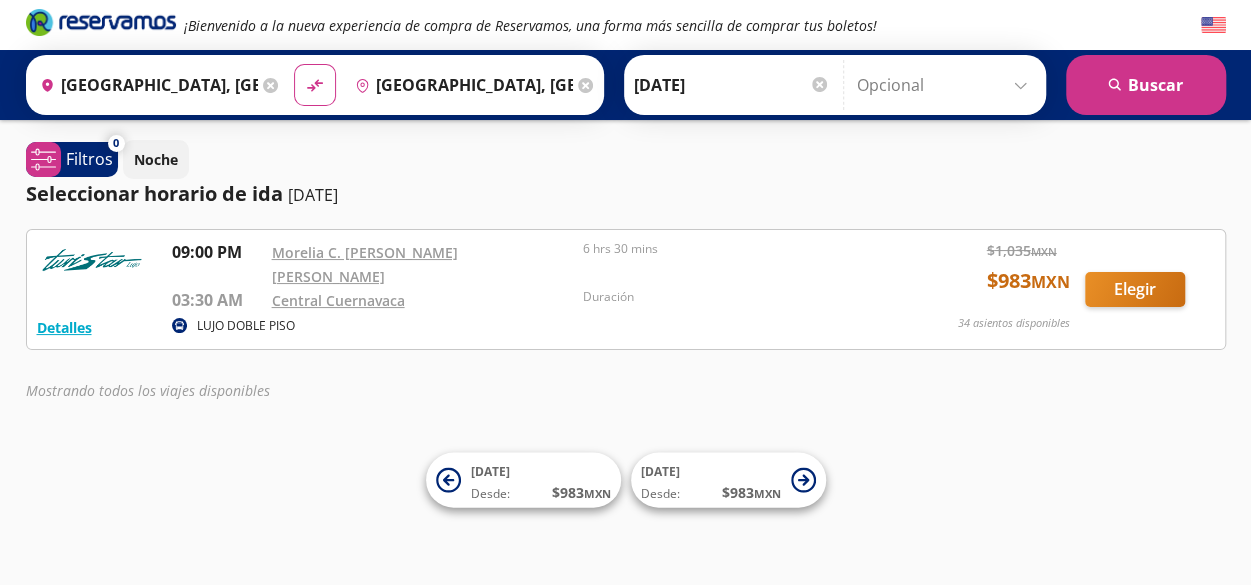 click on "LUJO DOBLE PISO" at bounding box center (246, 326) 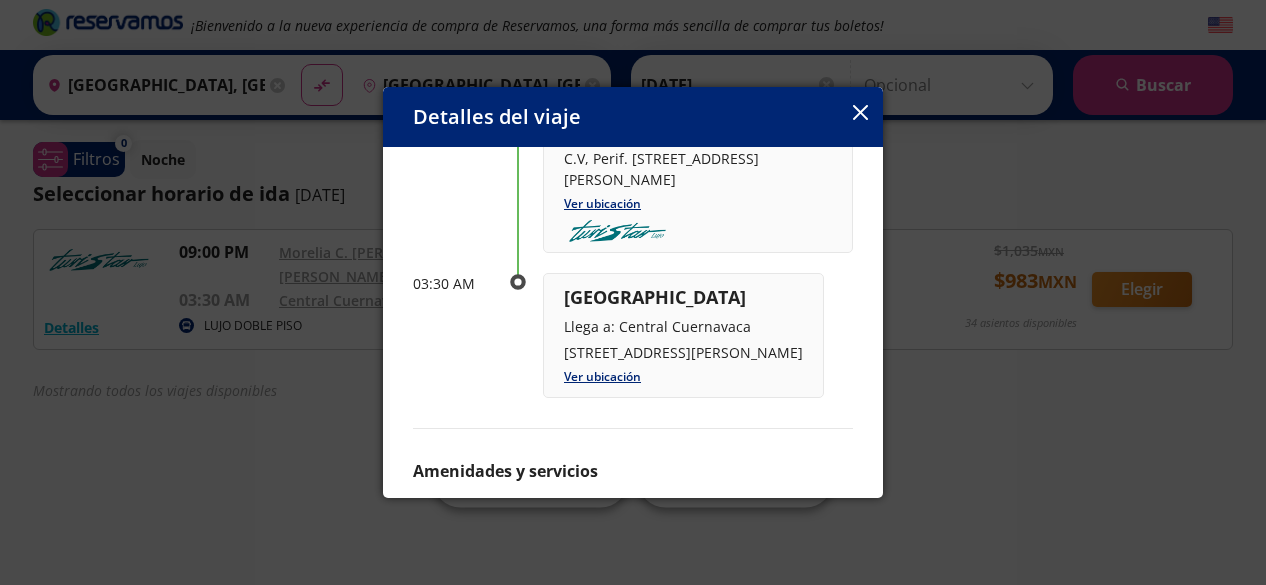 scroll, scrollTop: 0, scrollLeft: 0, axis: both 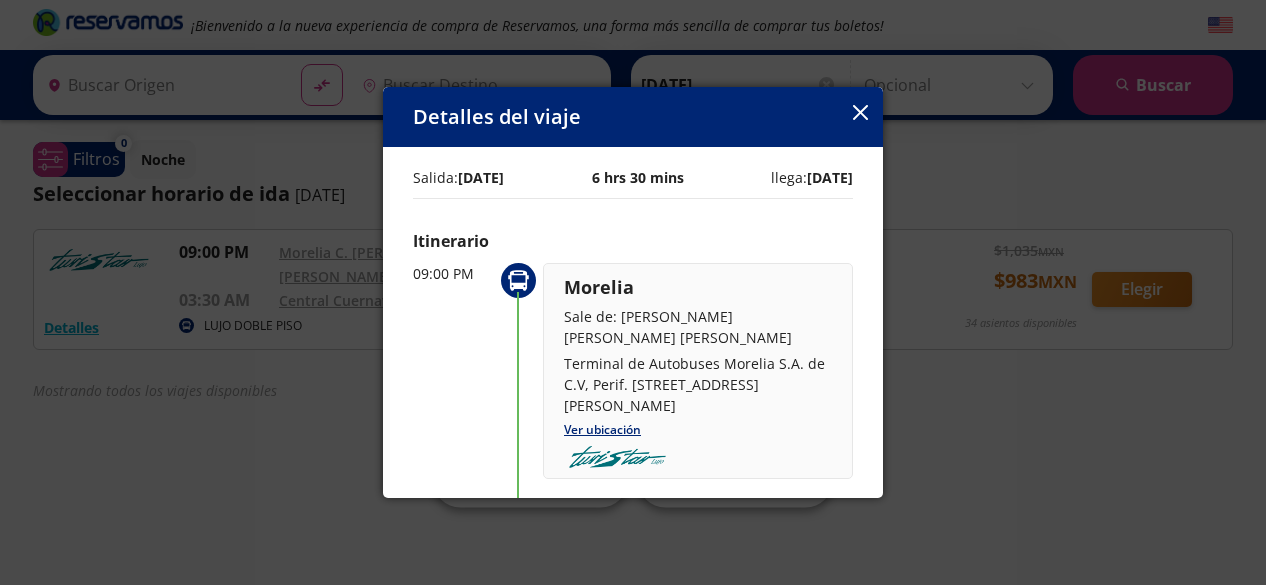 type on "[GEOGRAPHIC_DATA], [GEOGRAPHIC_DATA]" 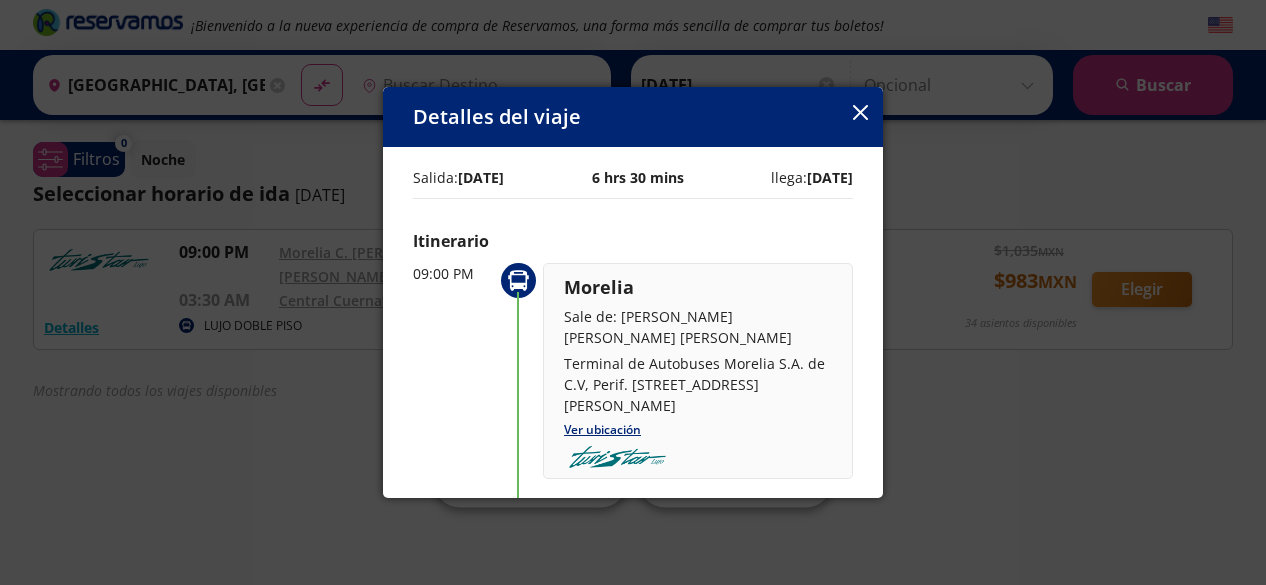 type on "[GEOGRAPHIC_DATA], [GEOGRAPHIC_DATA]" 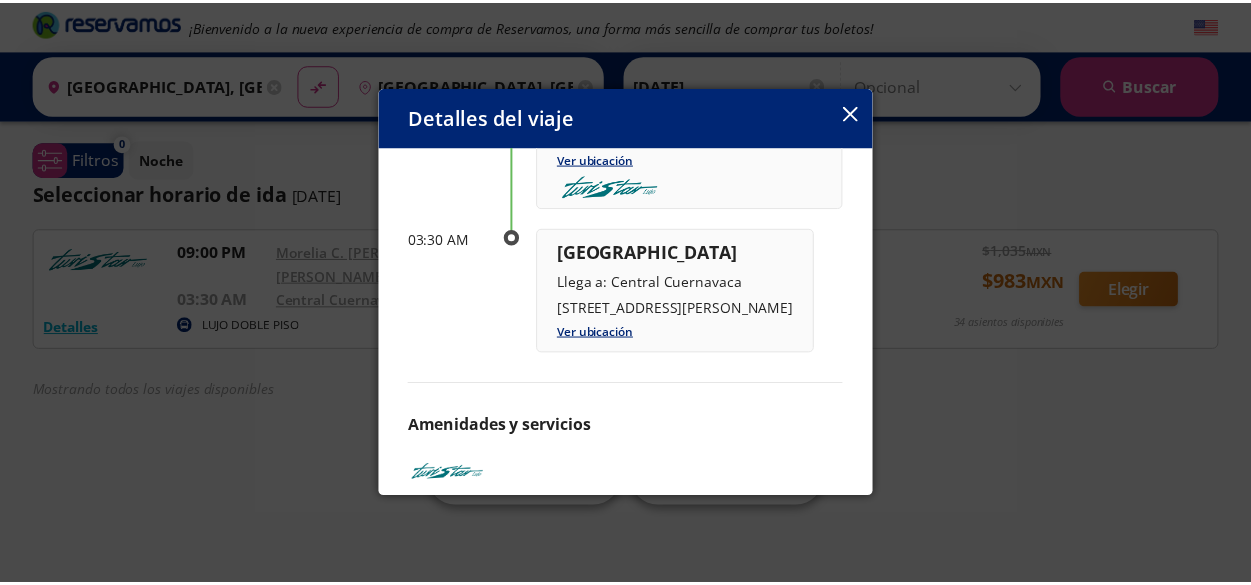 scroll, scrollTop: 226, scrollLeft: 0, axis: vertical 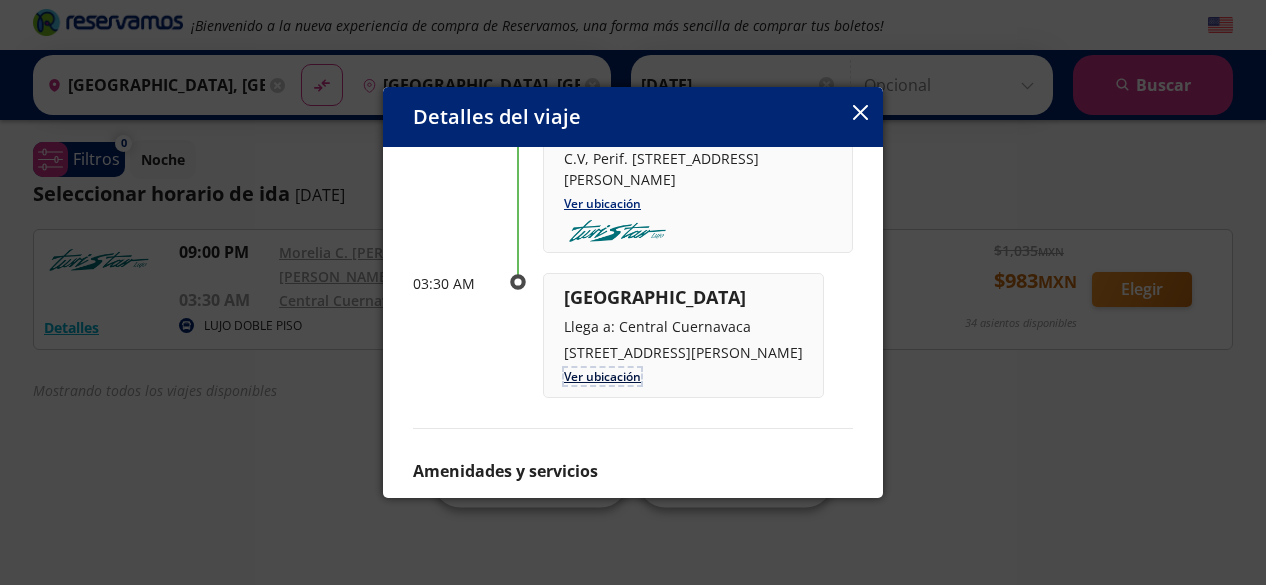 click on "Ver ubicación" at bounding box center [602, 376] 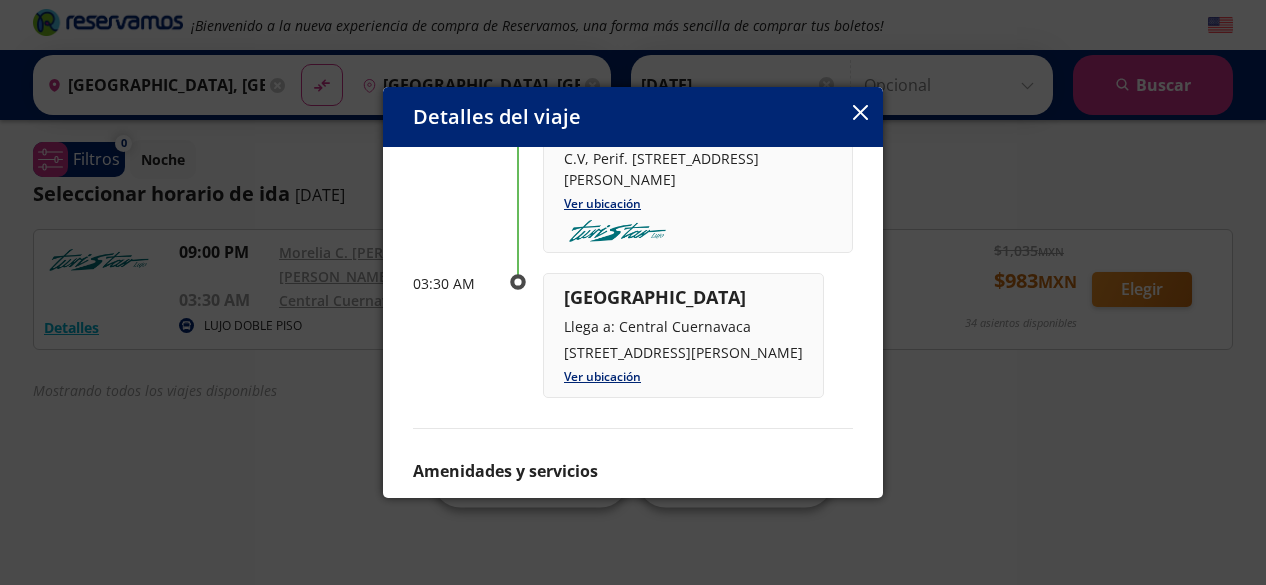 click 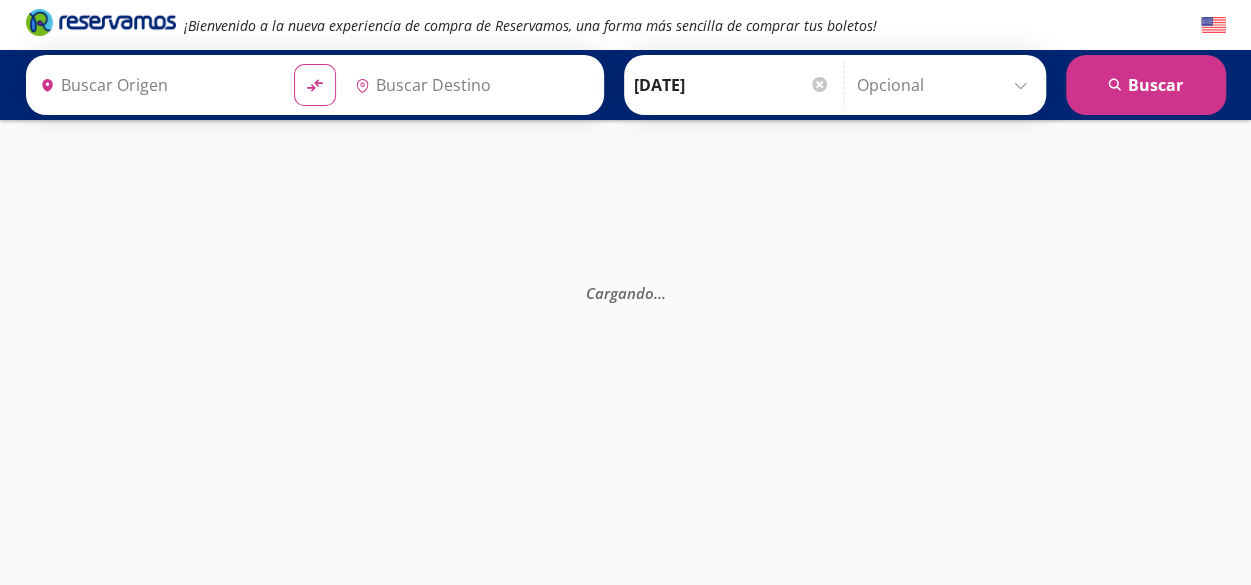 type on "[GEOGRAPHIC_DATA], [GEOGRAPHIC_DATA]" 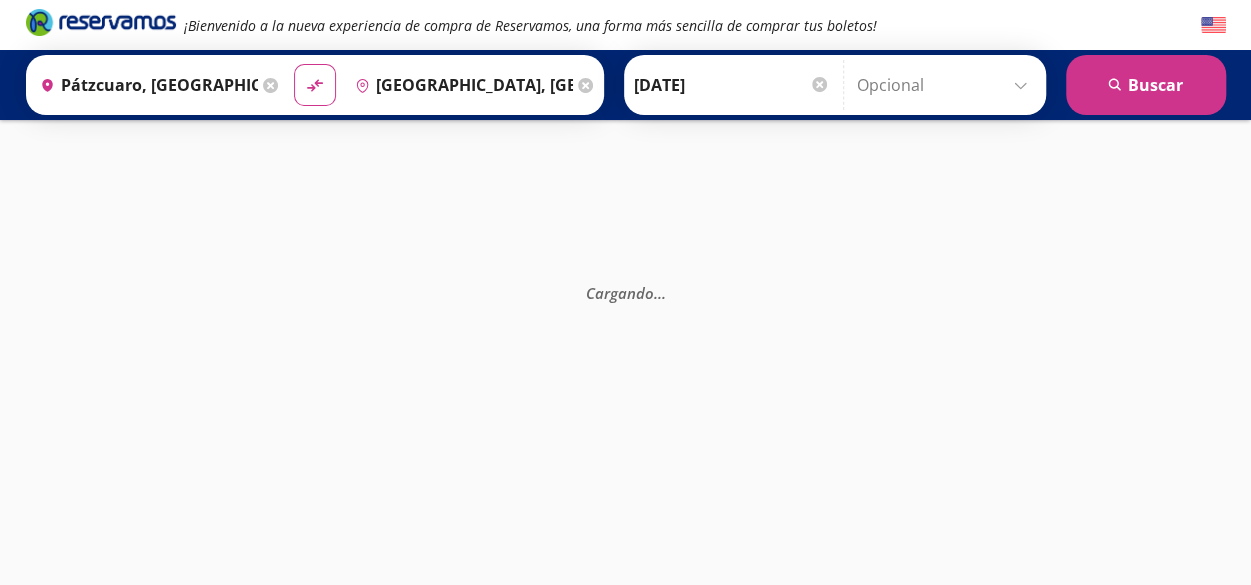 click on "Pátzcuaro, [GEOGRAPHIC_DATA]" at bounding box center [145, 85] 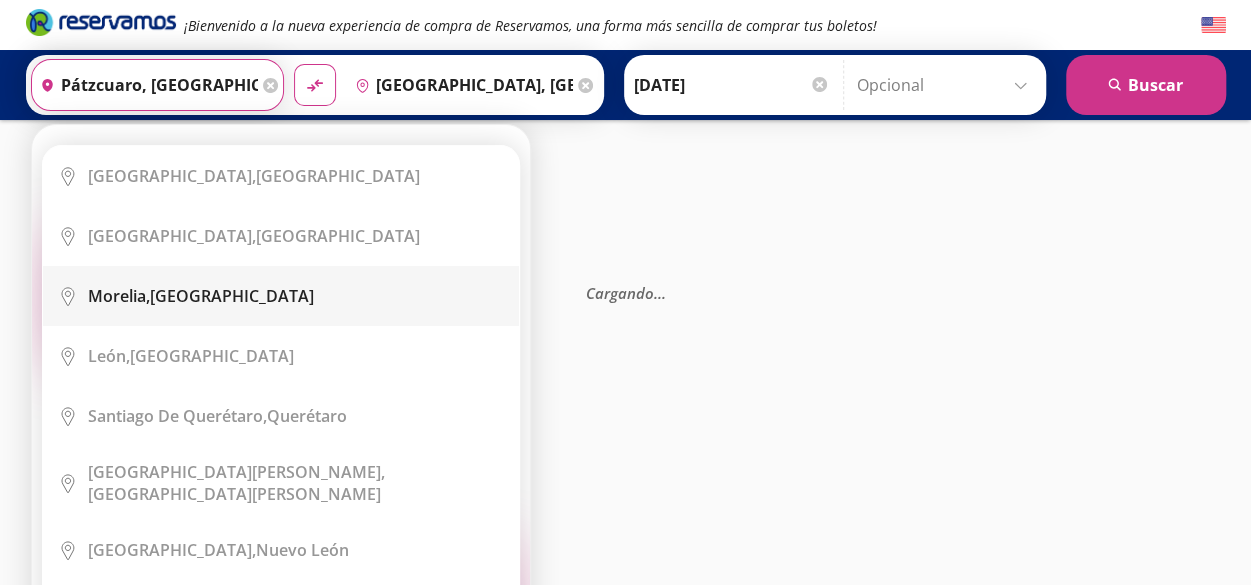 click on "[GEOGRAPHIC_DATA],  [GEOGRAPHIC_DATA]" at bounding box center [201, 296] 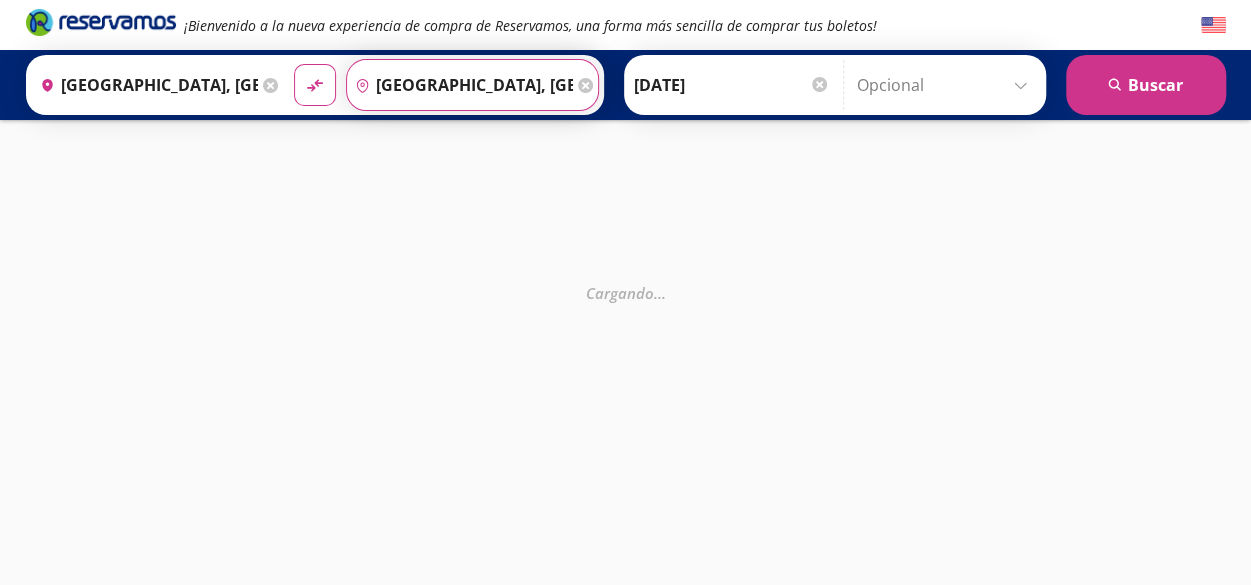 click on "[GEOGRAPHIC_DATA], [GEOGRAPHIC_DATA]" at bounding box center (460, 85) 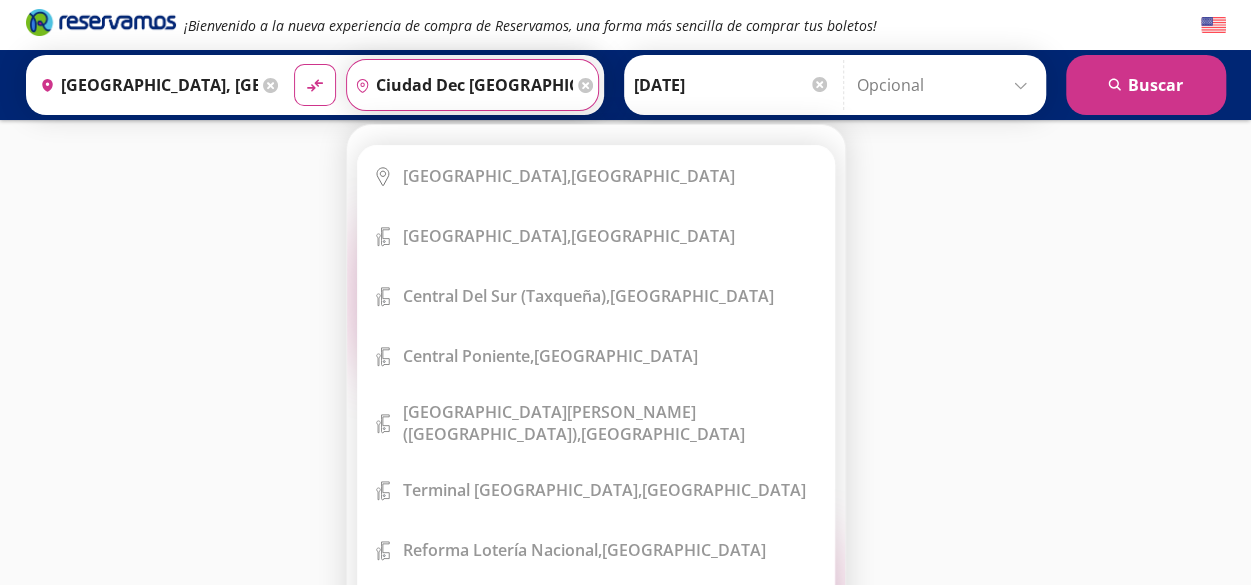 type on "ciudad dec [GEOGRAPHIC_DATA], [GEOGRAPHIC_DATA]" 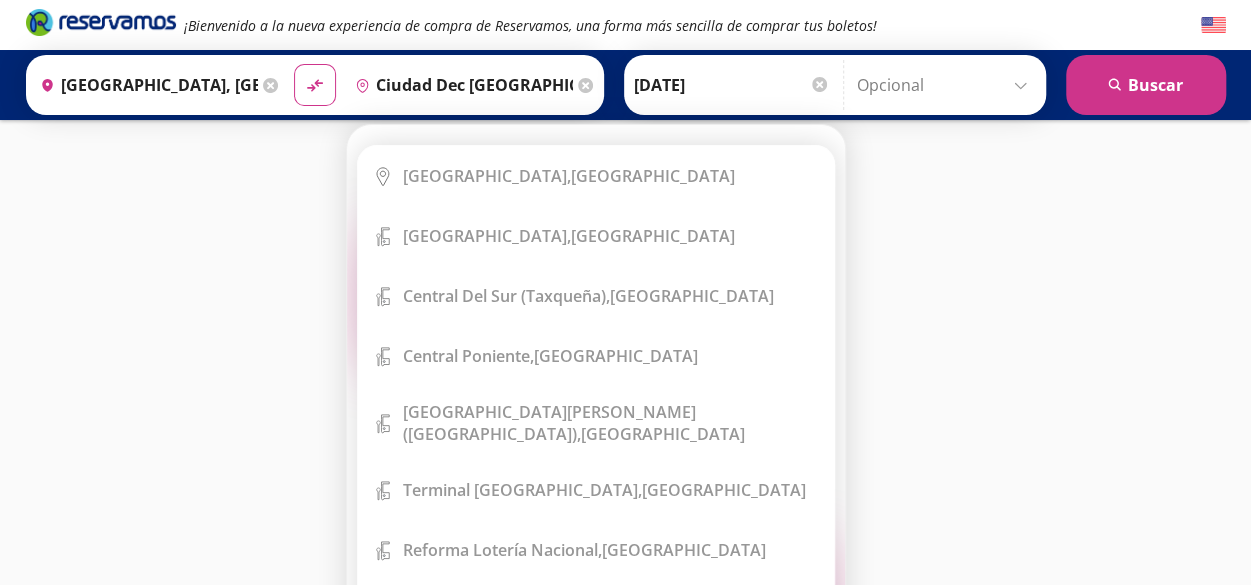 click 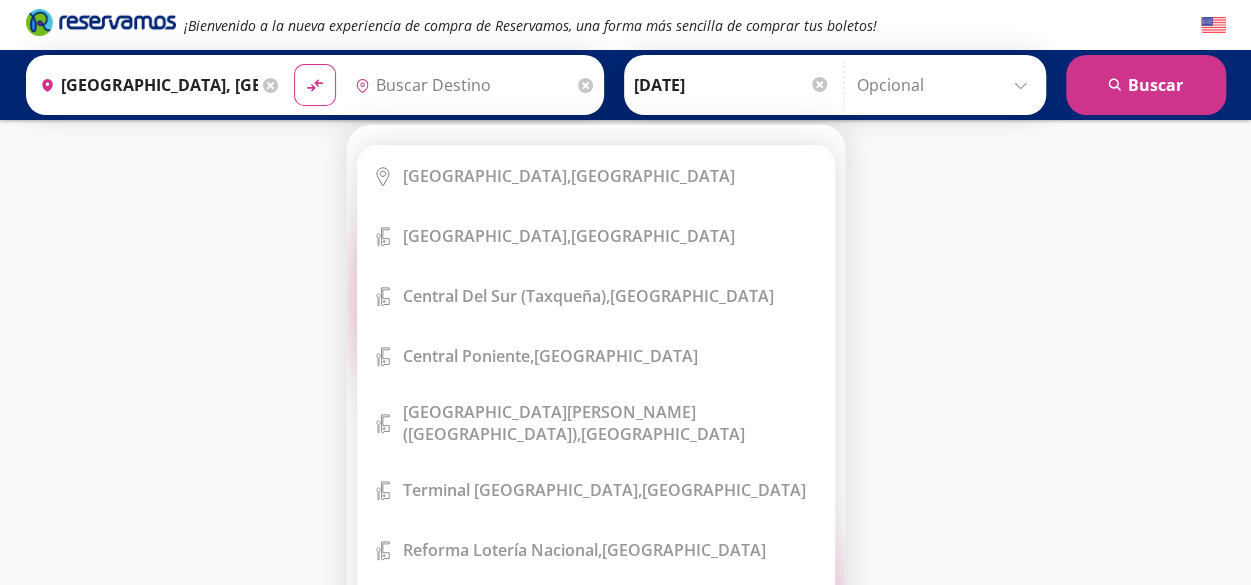 scroll, scrollTop: 0, scrollLeft: 0, axis: both 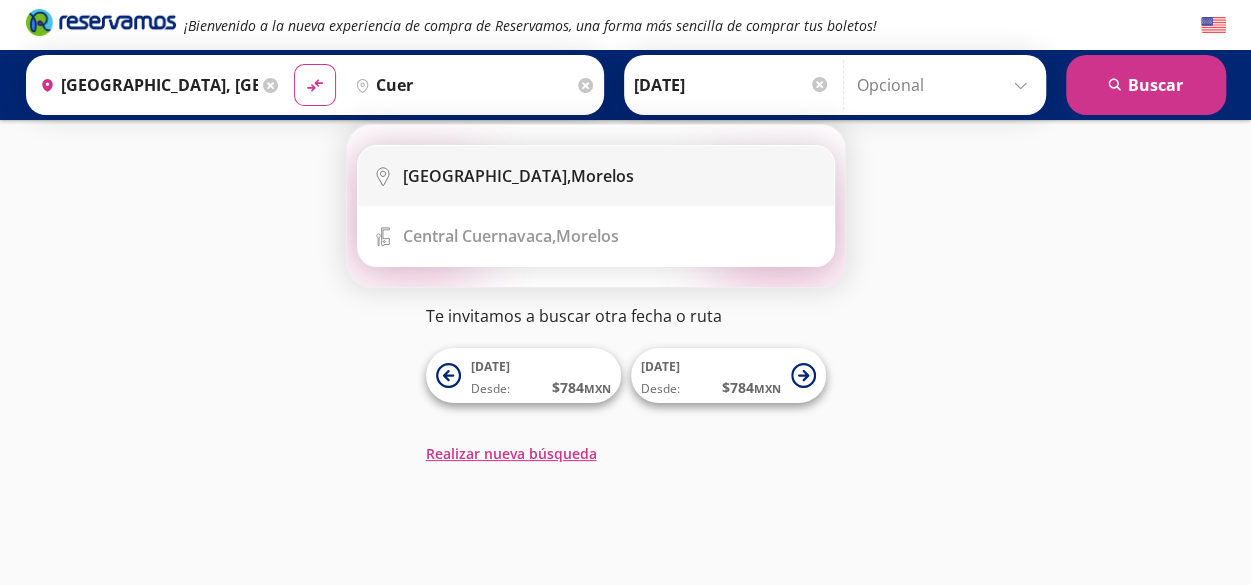 click on "[GEOGRAPHIC_DATA]," at bounding box center (487, 176) 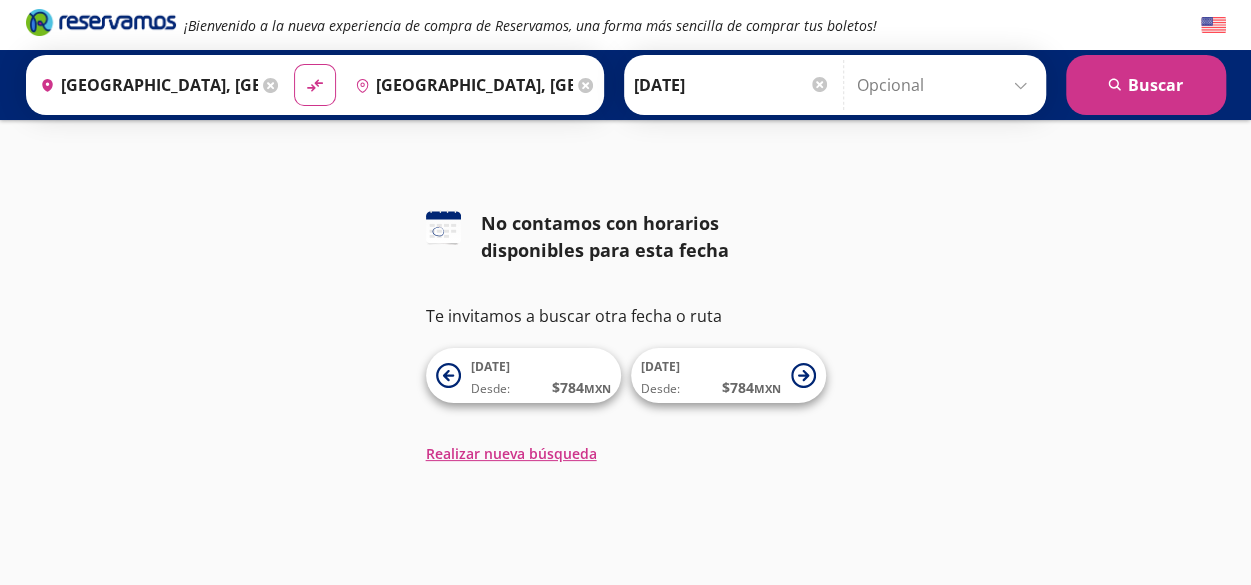click at bounding box center [819, 84] 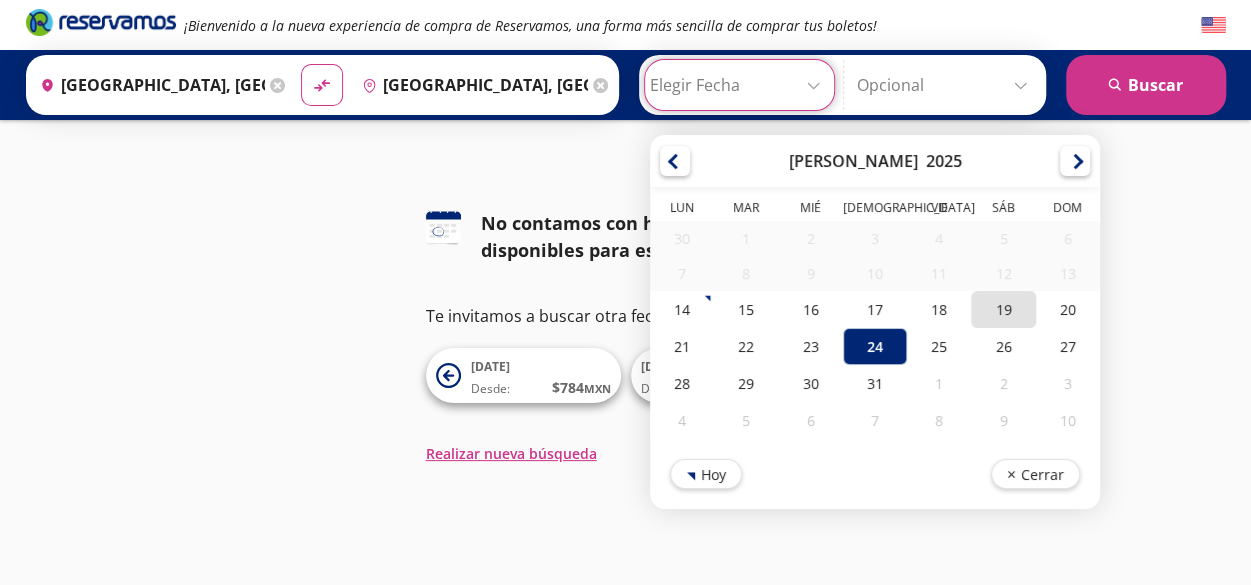 scroll, scrollTop: 1, scrollLeft: 0, axis: vertical 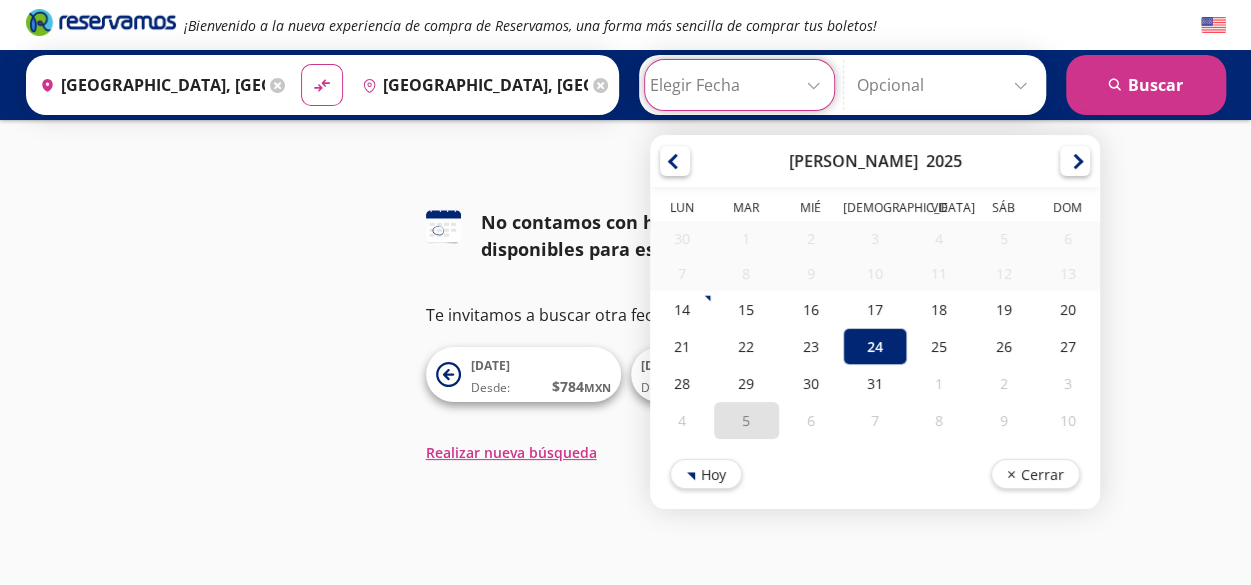 click on "5" at bounding box center (746, 420) 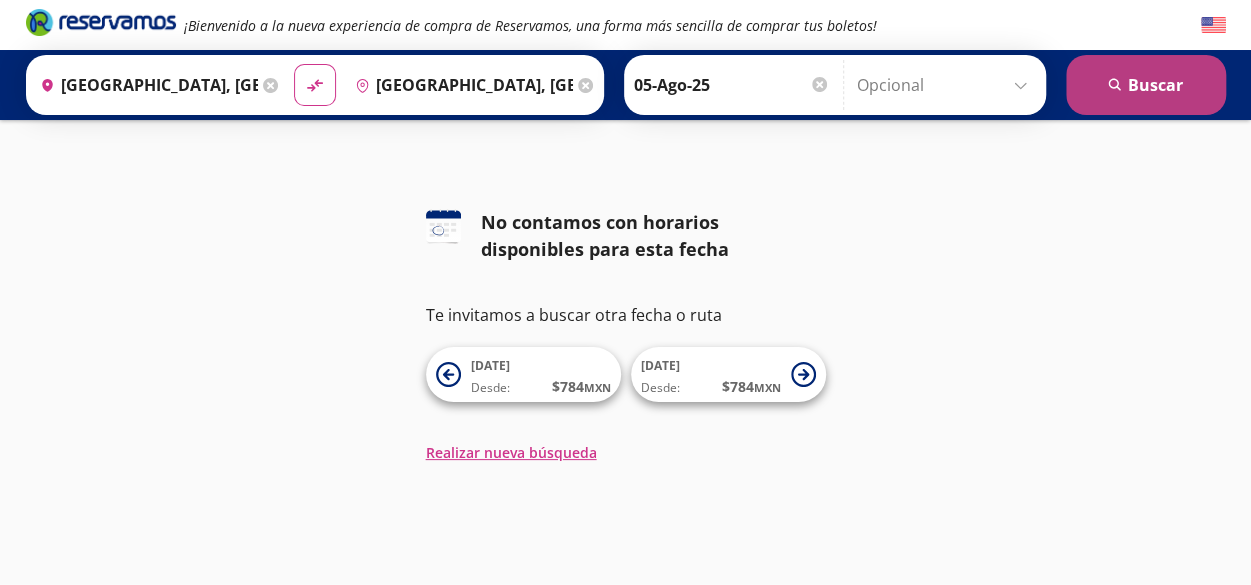 click on "search
[GEOGRAPHIC_DATA]" at bounding box center [1146, 85] 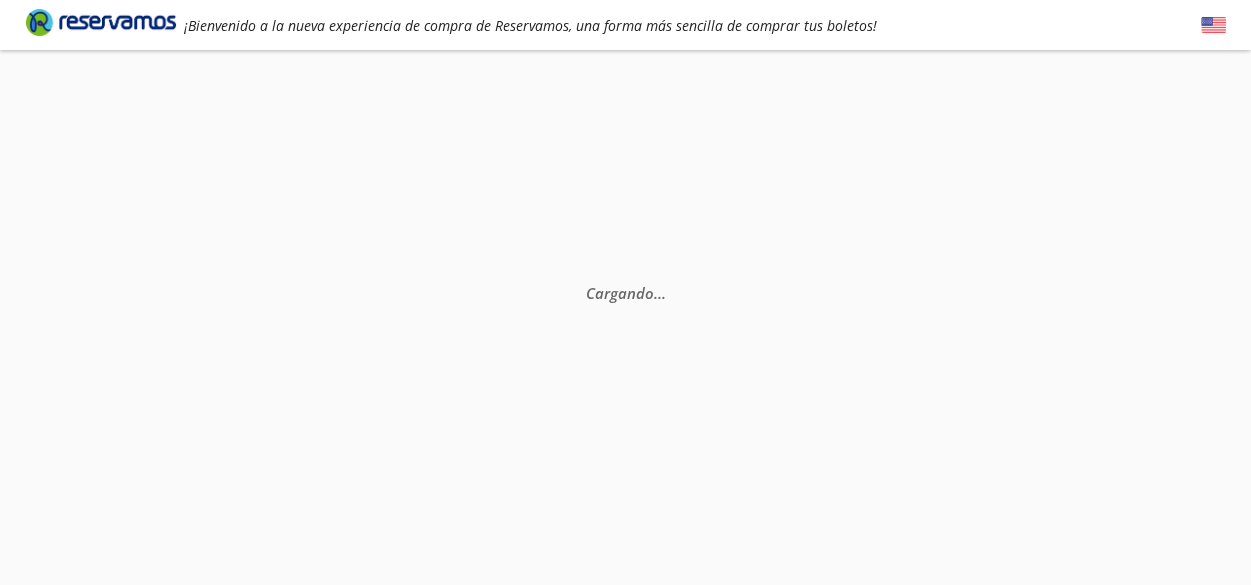 scroll, scrollTop: 0, scrollLeft: 0, axis: both 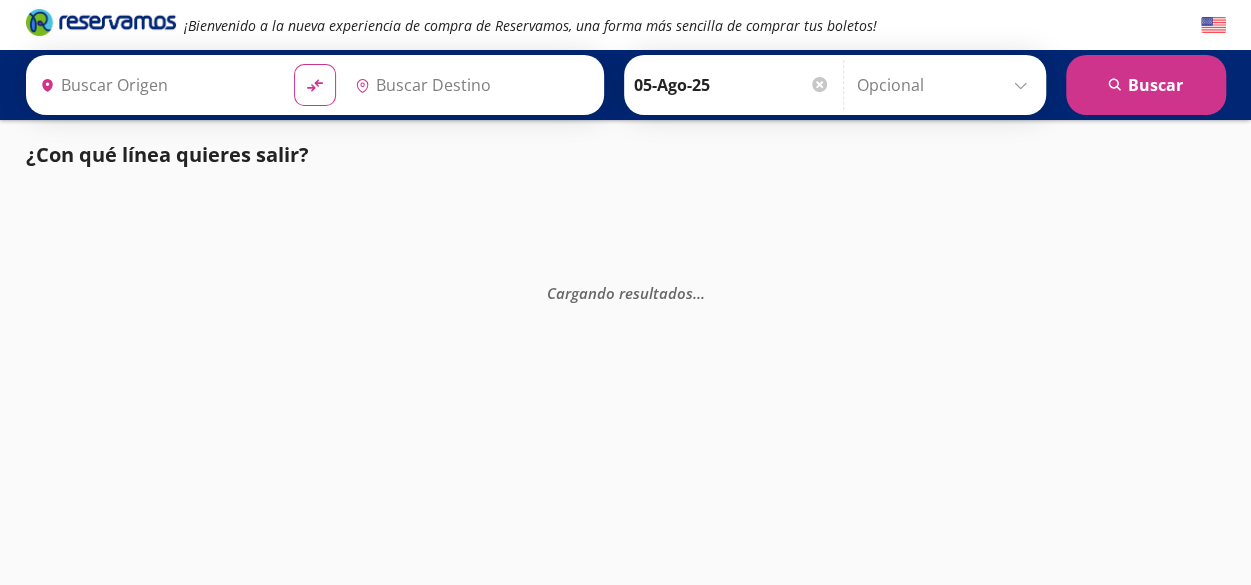 type on "[GEOGRAPHIC_DATA], [GEOGRAPHIC_DATA]" 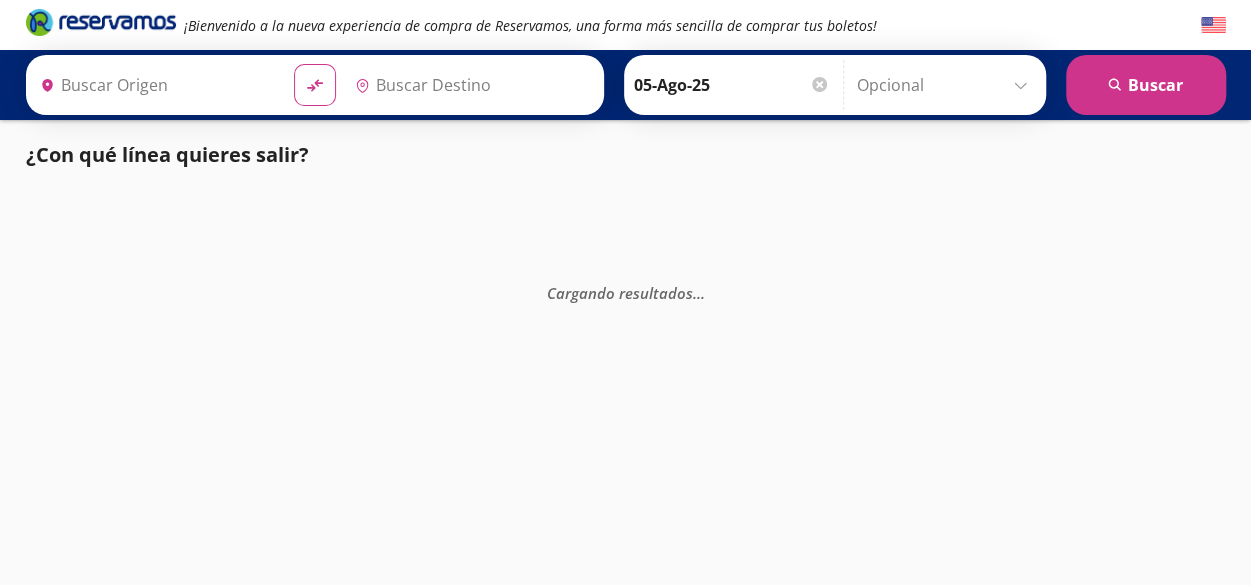 type on "[GEOGRAPHIC_DATA], [GEOGRAPHIC_DATA]" 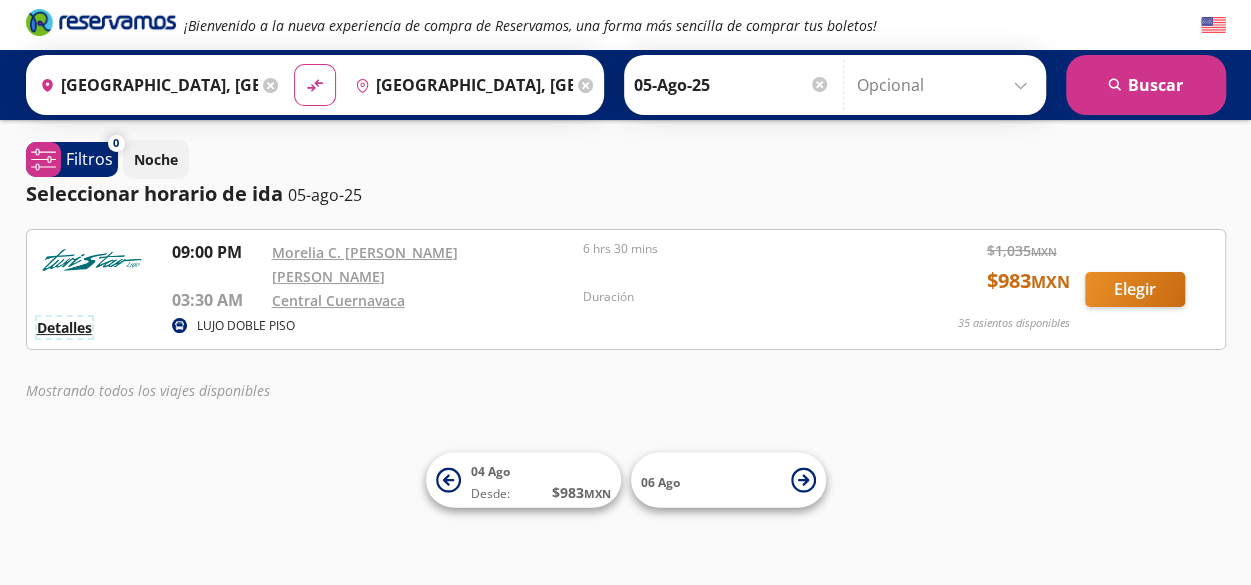 click on "Detalles" at bounding box center (64, 327) 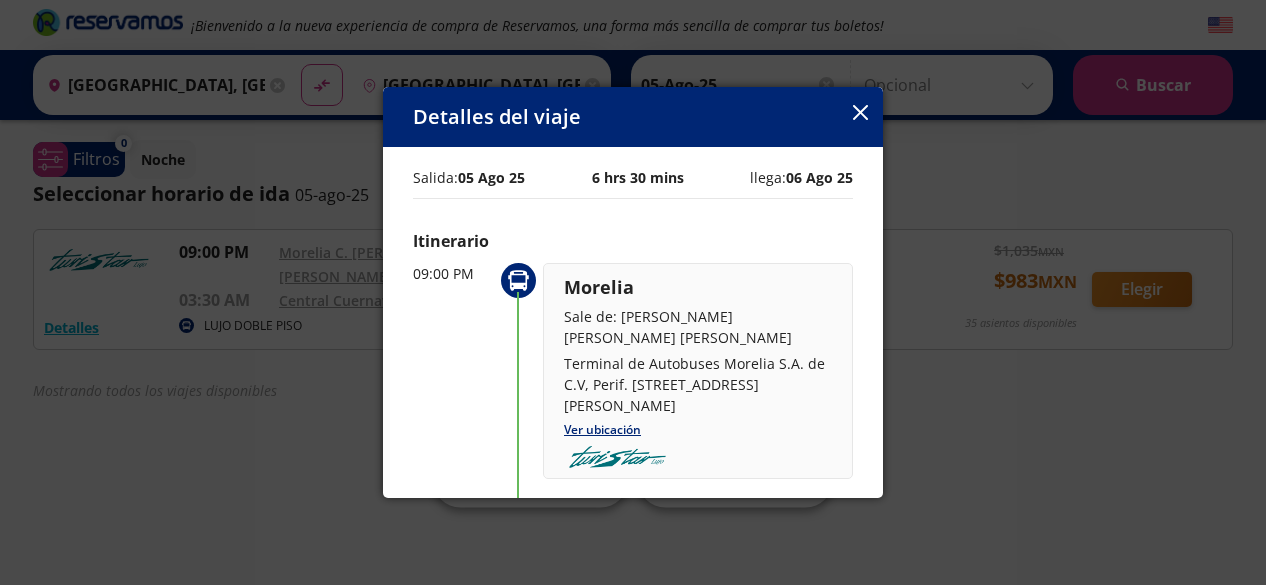click 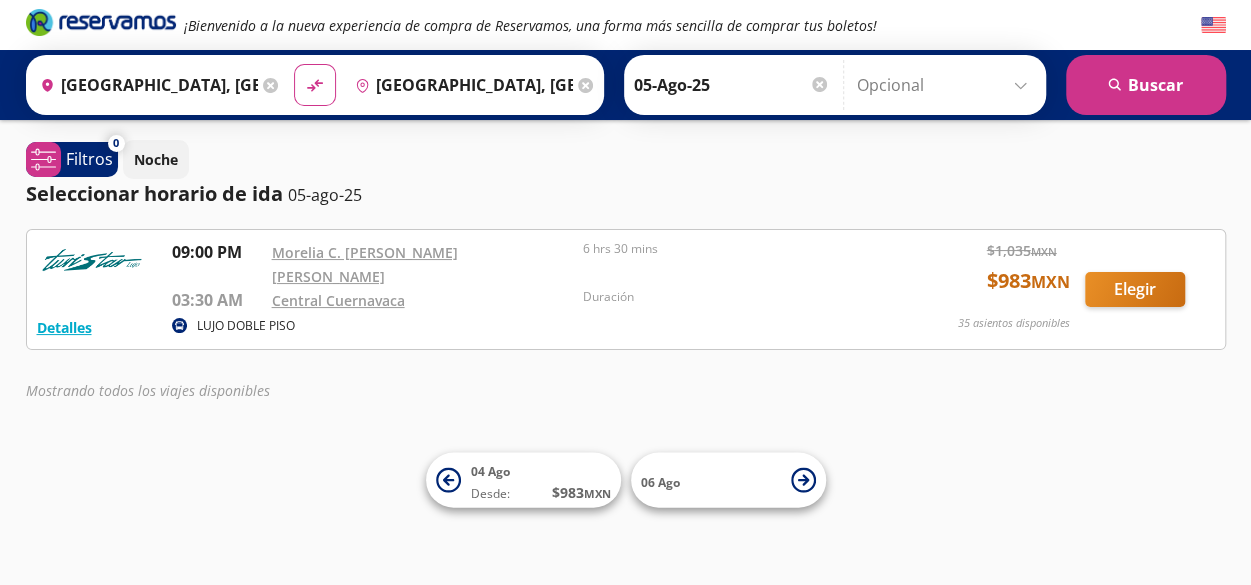 click at bounding box center (819, 84) 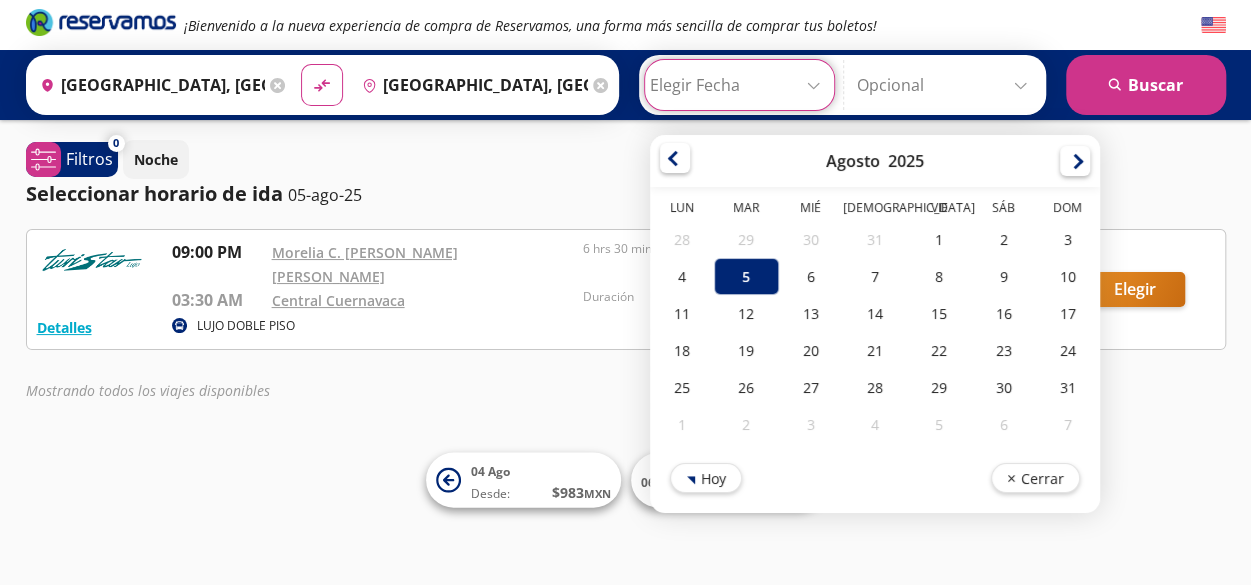 click at bounding box center [675, 158] 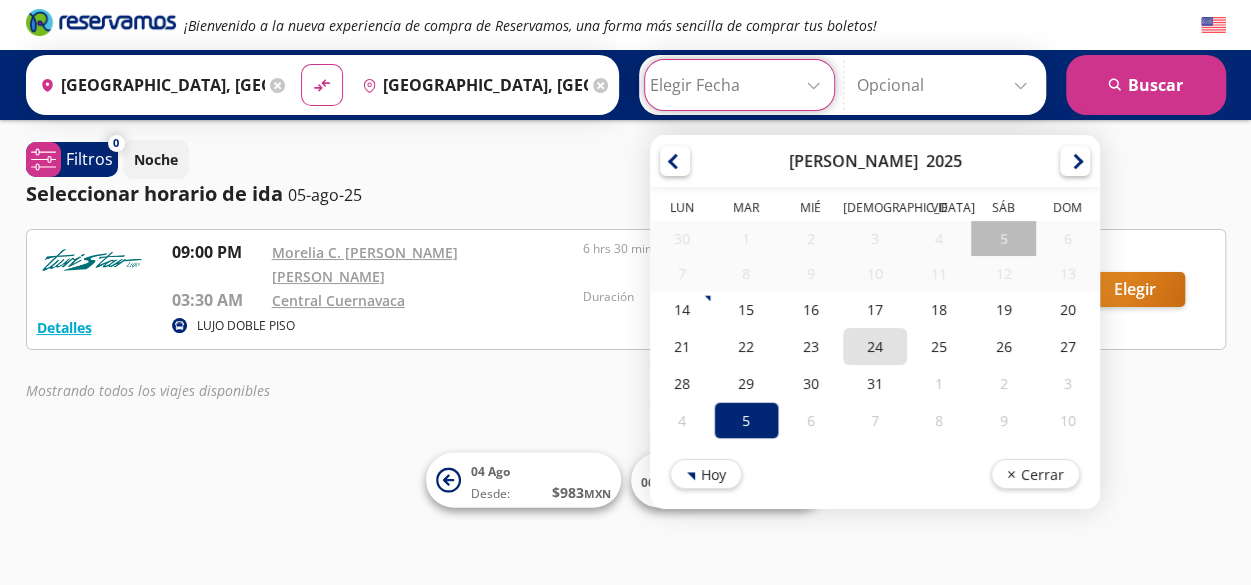 click on "24" at bounding box center (874, 346) 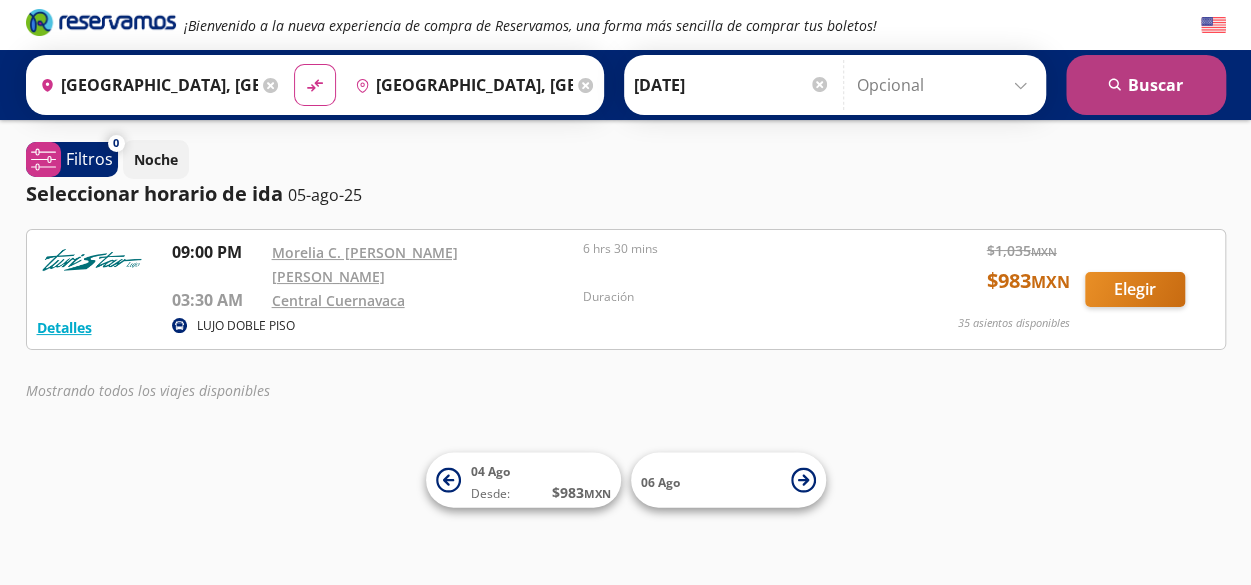 click on "search
[GEOGRAPHIC_DATA]" at bounding box center [1146, 85] 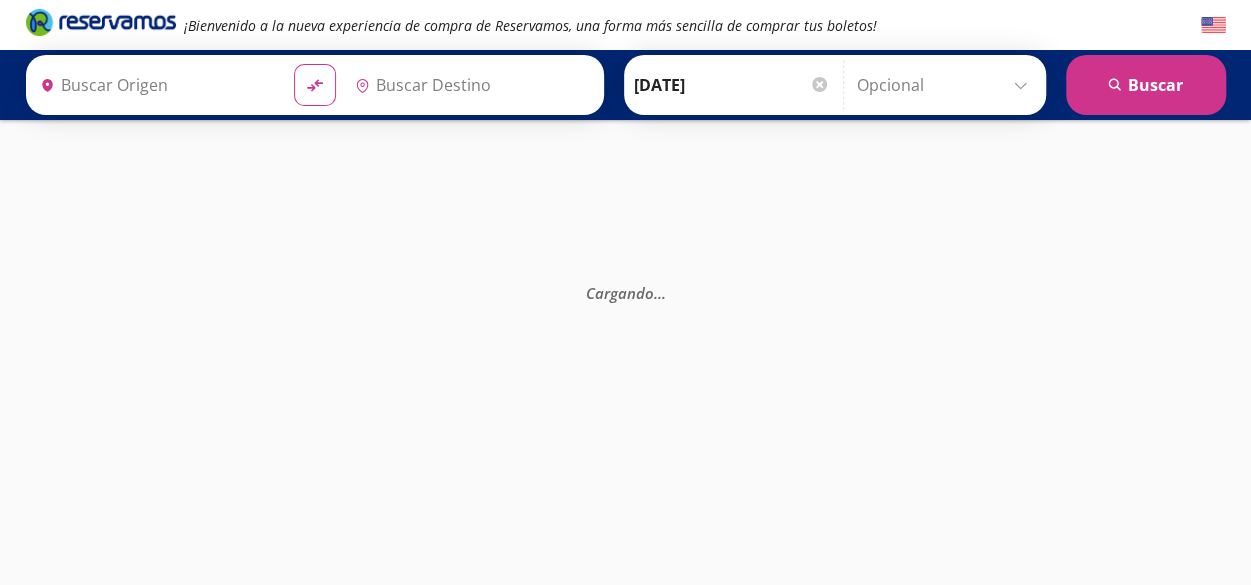 type on "[GEOGRAPHIC_DATA], [GEOGRAPHIC_DATA]" 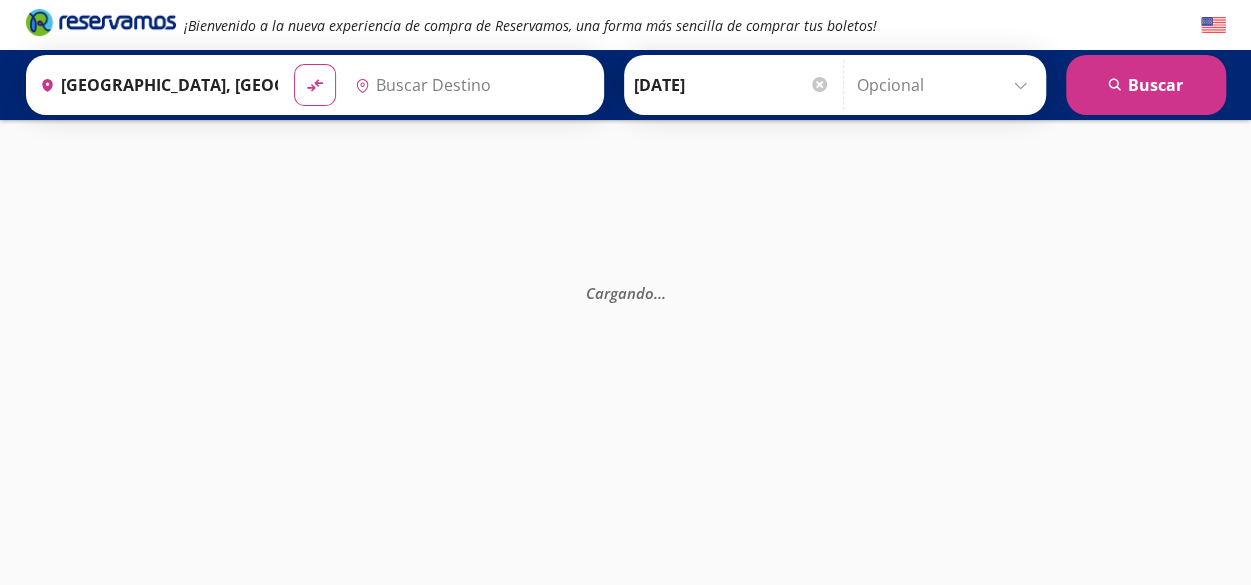 type on "[GEOGRAPHIC_DATA], [GEOGRAPHIC_DATA]" 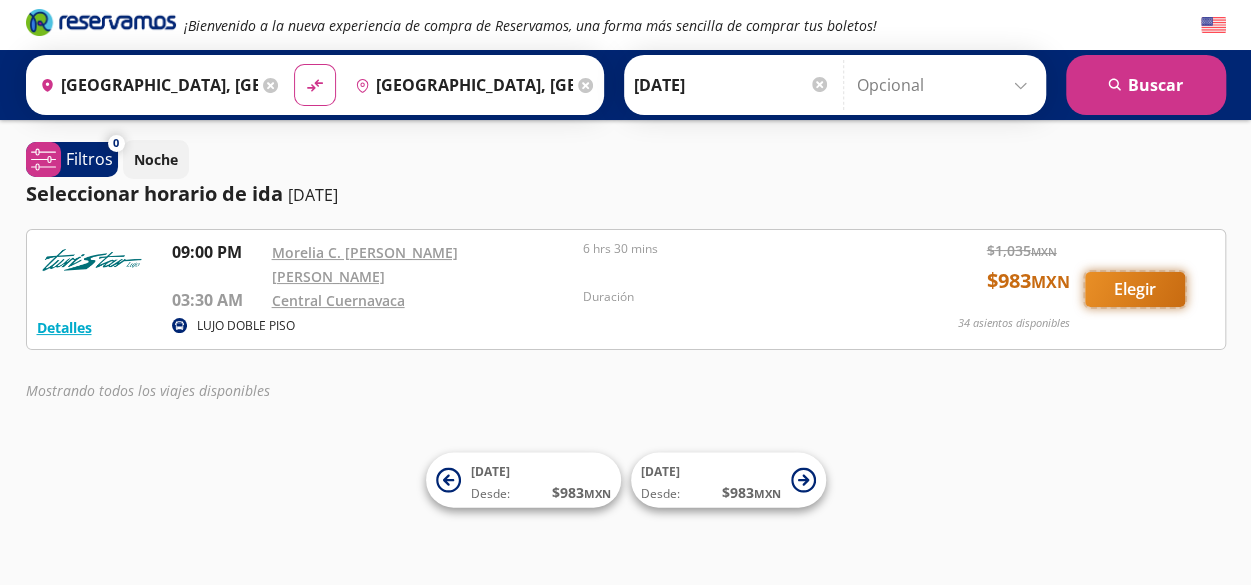click on "Elegir" at bounding box center (1135, 289) 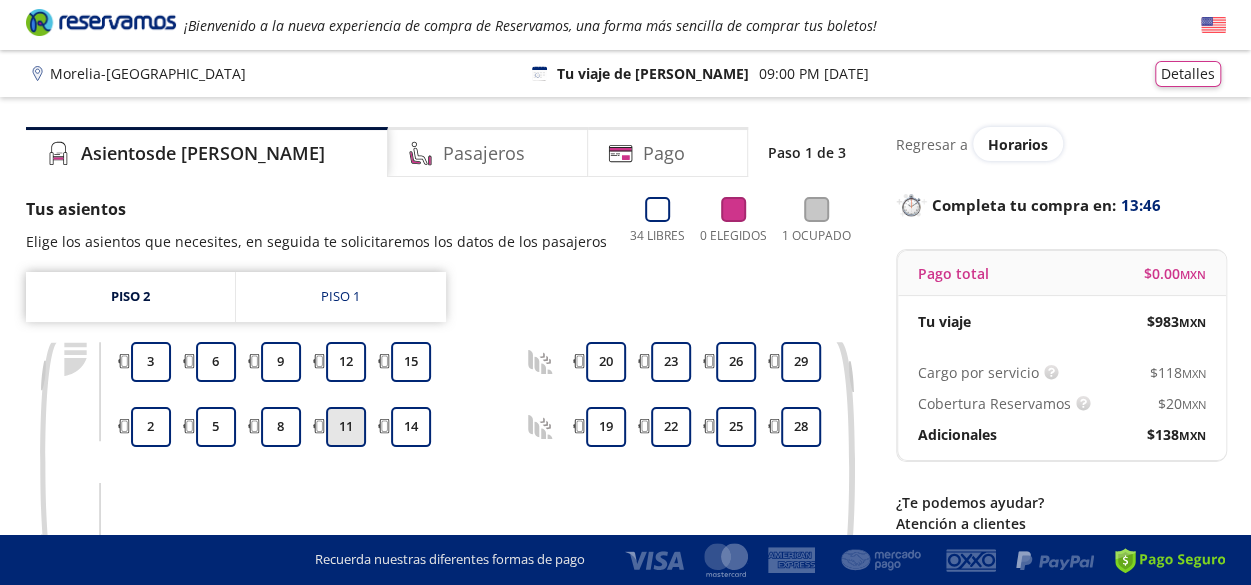 click on "11" at bounding box center [346, 427] 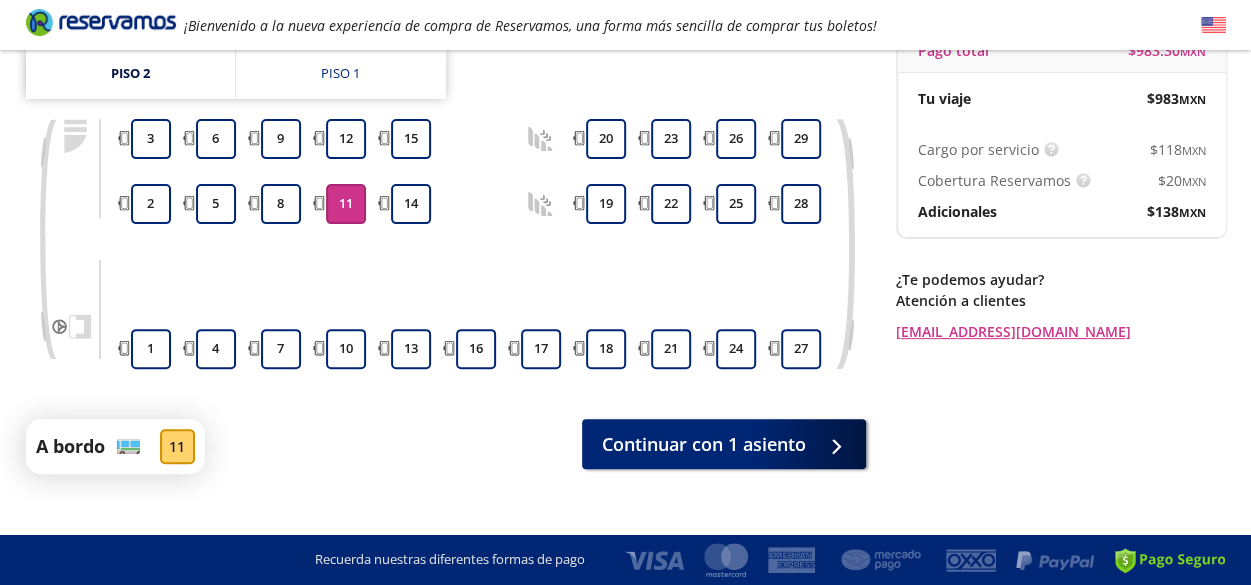 scroll, scrollTop: 252, scrollLeft: 0, axis: vertical 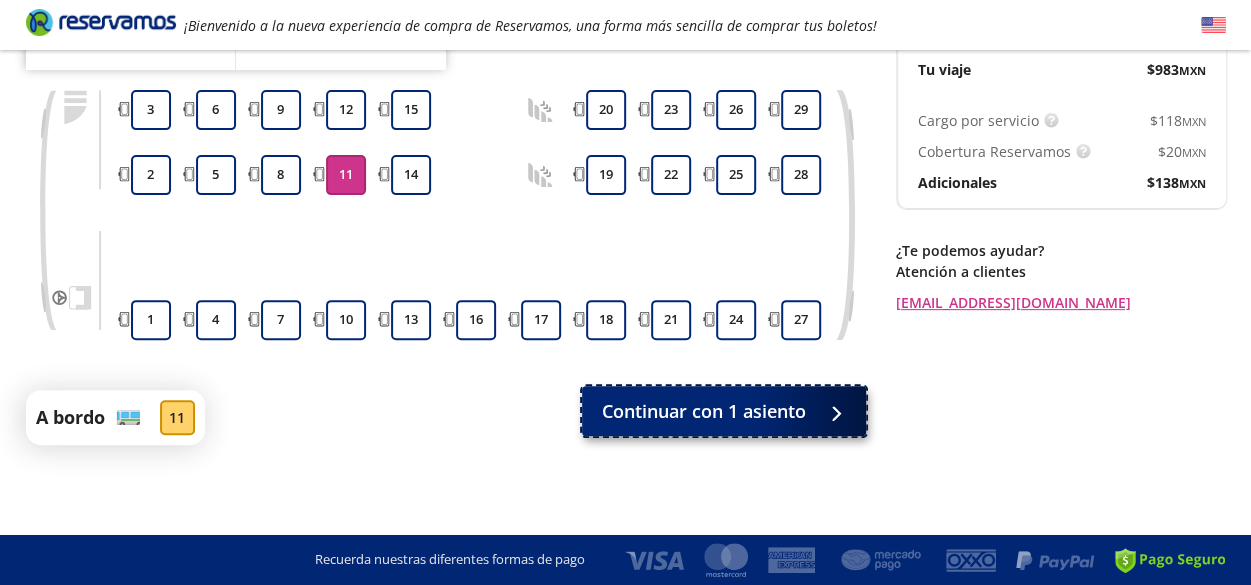click at bounding box center (831, 411) 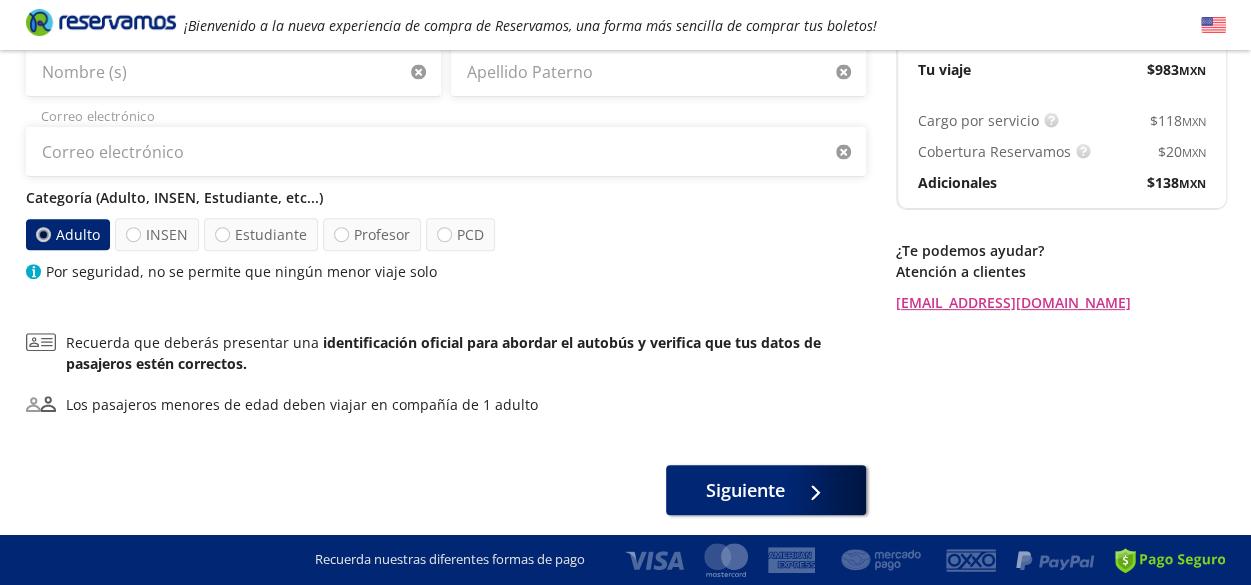 scroll, scrollTop: 0, scrollLeft: 0, axis: both 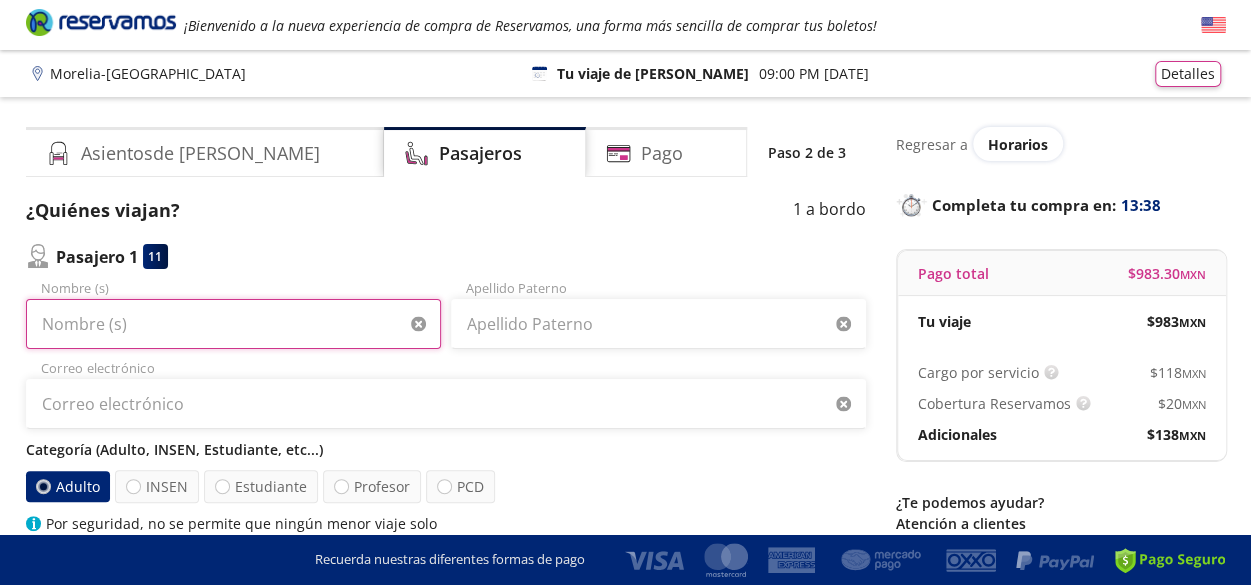 click on "Nombre (s)" at bounding box center (233, 324) 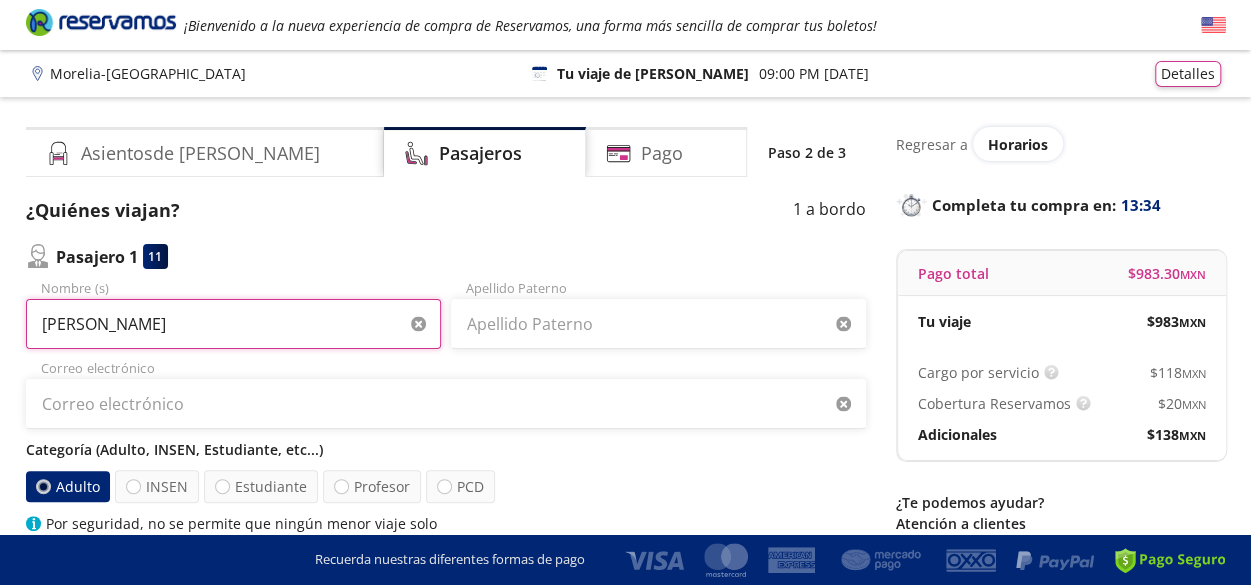 type on "[PERSON_NAME]" 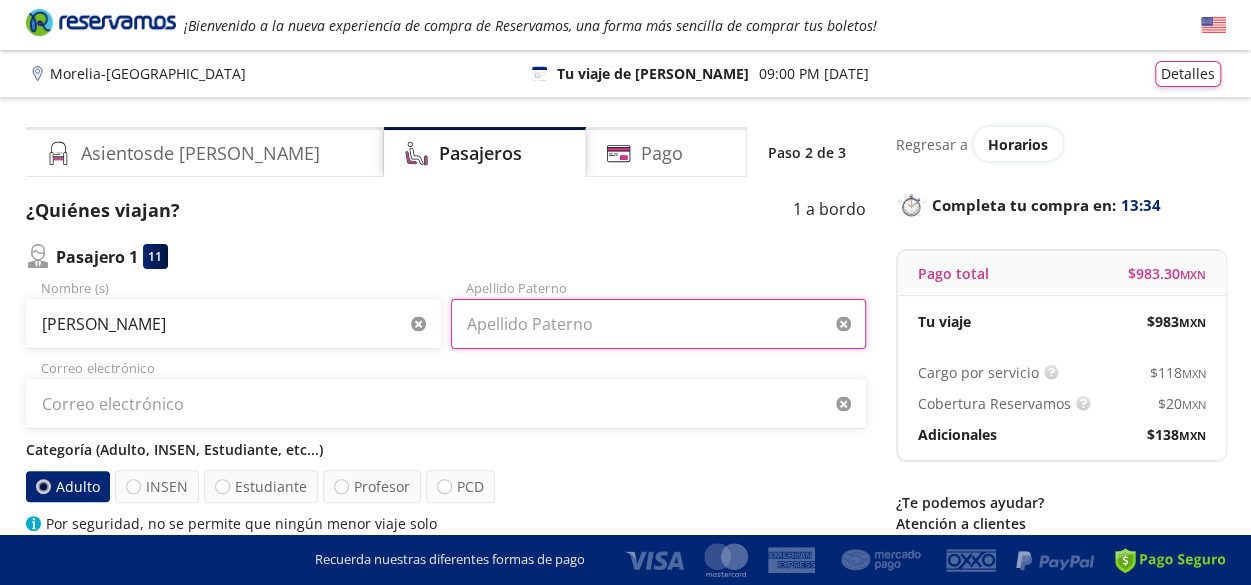 click on "Apellido Paterno" at bounding box center [658, 324] 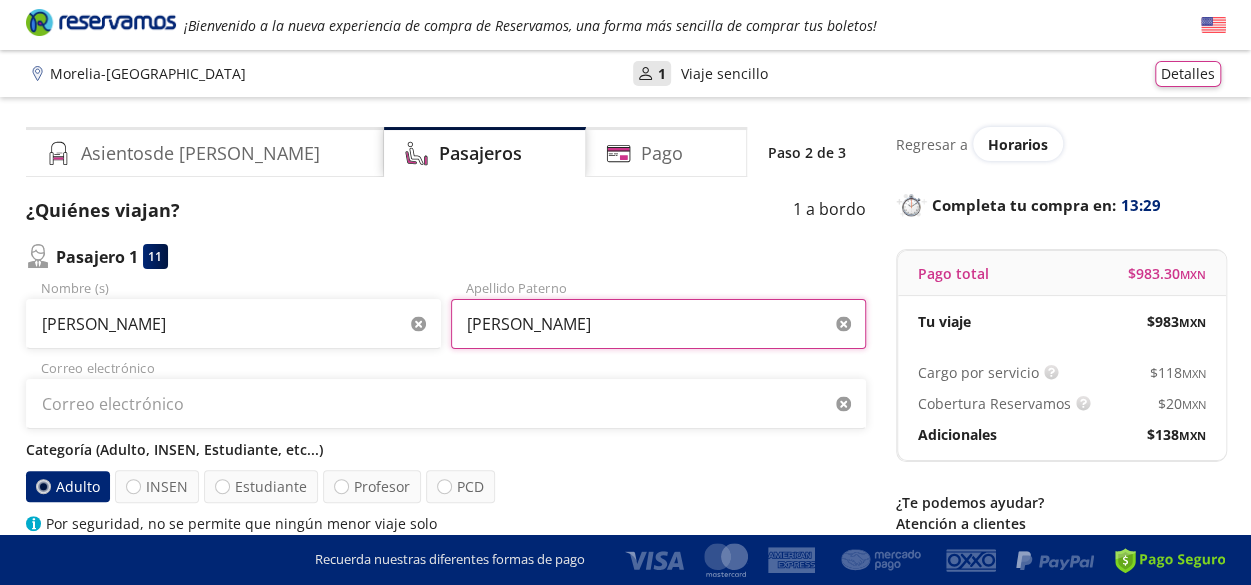 type on "[PERSON_NAME]" 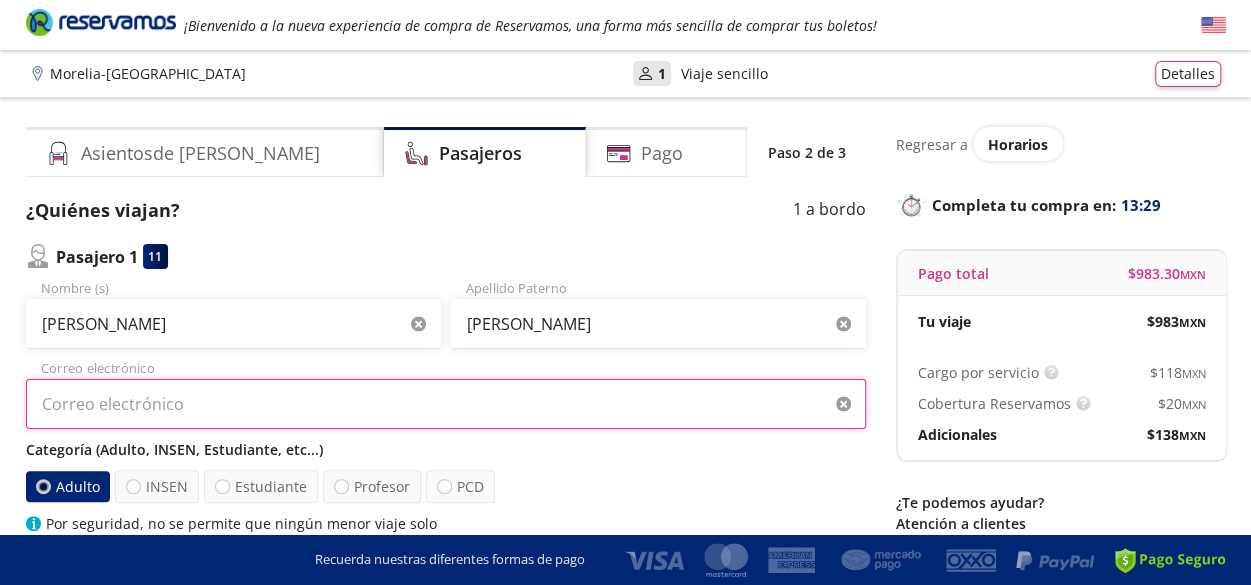 click on "Correo electrónico" at bounding box center [446, 404] 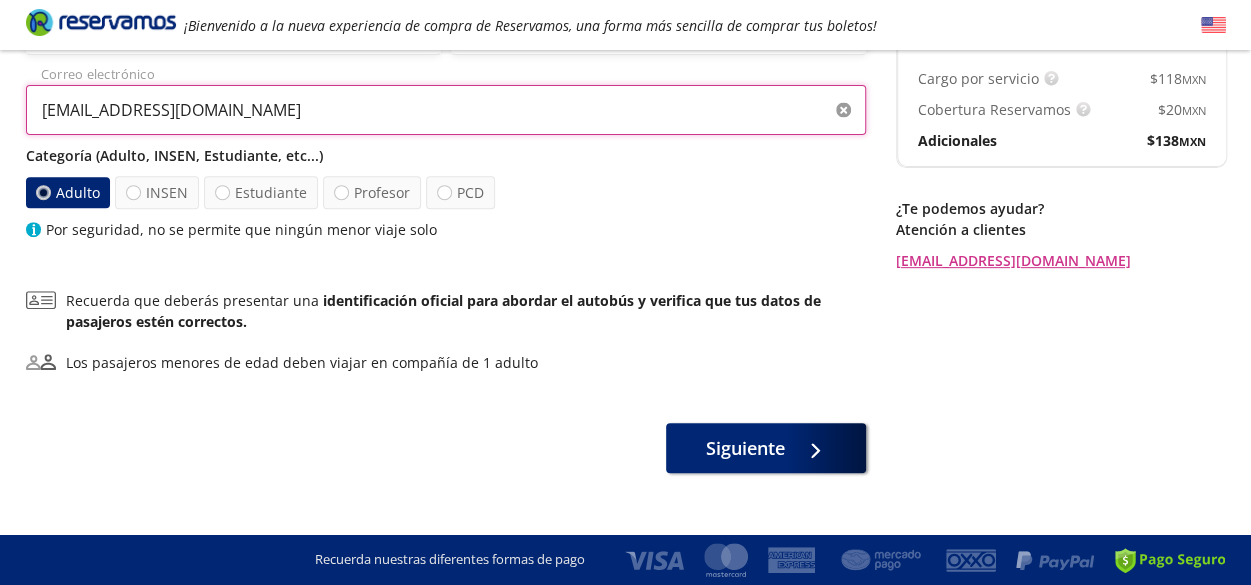 scroll, scrollTop: 322, scrollLeft: 0, axis: vertical 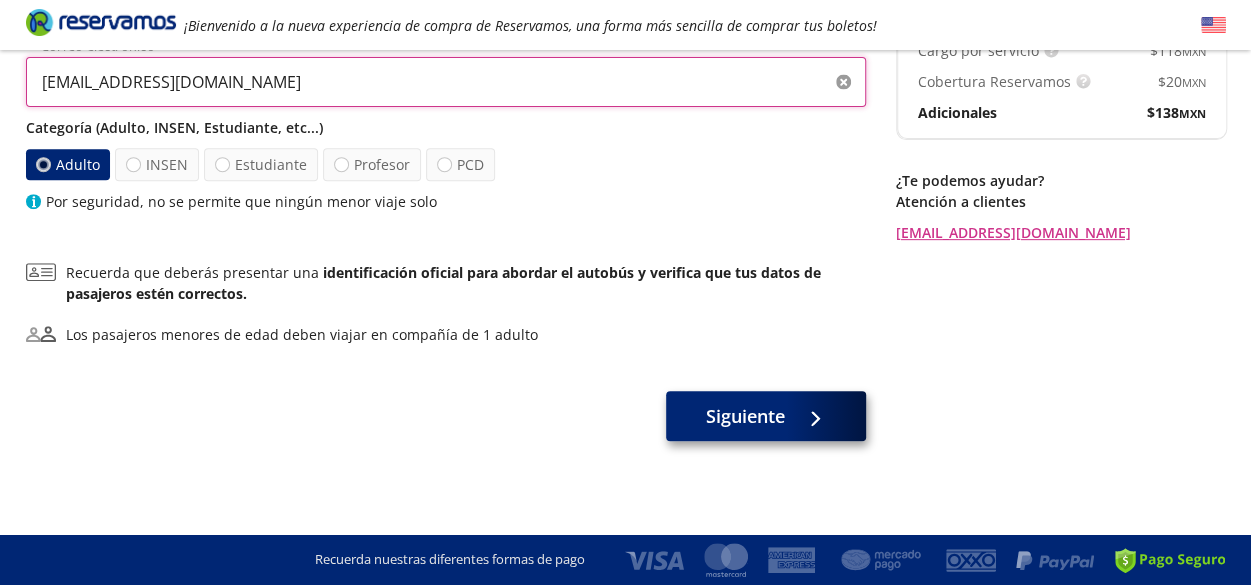 type on "[EMAIL_ADDRESS][DOMAIN_NAME]" 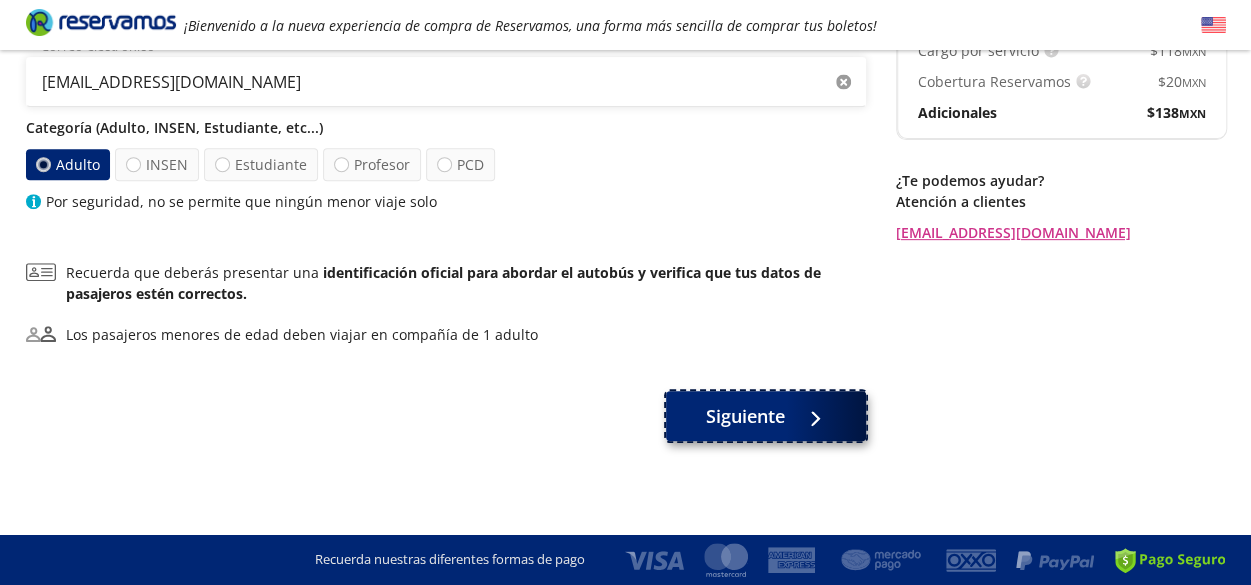 click on "Siguiente" at bounding box center [745, 416] 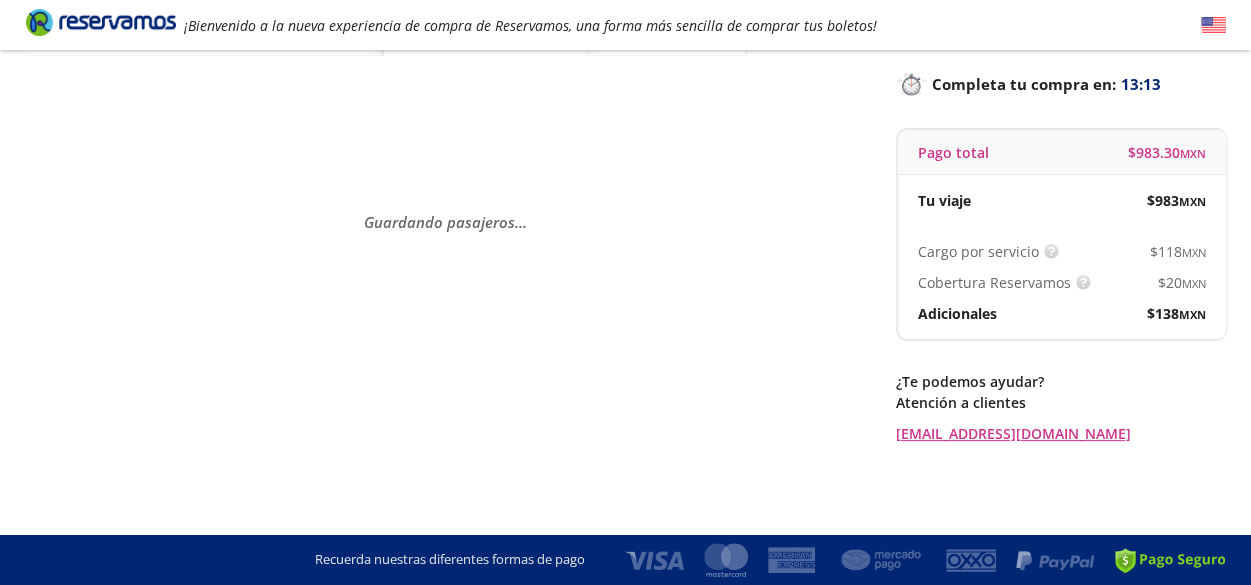 scroll, scrollTop: 0, scrollLeft: 0, axis: both 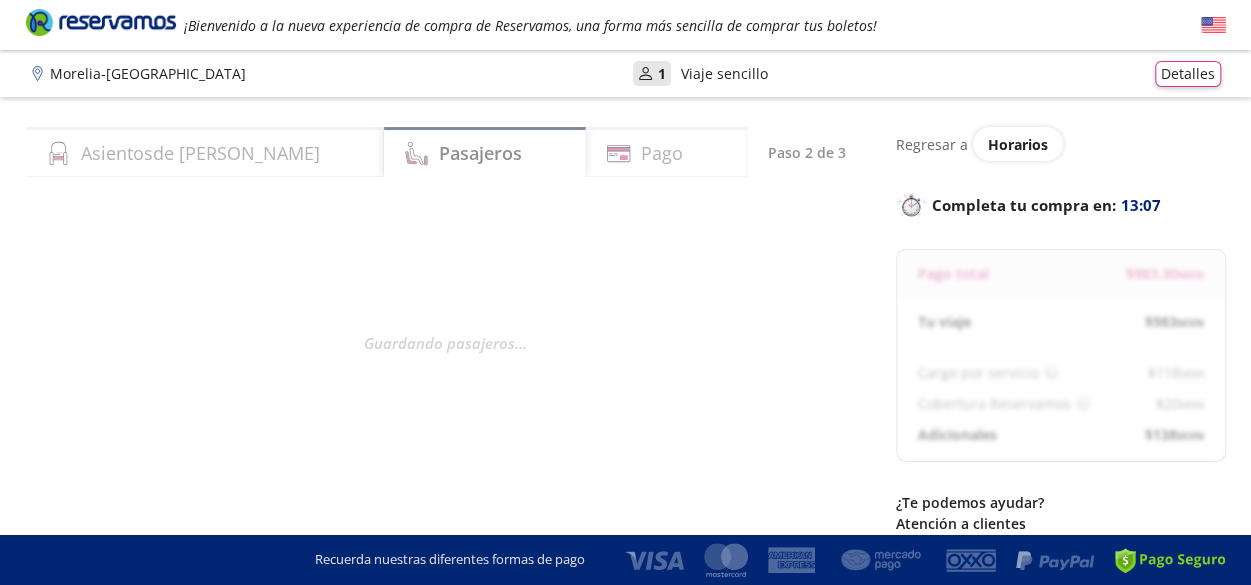 select on "MX" 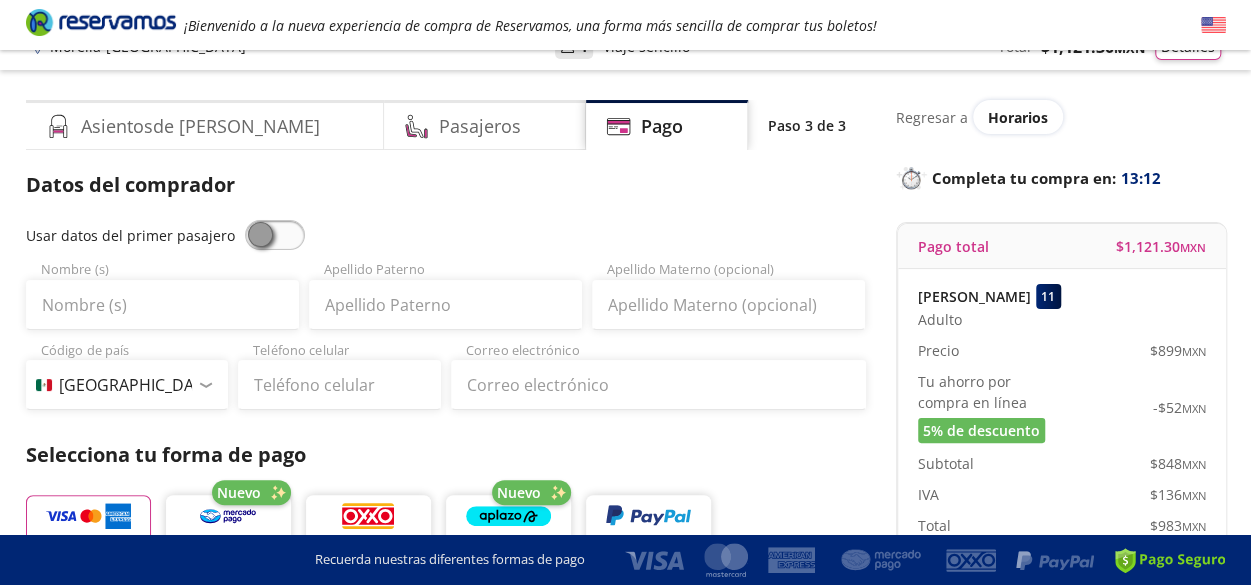 scroll, scrollTop: 0, scrollLeft: 0, axis: both 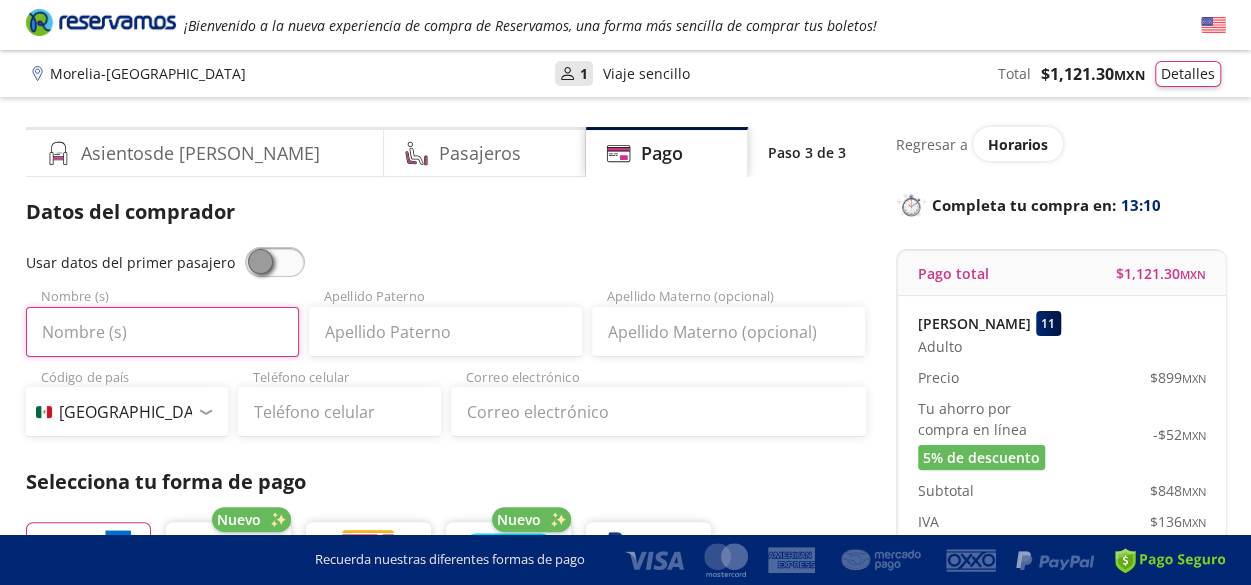 click on "Nombre (s)" at bounding box center [162, 332] 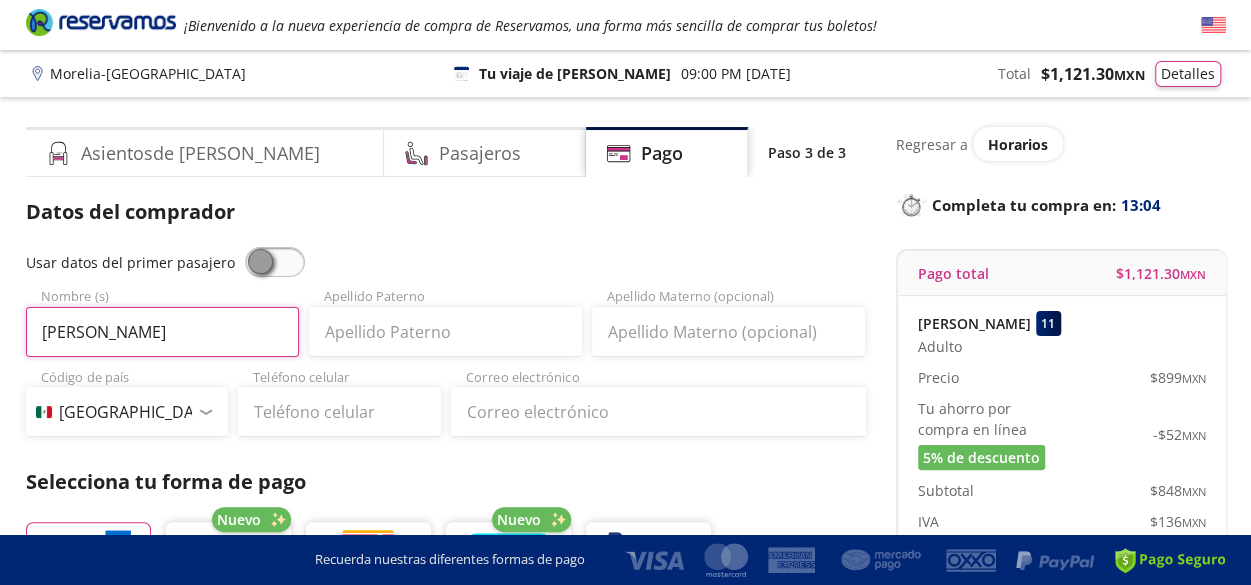 type on "[PERSON_NAME]" 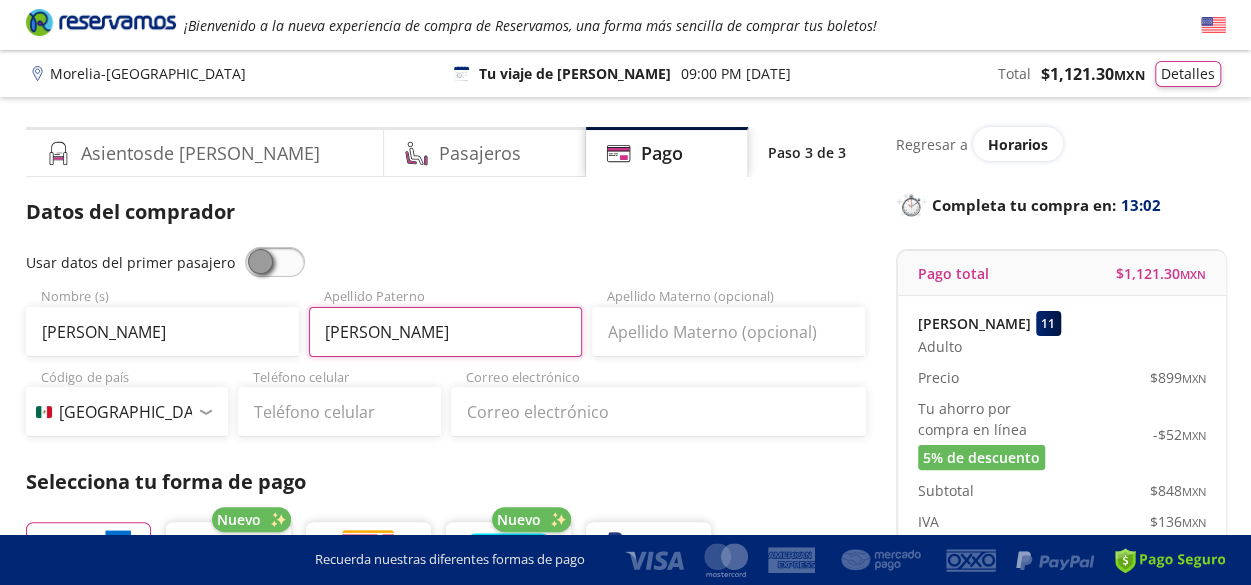 type on "[PERSON_NAME]" 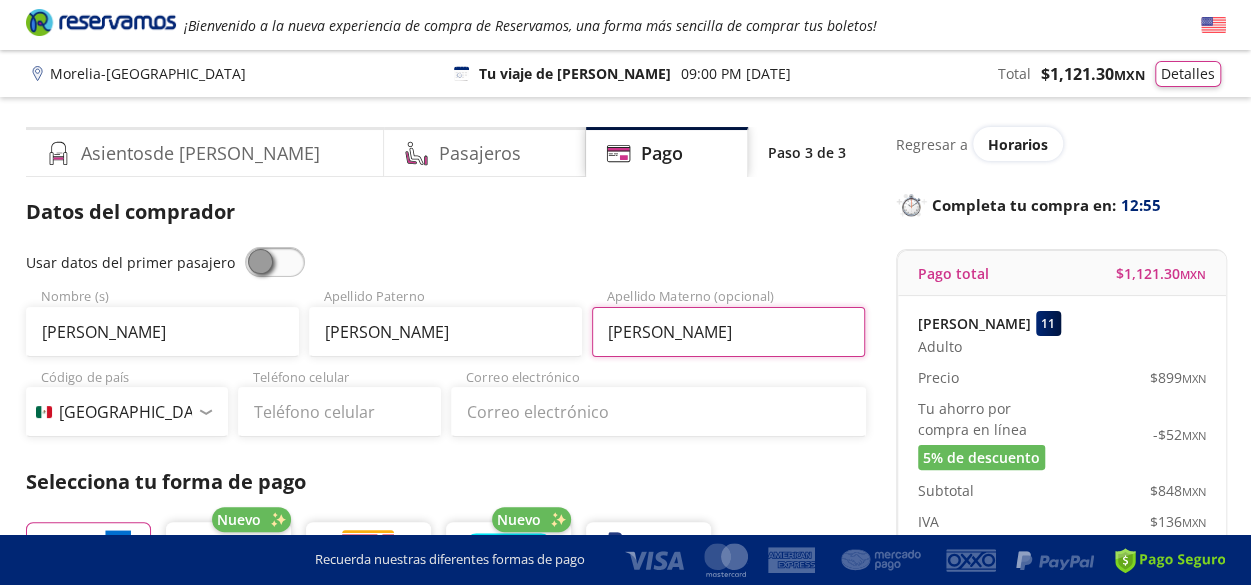 type on "[PERSON_NAME]" 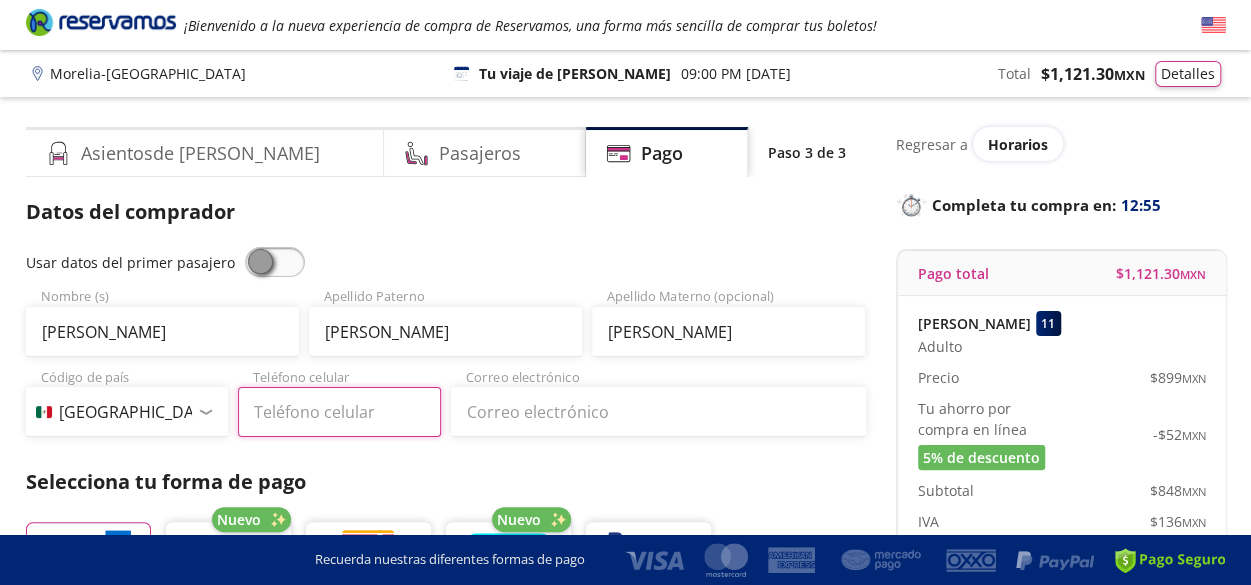 click on "Teléfono celular" at bounding box center (339, 412) 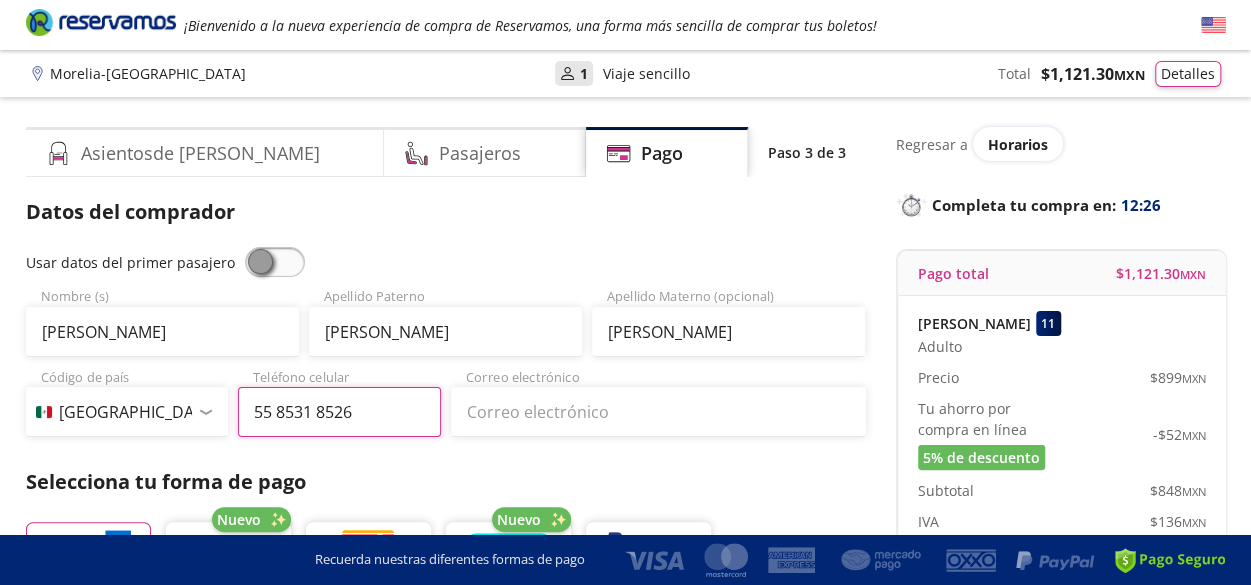 type on "55 8531 8526" 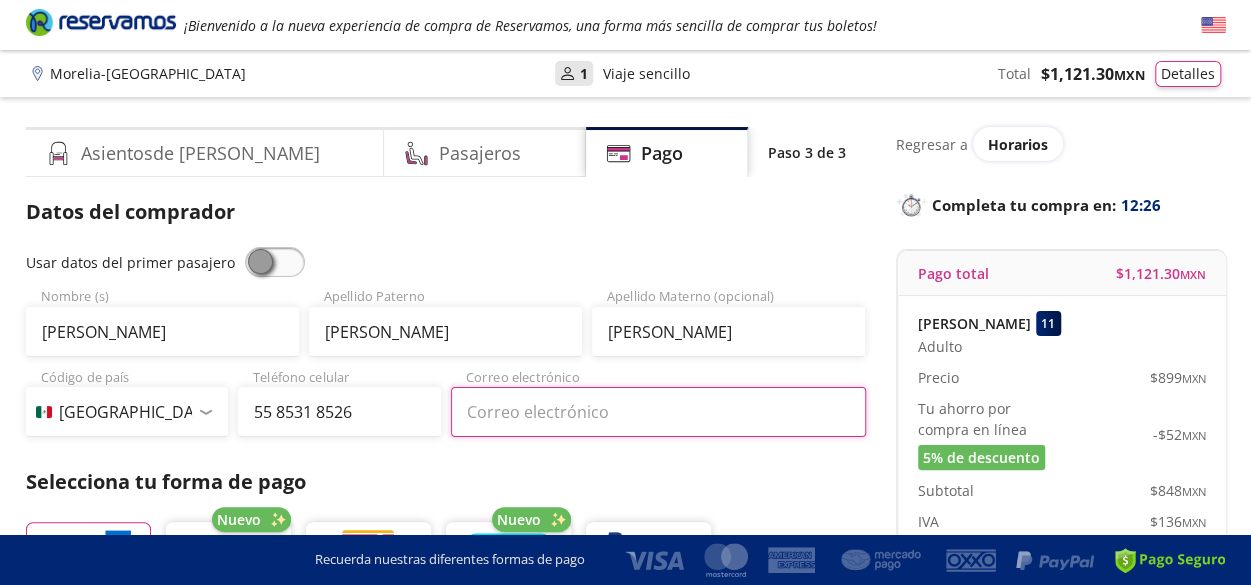 click on "Correo electrónico" at bounding box center (658, 412) 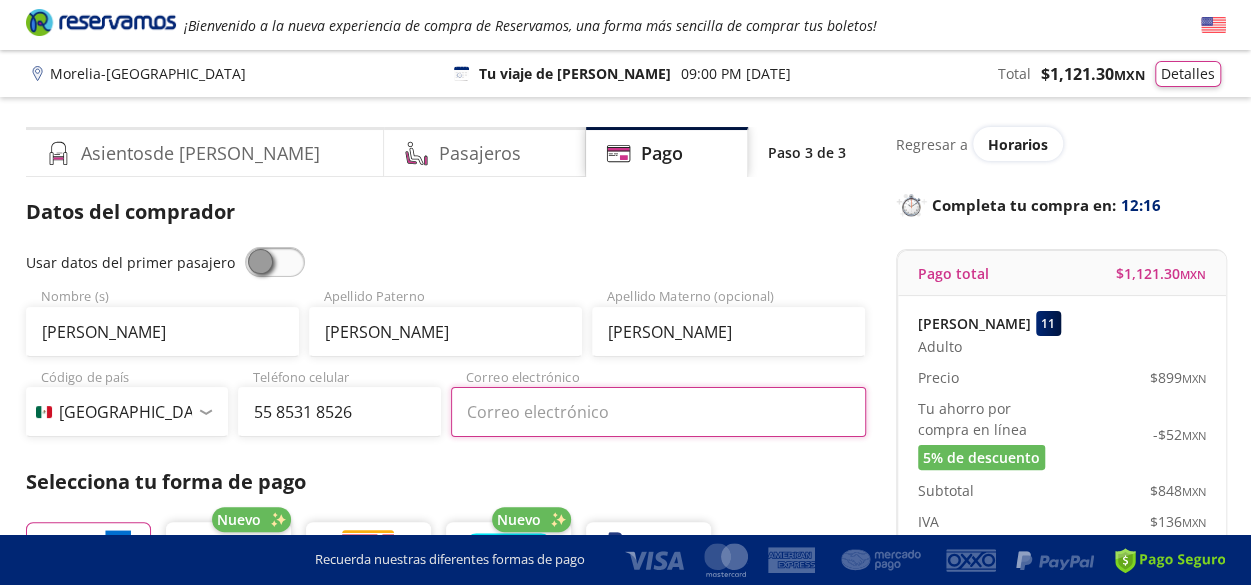 type on "[EMAIL_ADDRESS][DOMAIN_NAME]" 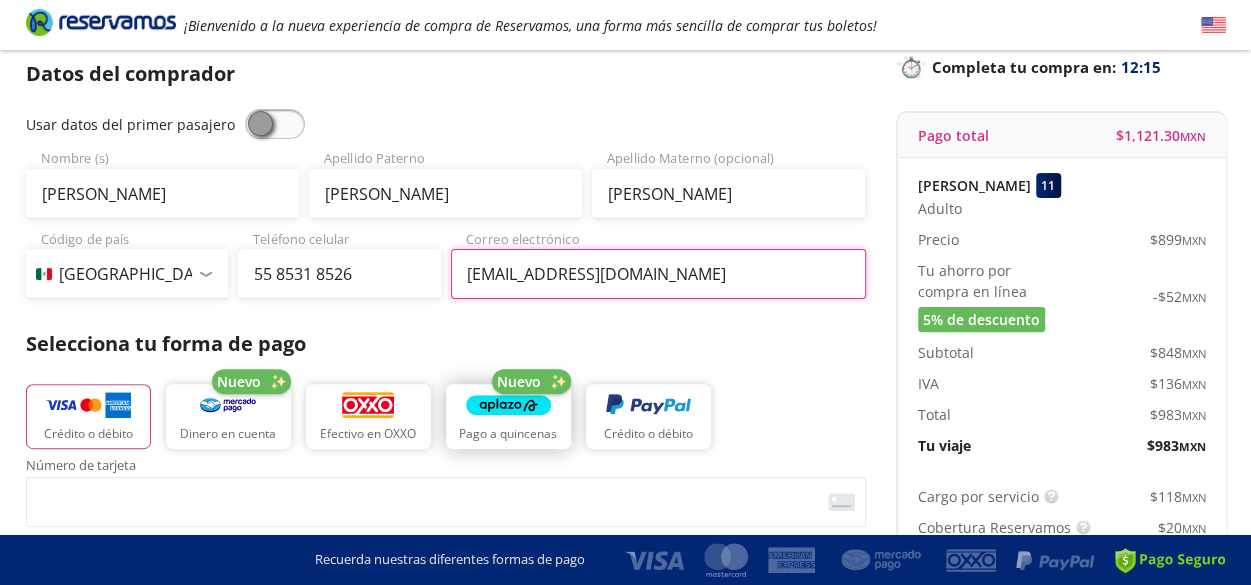 scroll, scrollTop: 166, scrollLeft: 0, axis: vertical 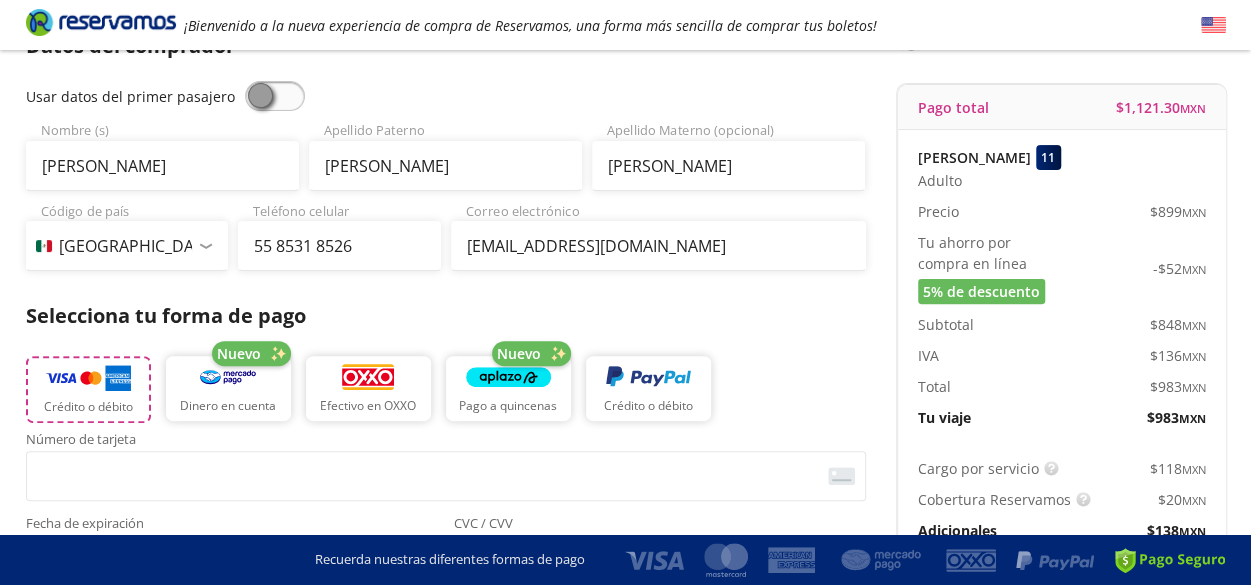 click at bounding box center [88, 378] 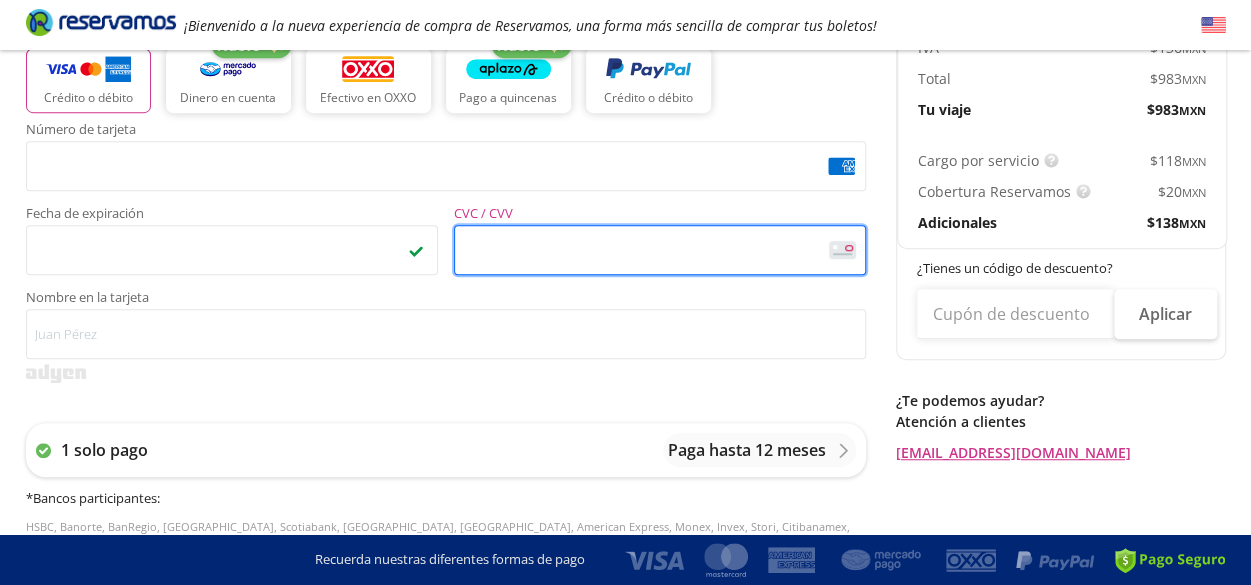 scroll, scrollTop: 500, scrollLeft: 0, axis: vertical 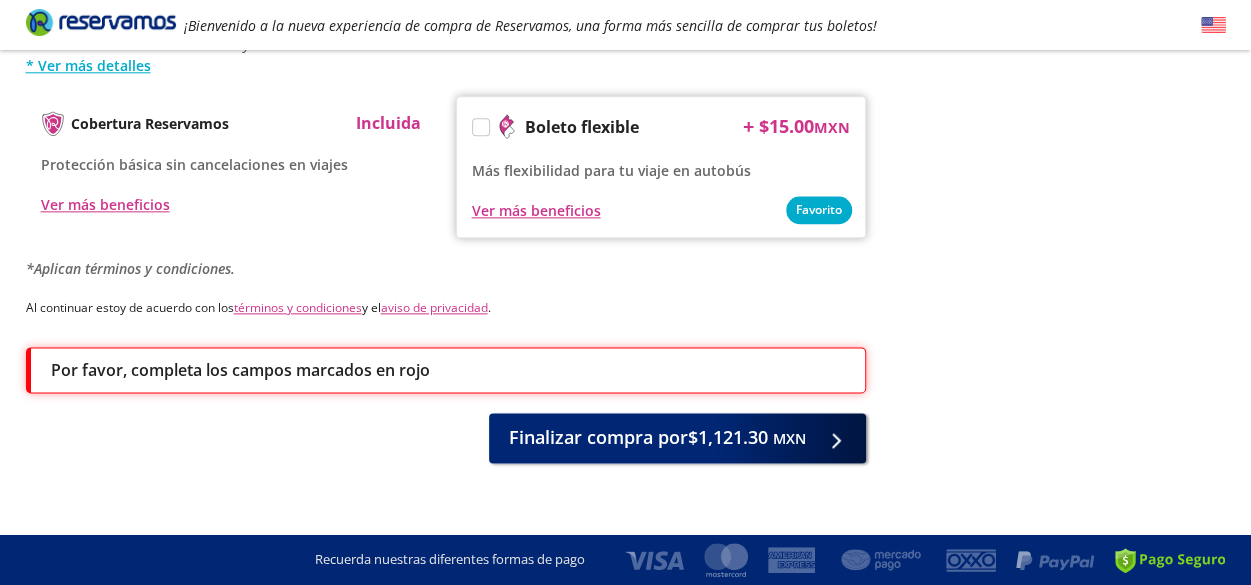 click on "Servicios adicionales ¿Tienes un código de descuento? Aplicar Datos del comprador Usar datos del primer pasajero [PERSON_NAME] Nombre (s) [PERSON_NAME] Apellido [PERSON_NAME] Apellido Materno (opcional) Código de país [GEOGRAPHIC_DATA] +1 [GEOGRAPHIC_DATA] +52 [GEOGRAPHIC_DATA] +57 [GEOGRAPHIC_DATA] +55 [GEOGRAPHIC_DATA] +93 [GEOGRAPHIC_DATA] +355 [GEOGRAPHIC_DATA] +49 [GEOGRAPHIC_DATA] +376 [GEOGRAPHIC_DATA] +244 [GEOGRAPHIC_DATA] +1 [GEOGRAPHIC_DATA] +1 [GEOGRAPHIC_DATA] +966 [GEOGRAPHIC_DATA] +213 [GEOGRAPHIC_DATA] +54 [GEOGRAPHIC_DATA] +374 [GEOGRAPHIC_DATA] +297 [GEOGRAPHIC_DATA] +61 [GEOGRAPHIC_DATA] +43 [GEOGRAPHIC_DATA] +994 [GEOGRAPHIC_DATA] +1 [GEOGRAPHIC_DATA] +880 [GEOGRAPHIC_DATA] +1 [GEOGRAPHIC_DATA] +973 [GEOGRAPHIC_DATA] +32 [GEOGRAPHIC_DATA] +501 [GEOGRAPHIC_DATA] +229 [GEOGRAPHIC_DATA] +1 [GEOGRAPHIC_DATA] +375 [GEOGRAPHIC_DATA] +95 [GEOGRAPHIC_DATA] +591 [GEOGRAPHIC_DATA] +387 Botsuana +267 [GEOGRAPHIC_DATA] +673 [GEOGRAPHIC_DATA] +359 [GEOGRAPHIC_DATA] +226 [GEOGRAPHIC_DATA] +257 [GEOGRAPHIC_DATA] +975 [GEOGRAPHIC_DATA] +238 [GEOGRAPHIC_DATA] +855 [GEOGRAPHIC_DATA] +237 [GEOGRAPHIC_DATA] +1 [GEOGRAPHIC_DATA] [GEOGRAPHIC_DATA] +599 [GEOGRAPHIC_DATA] +235 [GEOGRAPHIC_DATA] +56 [GEOGRAPHIC_DATA] +86 [GEOGRAPHIC_DATA] +357 [GEOGRAPHIC_DATA] +269 [GEOGRAPHIC_DATA] +243 [GEOGRAPHIC_DATA] +242 [PERSON_NAME][GEOGRAPHIC_DATA] +850 [PERSON_NAME][GEOGRAPHIC_DATA] +82 [GEOGRAPHIC_DATA] +225 [GEOGRAPHIC_DATA] +506 [GEOGRAPHIC_DATA] +385 [GEOGRAPHIC_DATA] +53 [GEOGRAPHIC_DATA] +599 [GEOGRAPHIC_DATA] +45 [GEOGRAPHIC_DATA] +1 *" at bounding box center [446, -222] 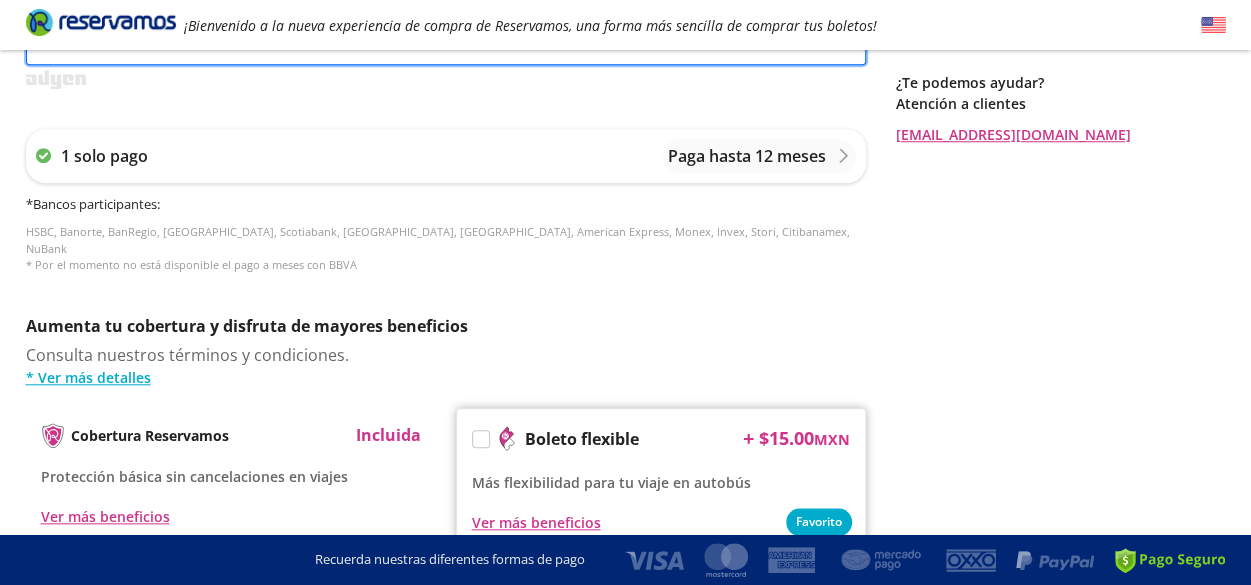 scroll, scrollTop: 604, scrollLeft: 0, axis: vertical 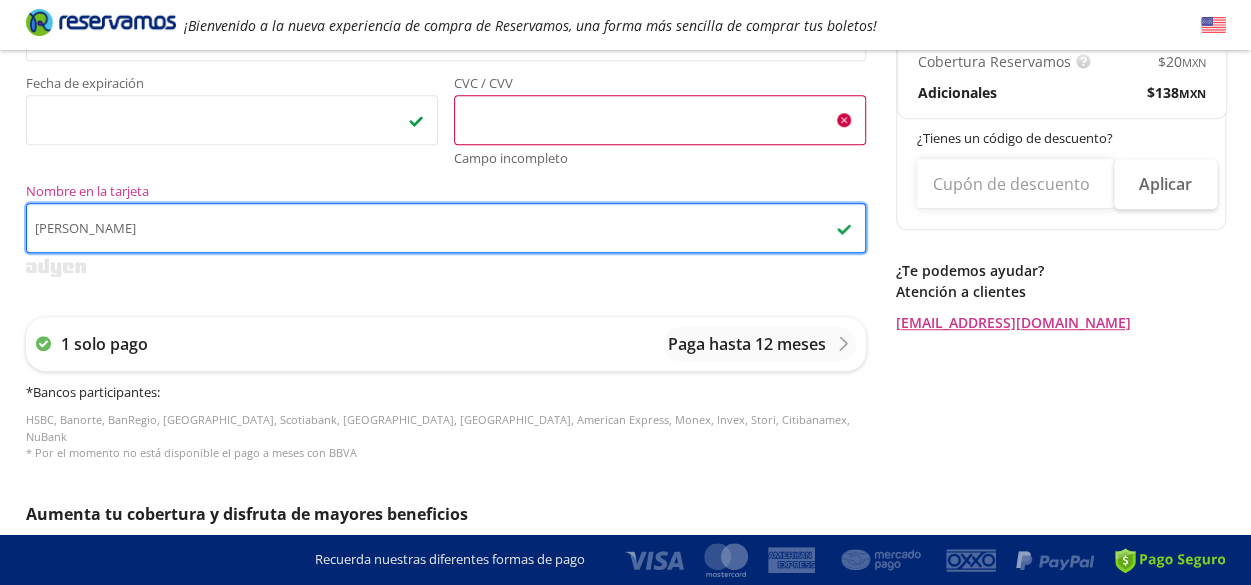 type on "[PERSON_NAME]" 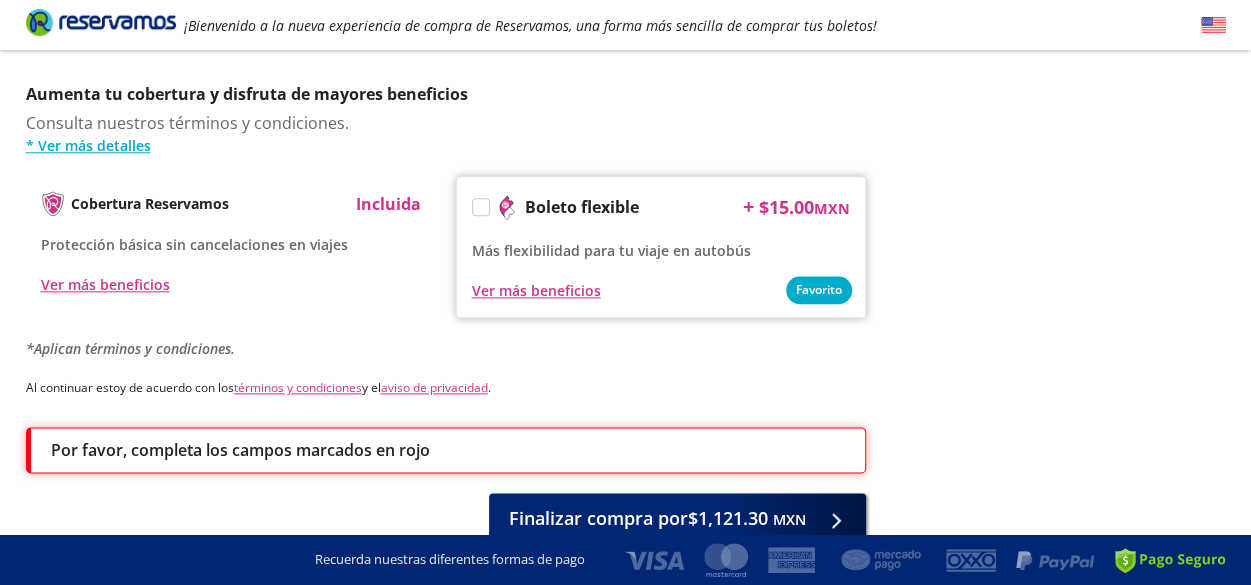 scroll, scrollTop: 1081, scrollLeft: 0, axis: vertical 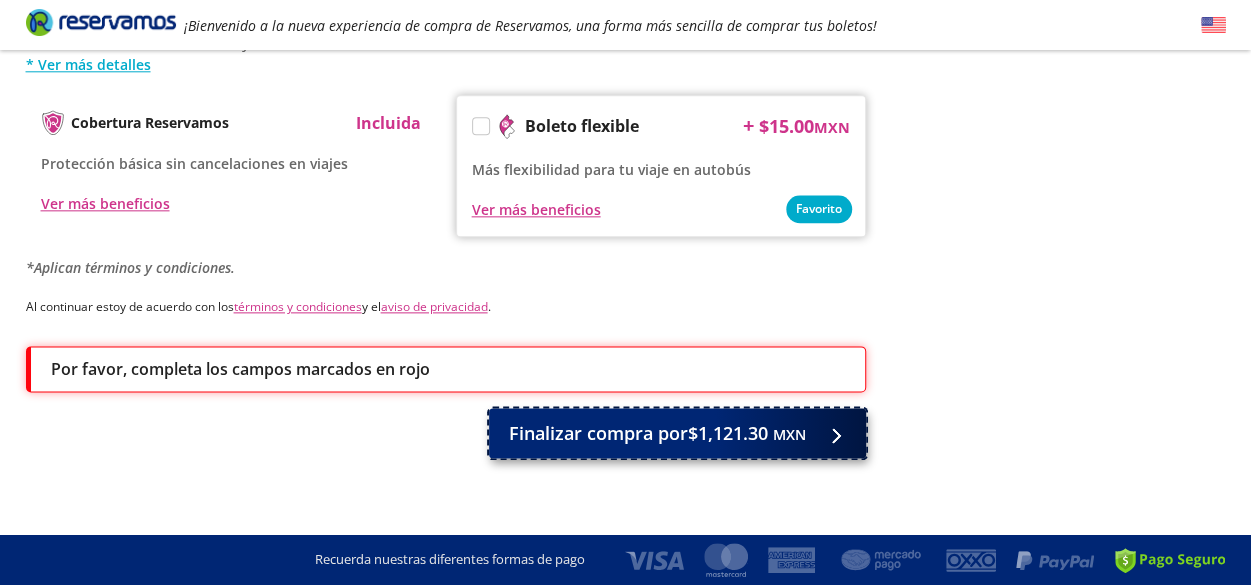 click on "Finalizar compra por  $1,121.30   MXN" at bounding box center (657, 433) 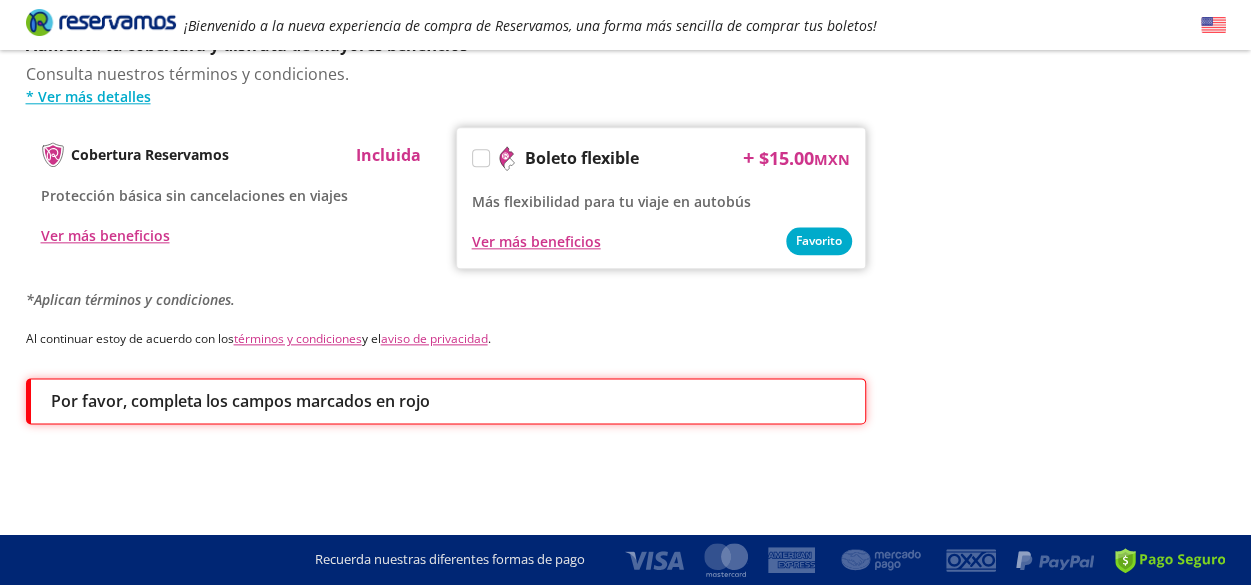 scroll, scrollTop: 0, scrollLeft: 0, axis: both 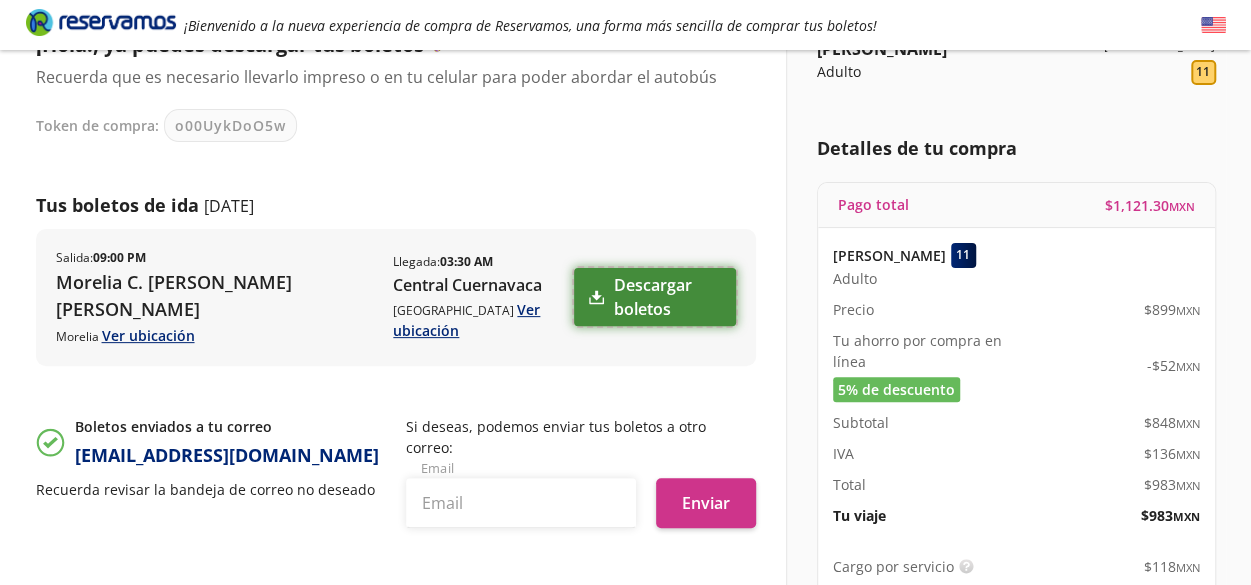 click on "Descargar boletos" at bounding box center (654, 297) 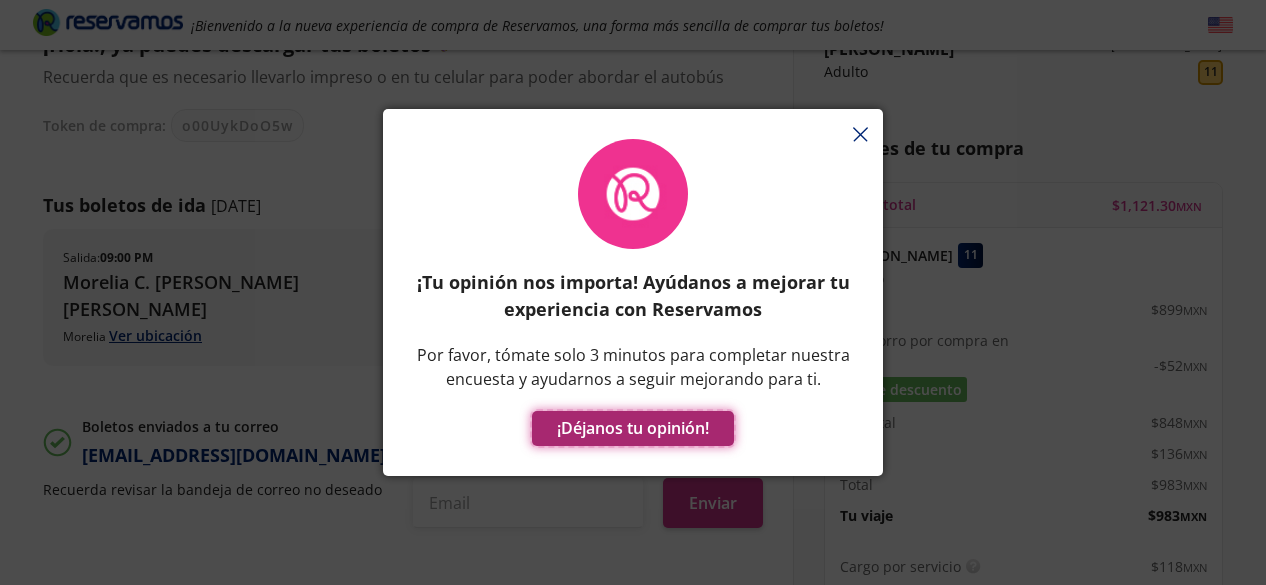 click on "¡Déjanos tu opinión!" at bounding box center [633, 428] 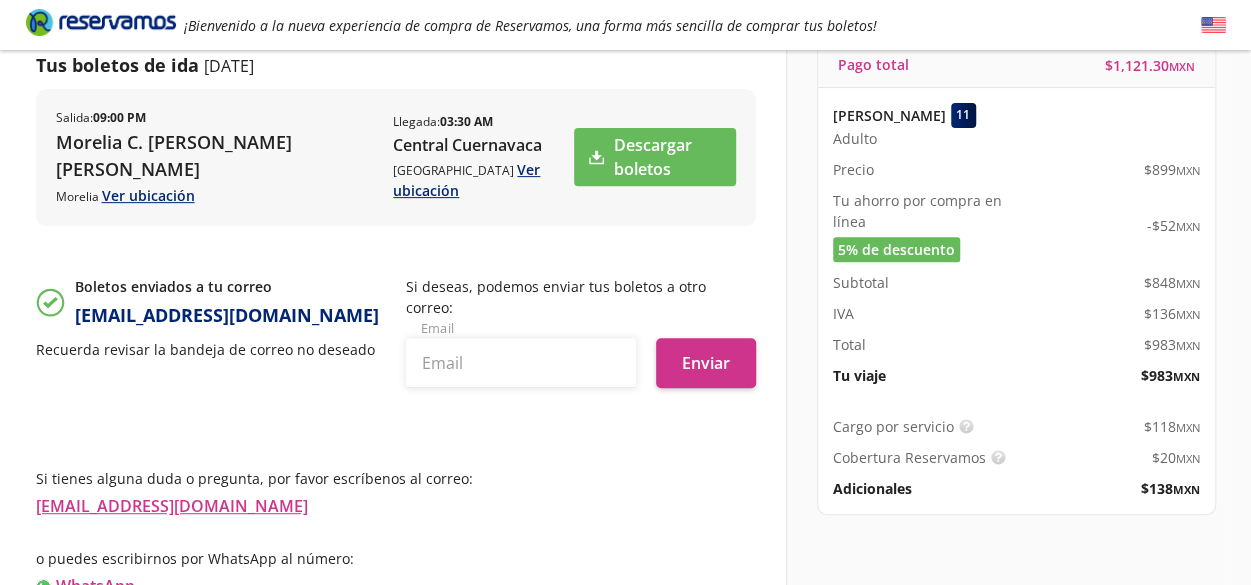 scroll, scrollTop: 0, scrollLeft: 0, axis: both 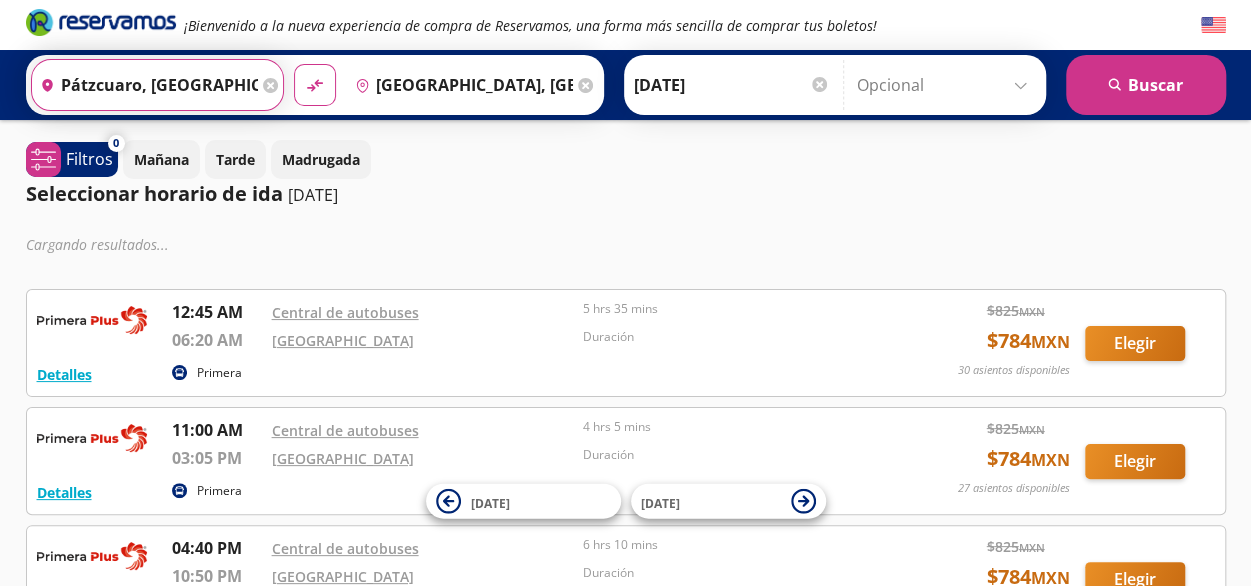 click on "Pátzcuaro, [GEOGRAPHIC_DATA]" at bounding box center (145, 85) 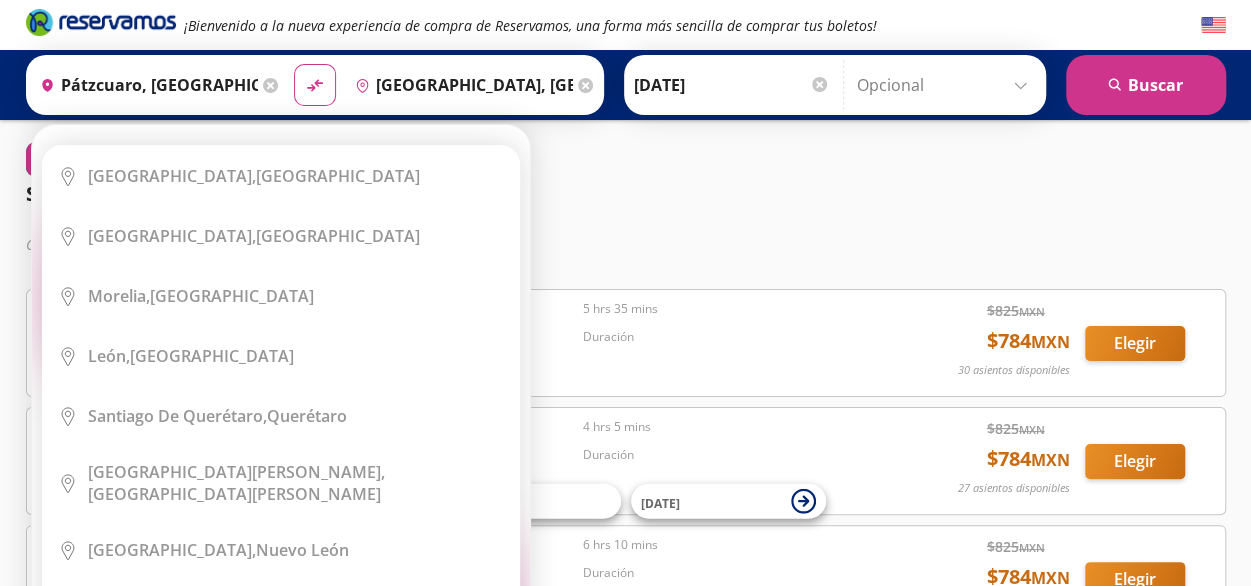 click 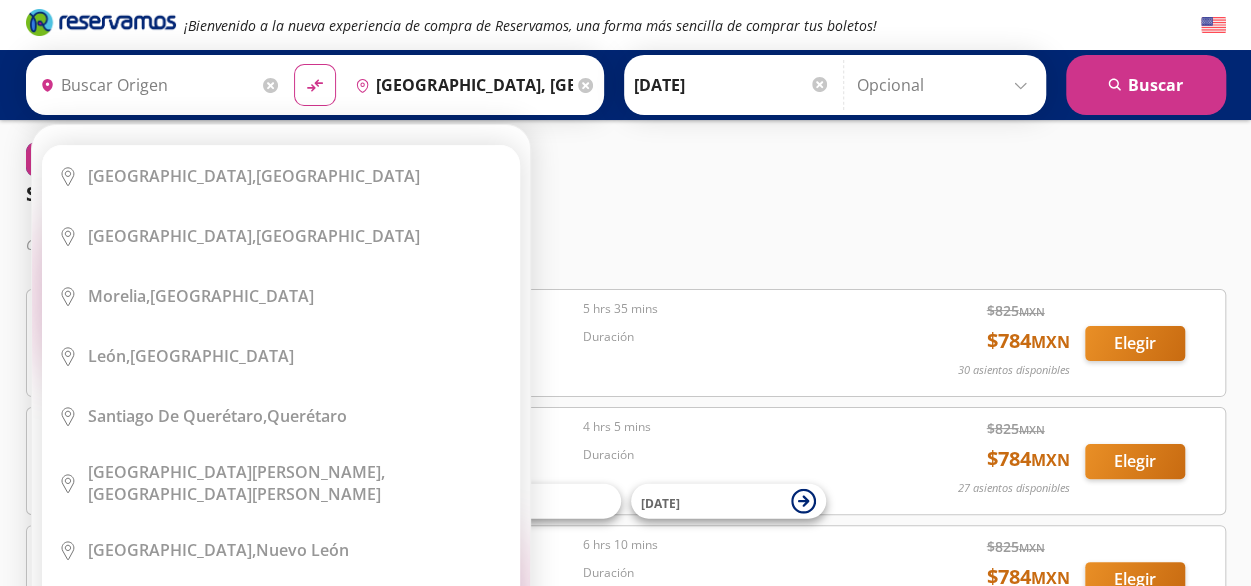 type 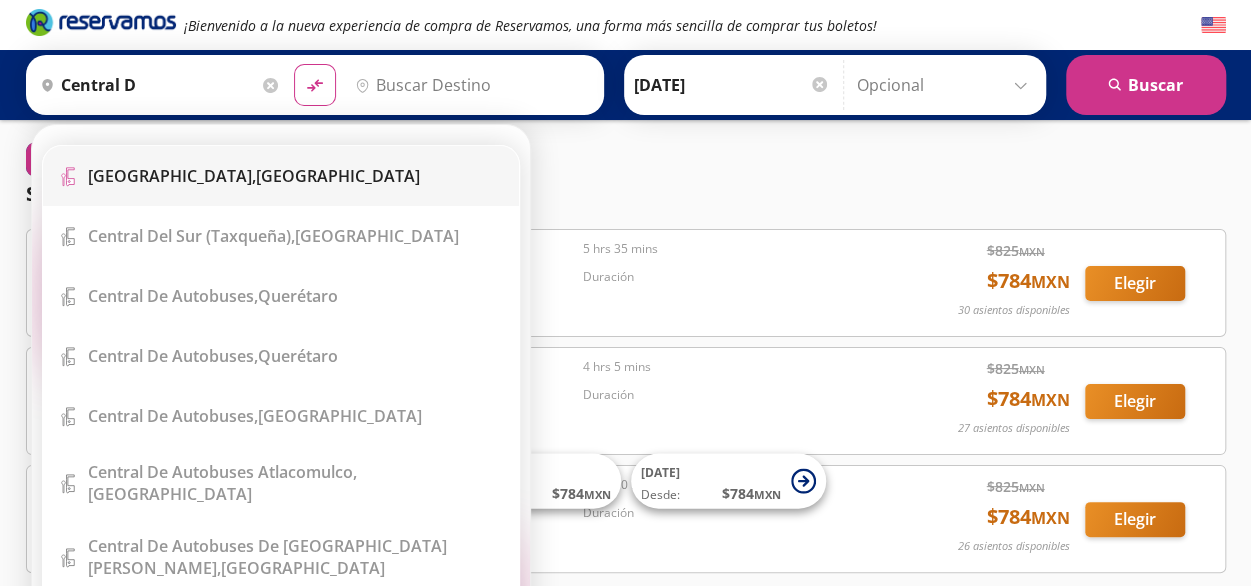 click on "Central del Norte,  Distrito Federal" at bounding box center [254, 176] 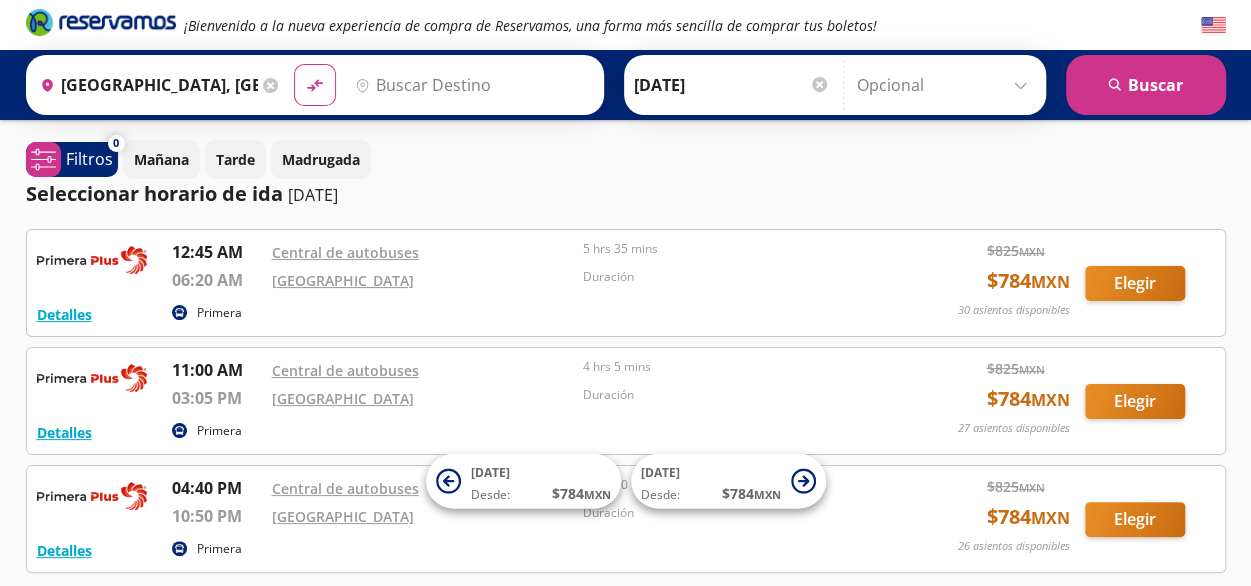 click on "Destino" at bounding box center [470, 85] 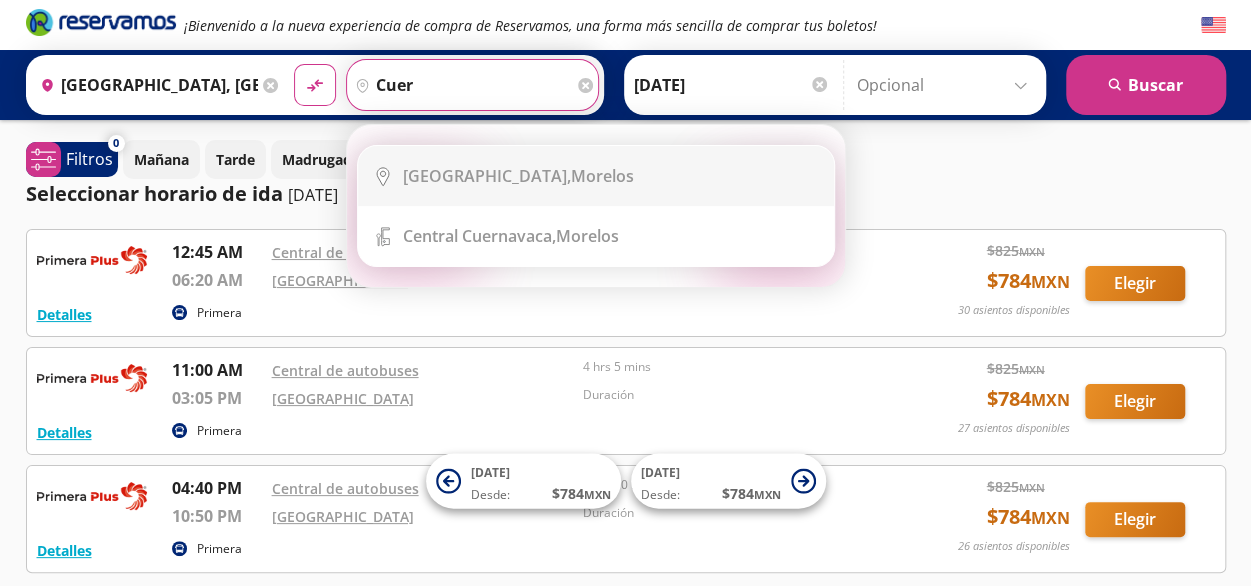 click on "[GEOGRAPHIC_DATA]," at bounding box center [487, 176] 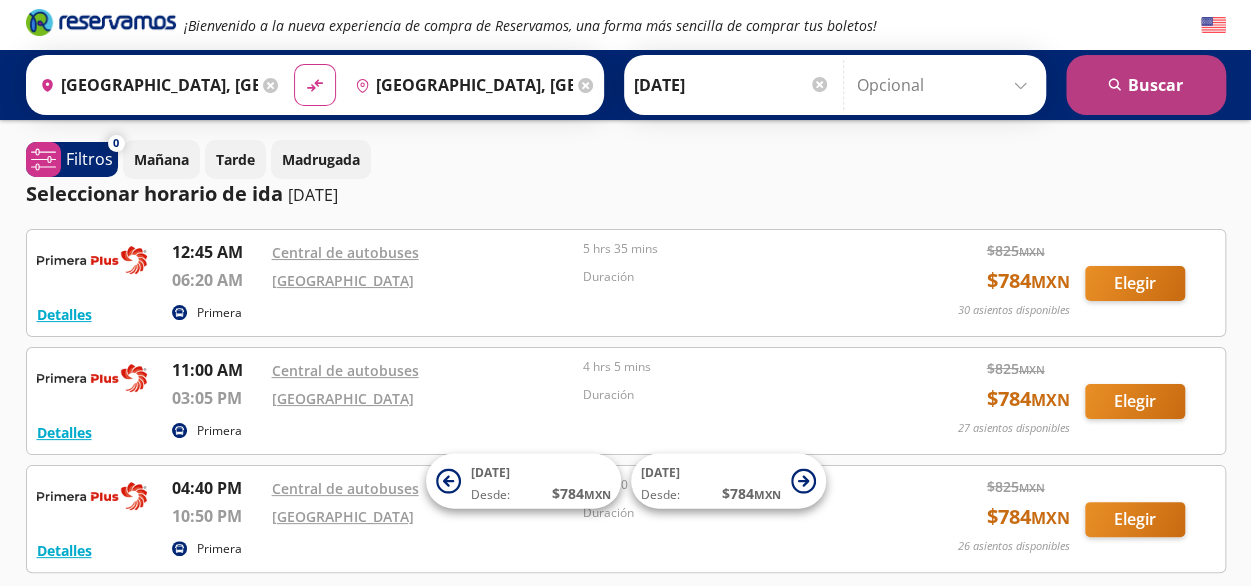 click on "search
[GEOGRAPHIC_DATA]" at bounding box center (1146, 85) 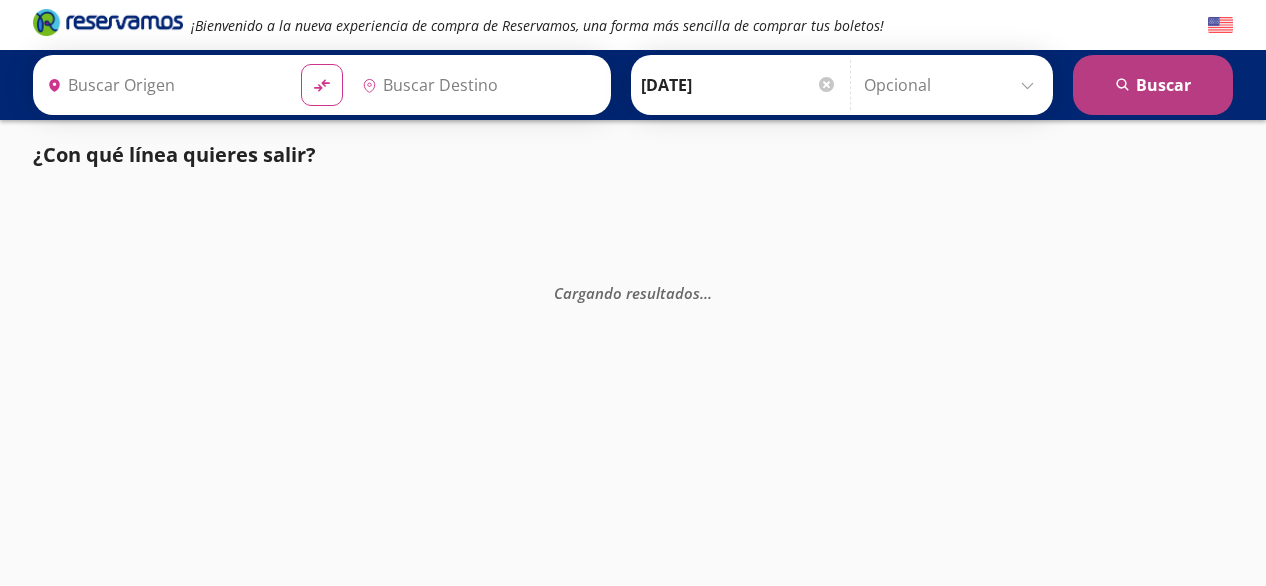 type on "[GEOGRAPHIC_DATA], [GEOGRAPHIC_DATA]" 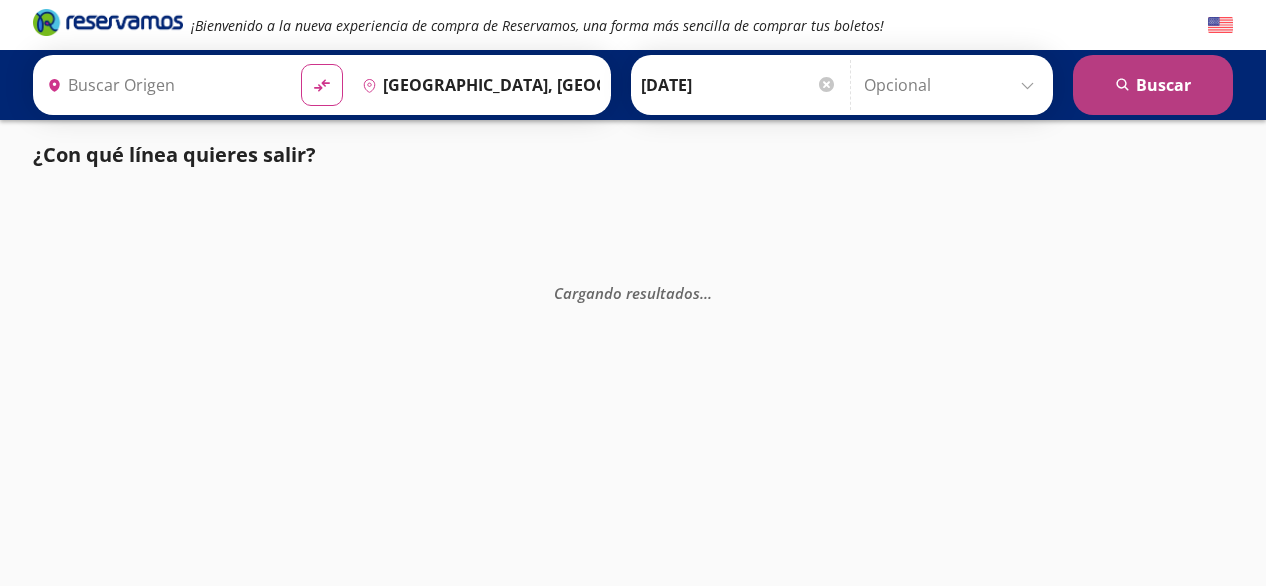 type on "Central del Norte, Distrito Federal" 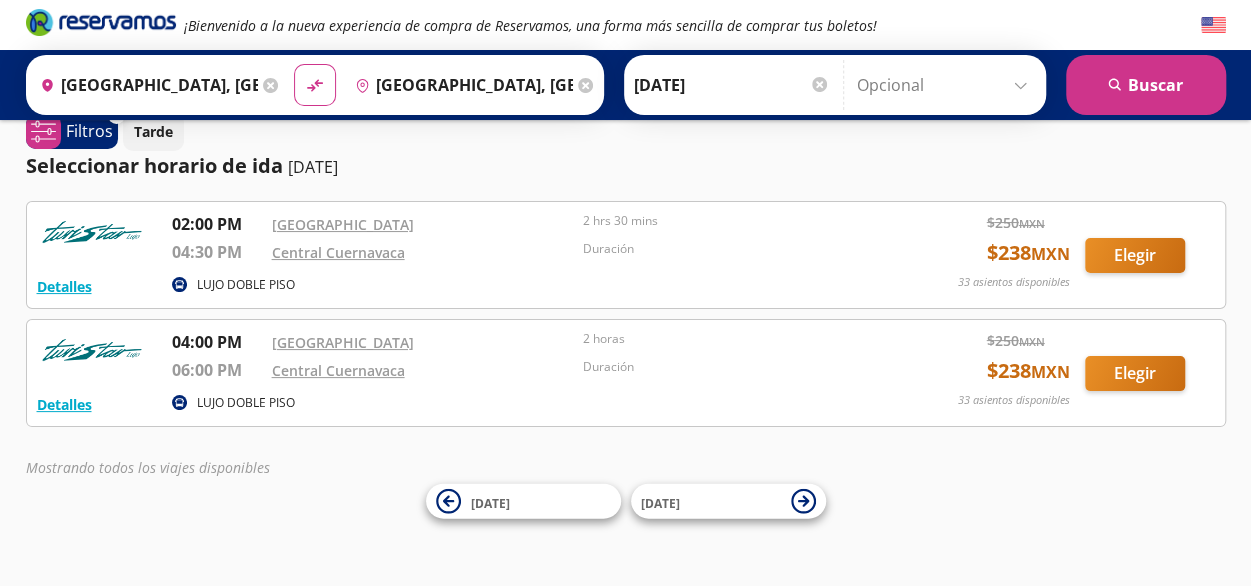 scroll, scrollTop: 0, scrollLeft: 0, axis: both 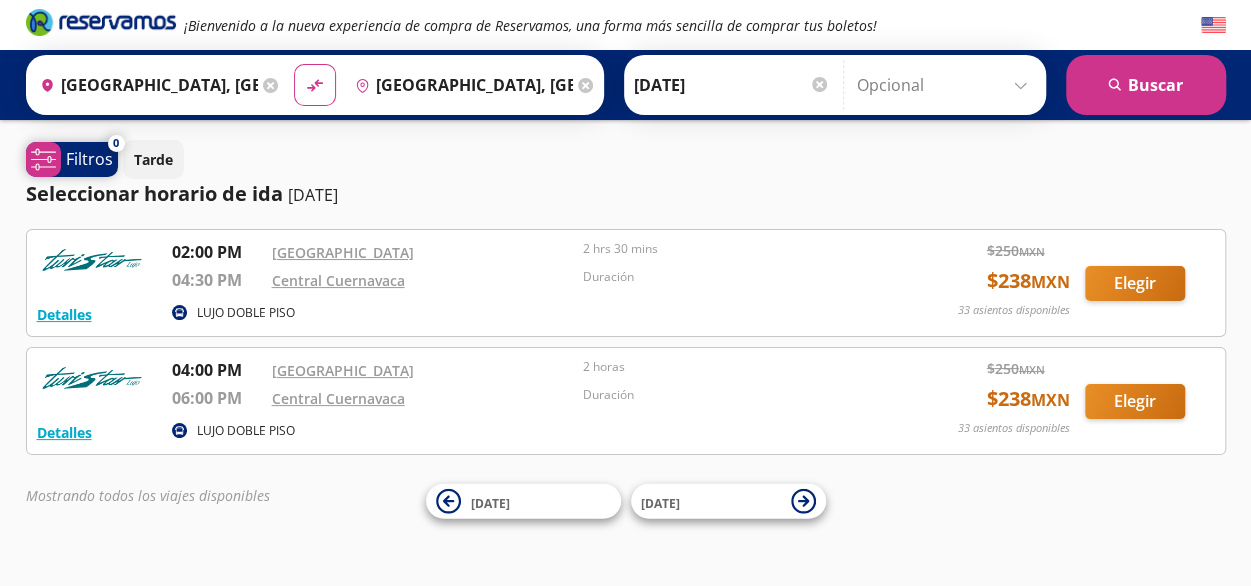 click on "Filtros" at bounding box center [89, 159] 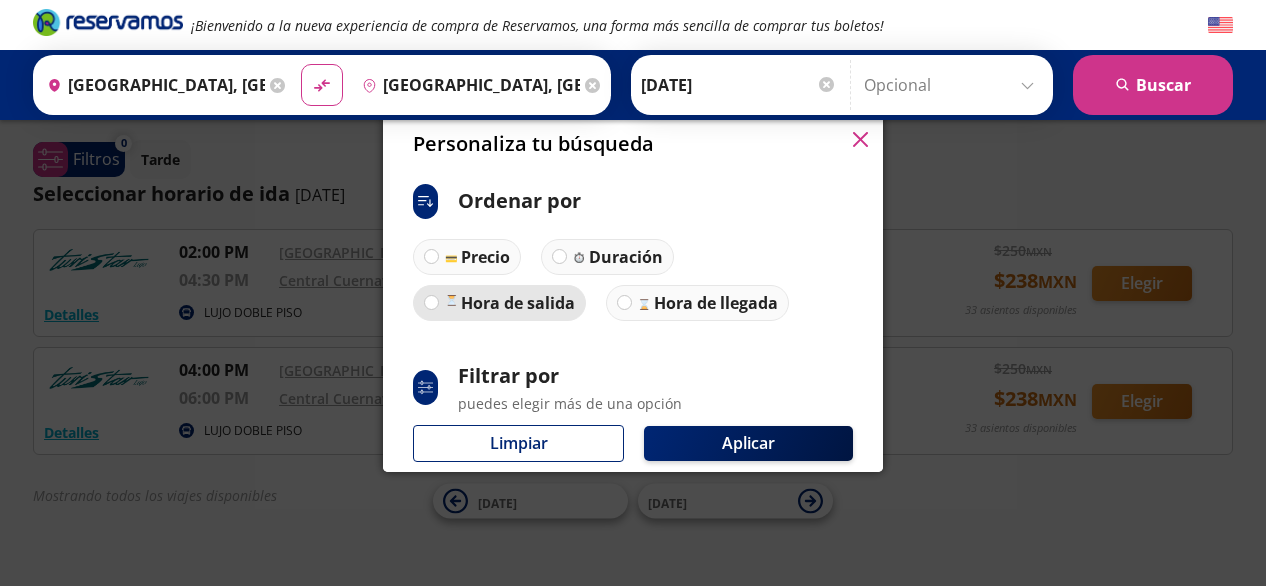 click on "Hora de salida" at bounding box center [518, 303] 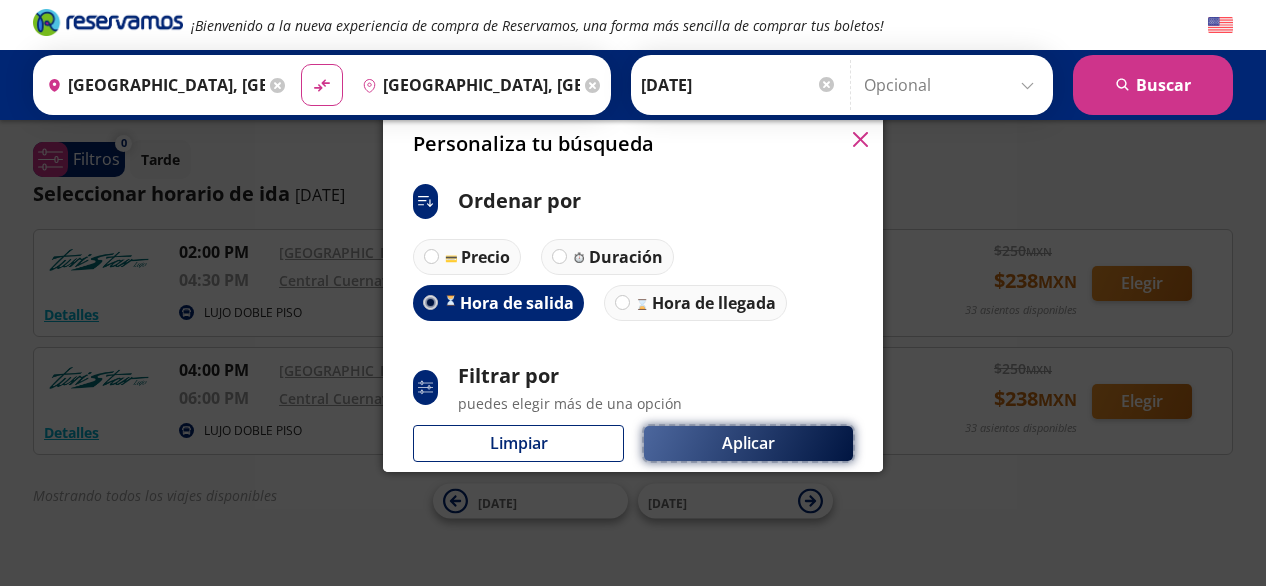 click on "Aplicar" at bounding box center (748, 443) 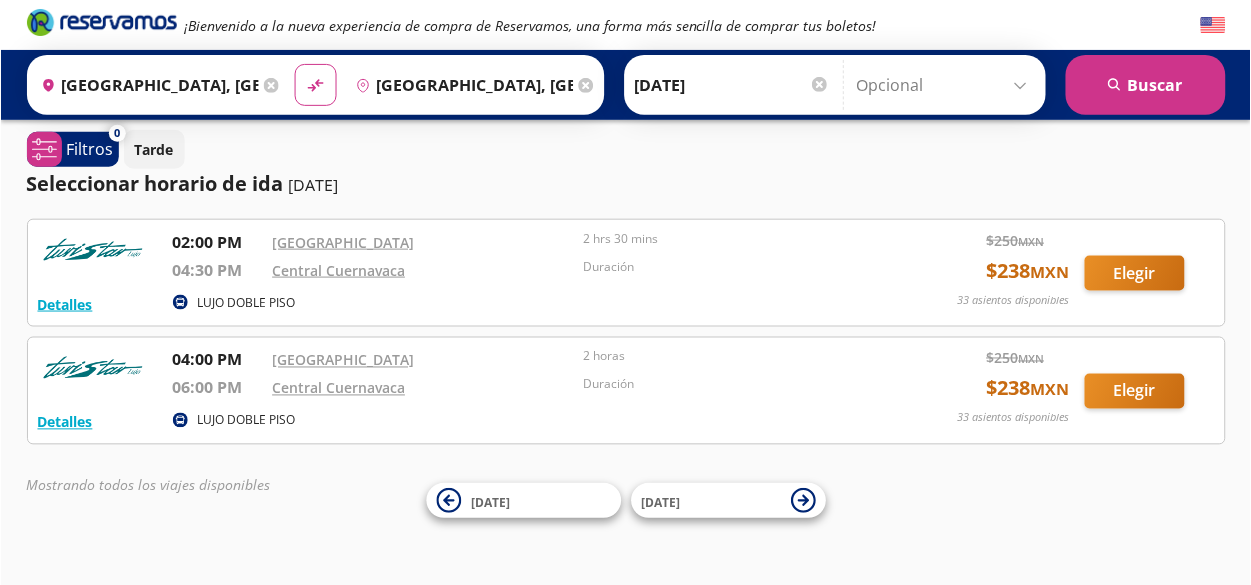 scroll, scrollTop: 0, scrollLeft: 0, axis: both 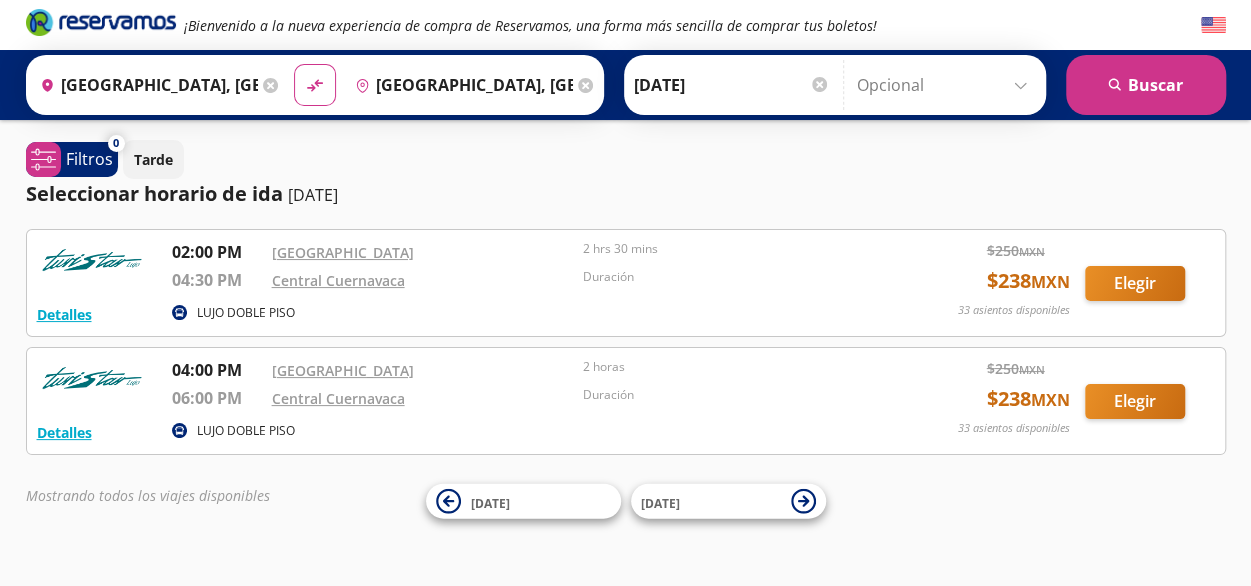 click on "[DATE]" at bounding box center [732, 85] 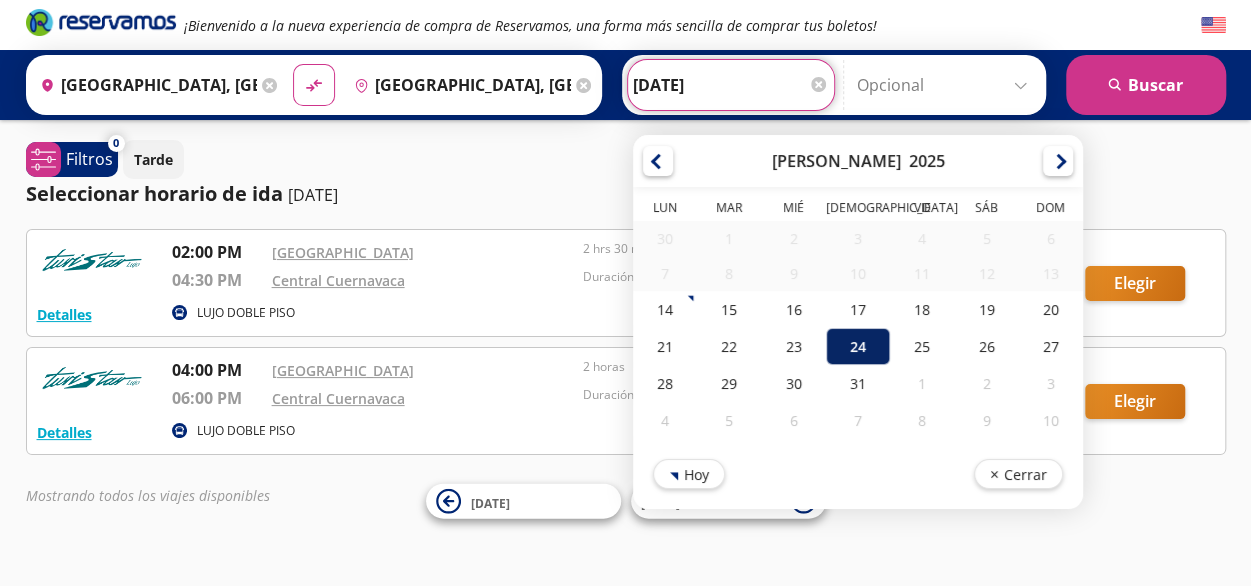 click on "24" at bounding box center (857, 346) 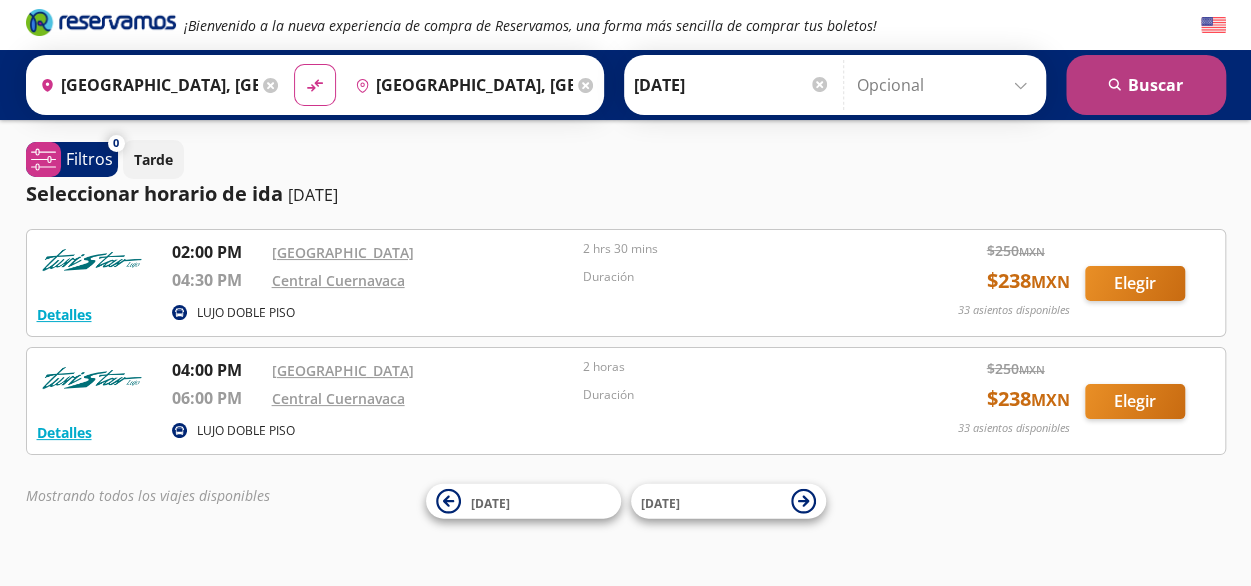 click on "search
[GEOGRAPHIC_DATA]" at bounding box center (1146, 85) 